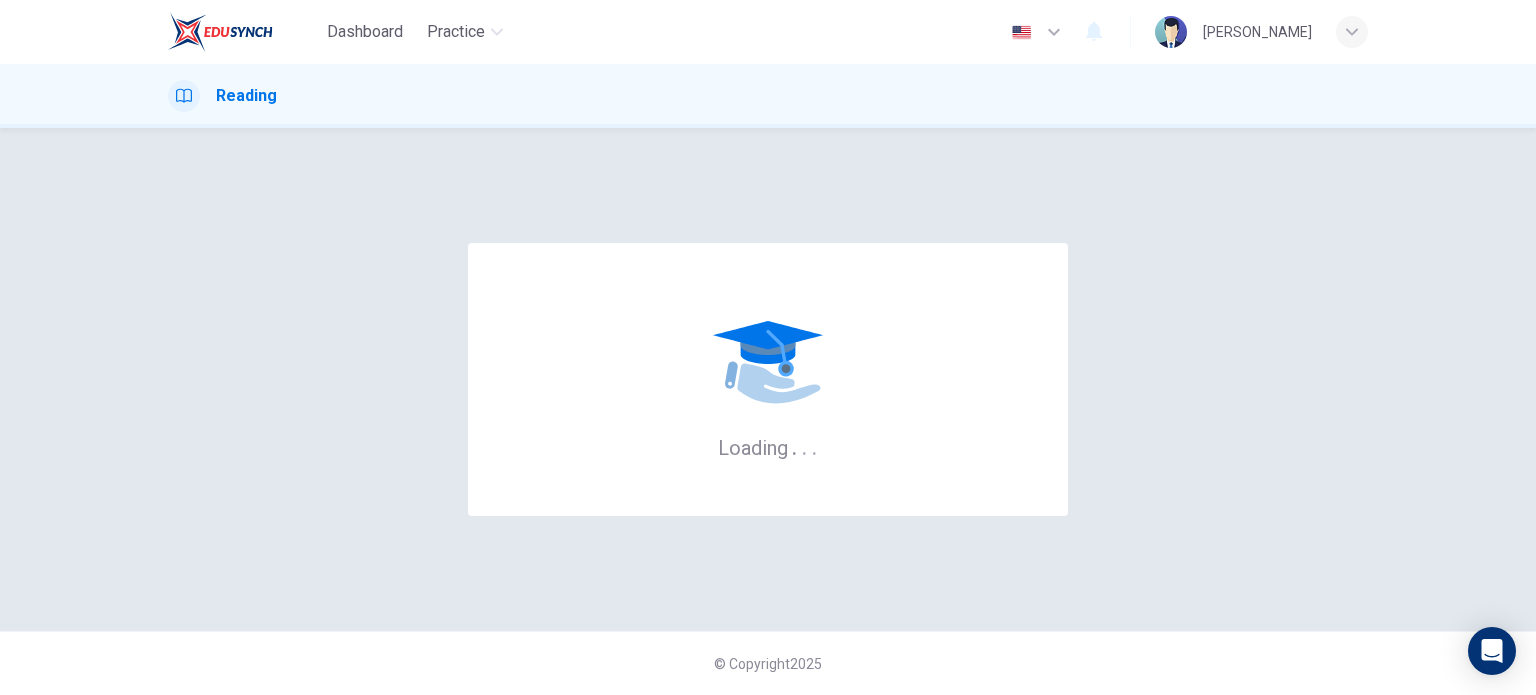 scroll, scrollTop: 0, scrollLeft: 0, axis: both 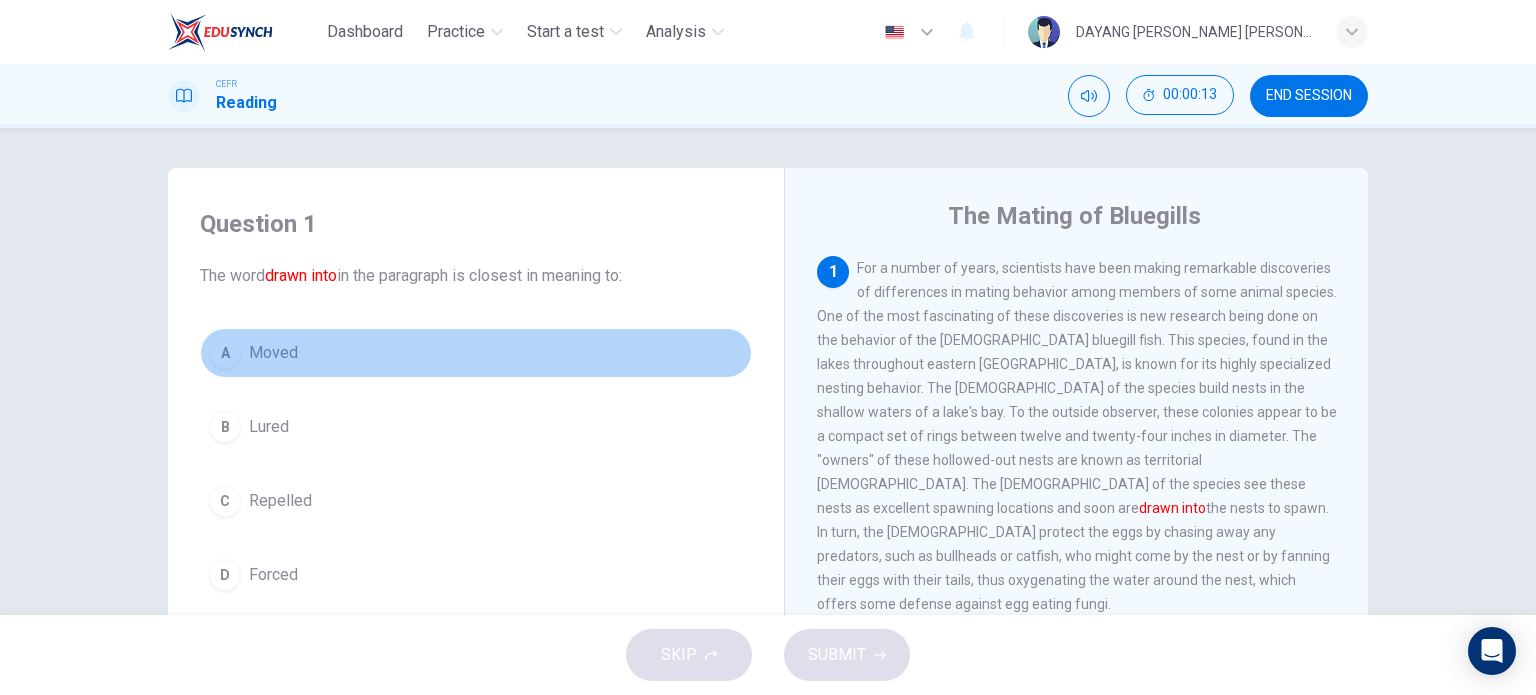 click on "A Moved" at bounding box center (476, 353) 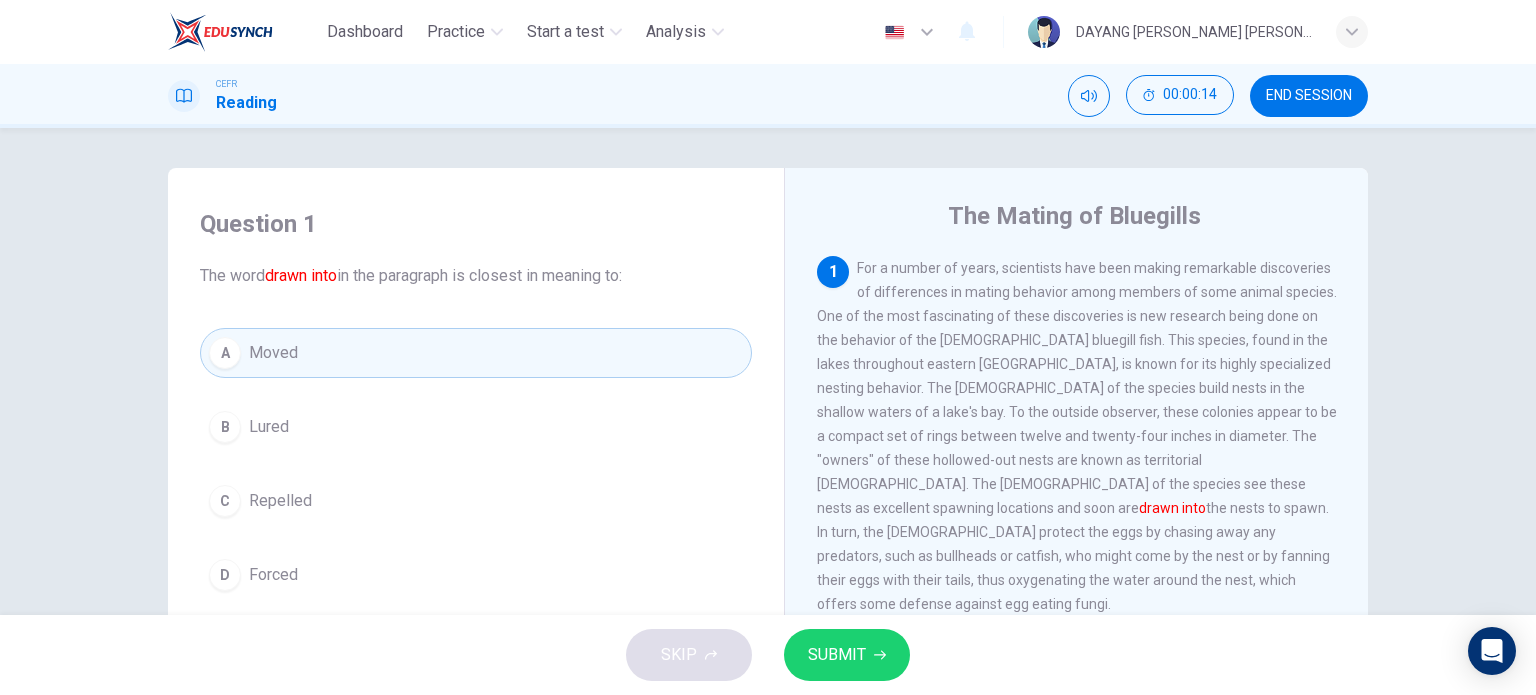 click on "SUBMIT" at bounding box center [847, 655] 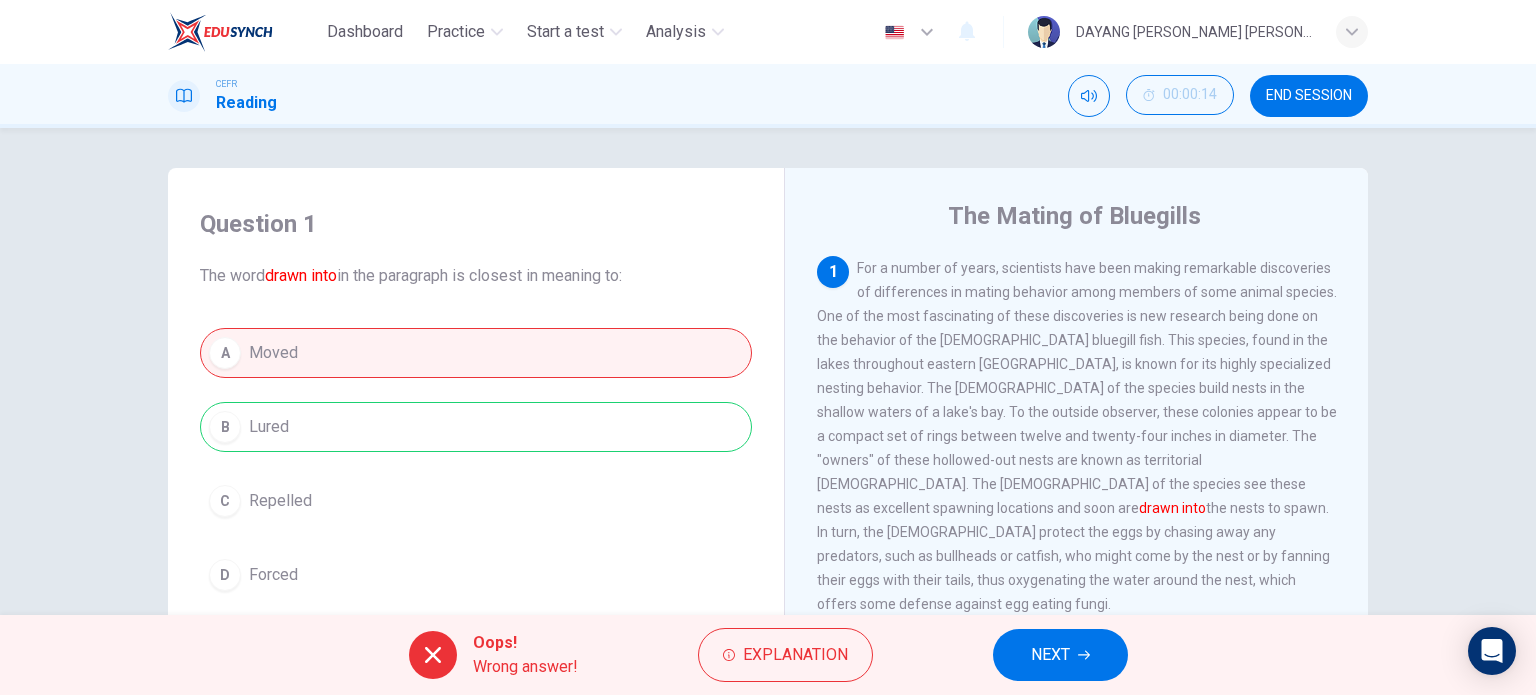 click on "NEXT" at bounding box center (1060, 655) 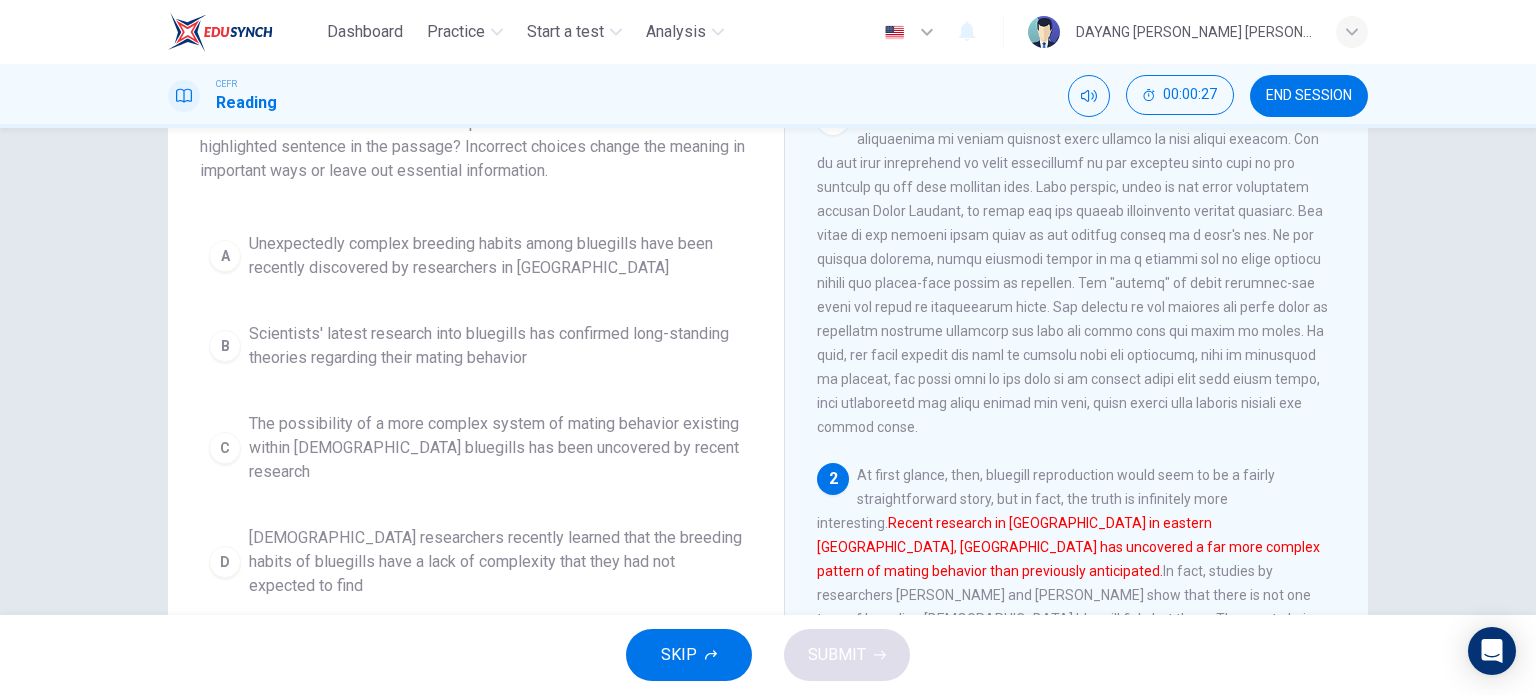 scroll, scrollTop: 188, scrollLeft: 0, axis: vertical 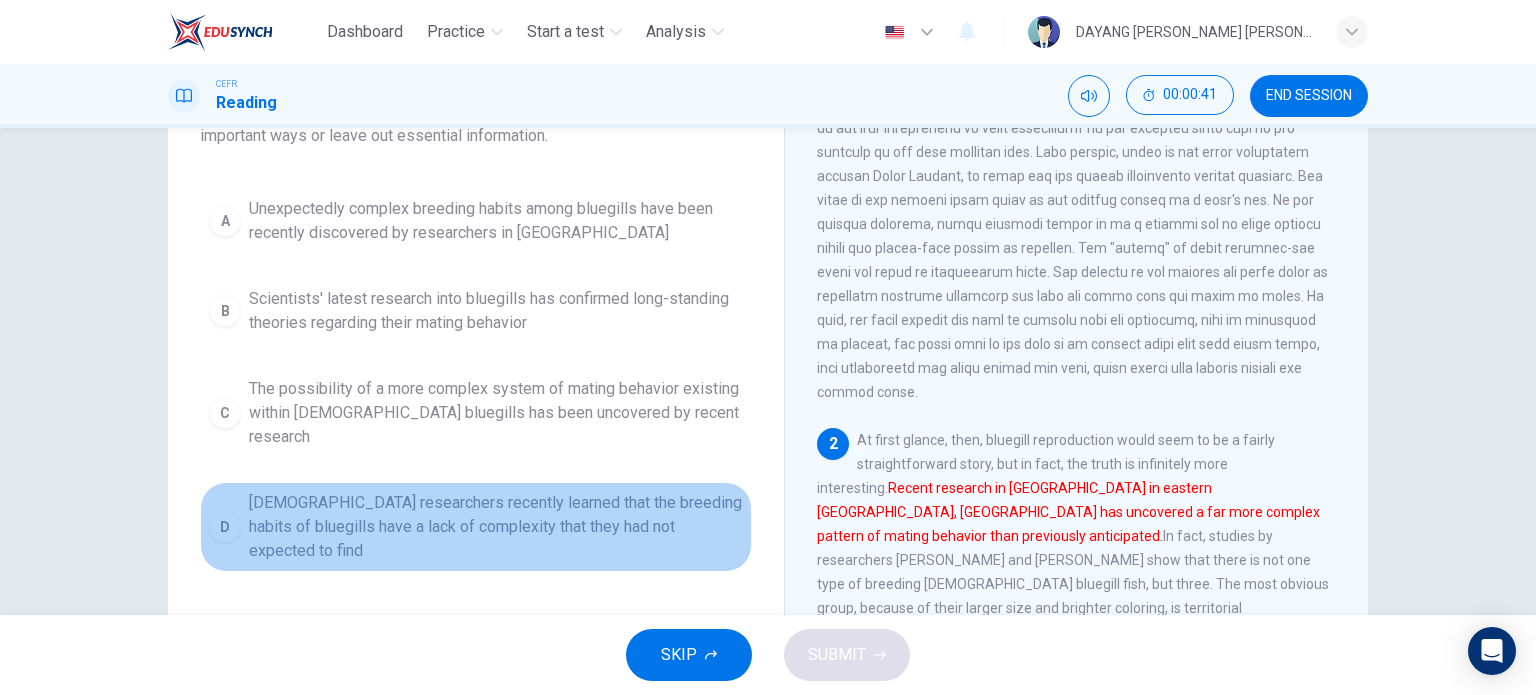 click on "[DEMOGRAPHIC_DATA] researchers recently learned that the breeding habits of bluegills have a lack of complexity that they had not expected to find" at bounding box center [496, 527] 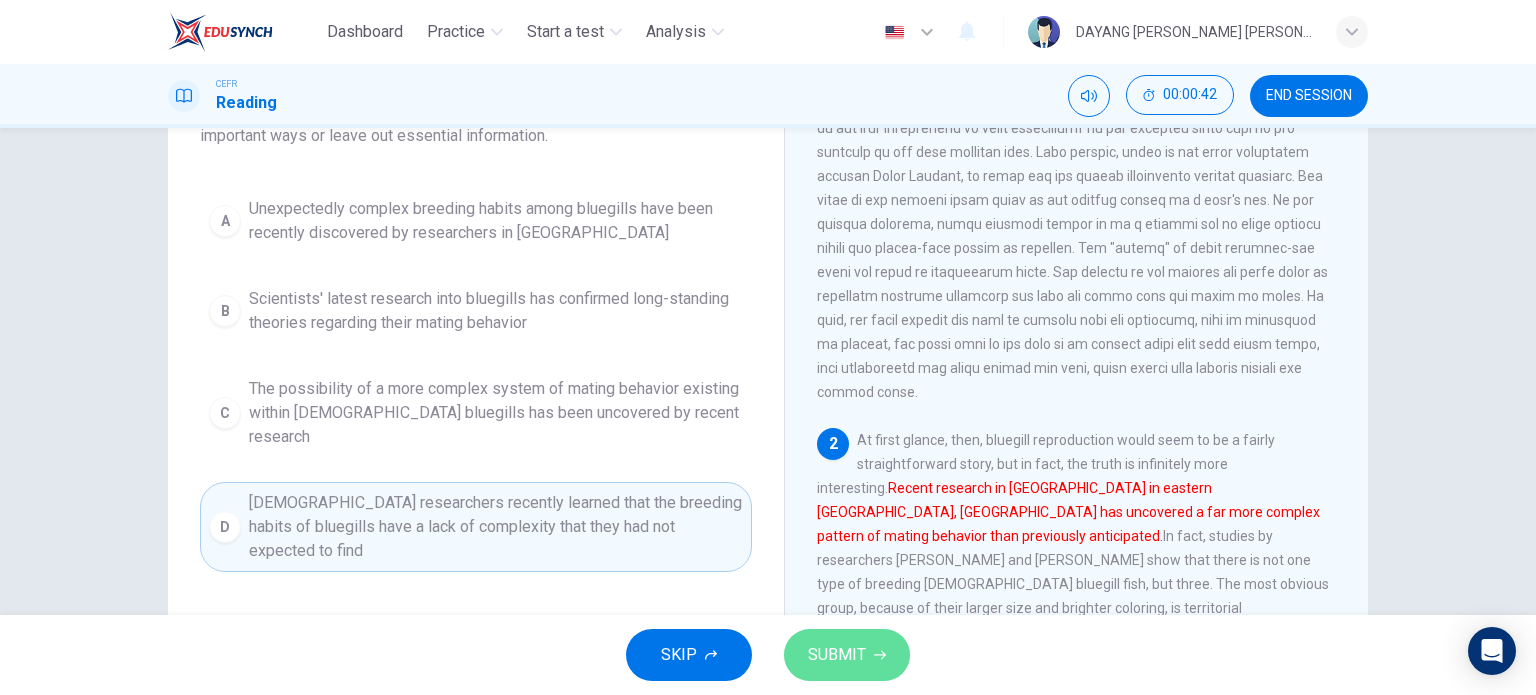 click on "SUBMIT" at bounding box center (847, 655) 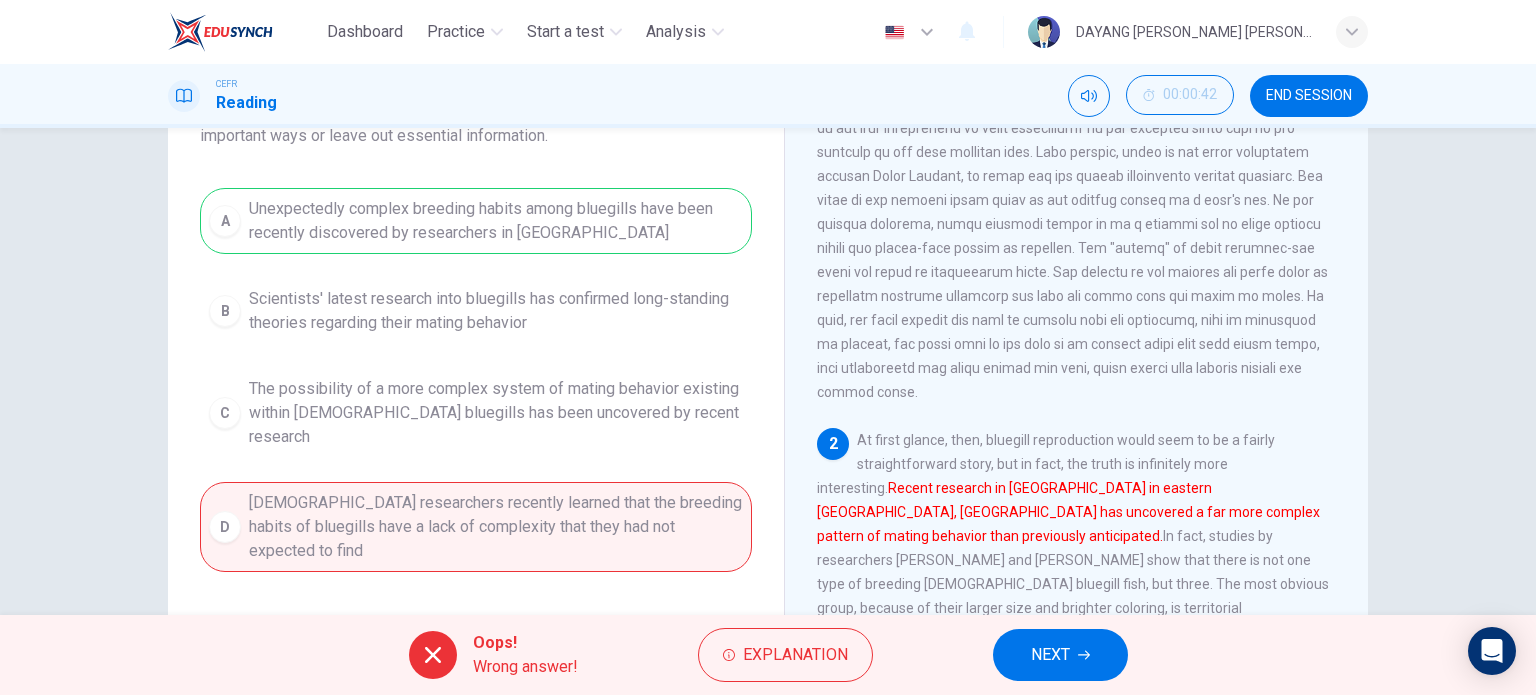 click on "NEXT" at bounding box center [1060, 655] 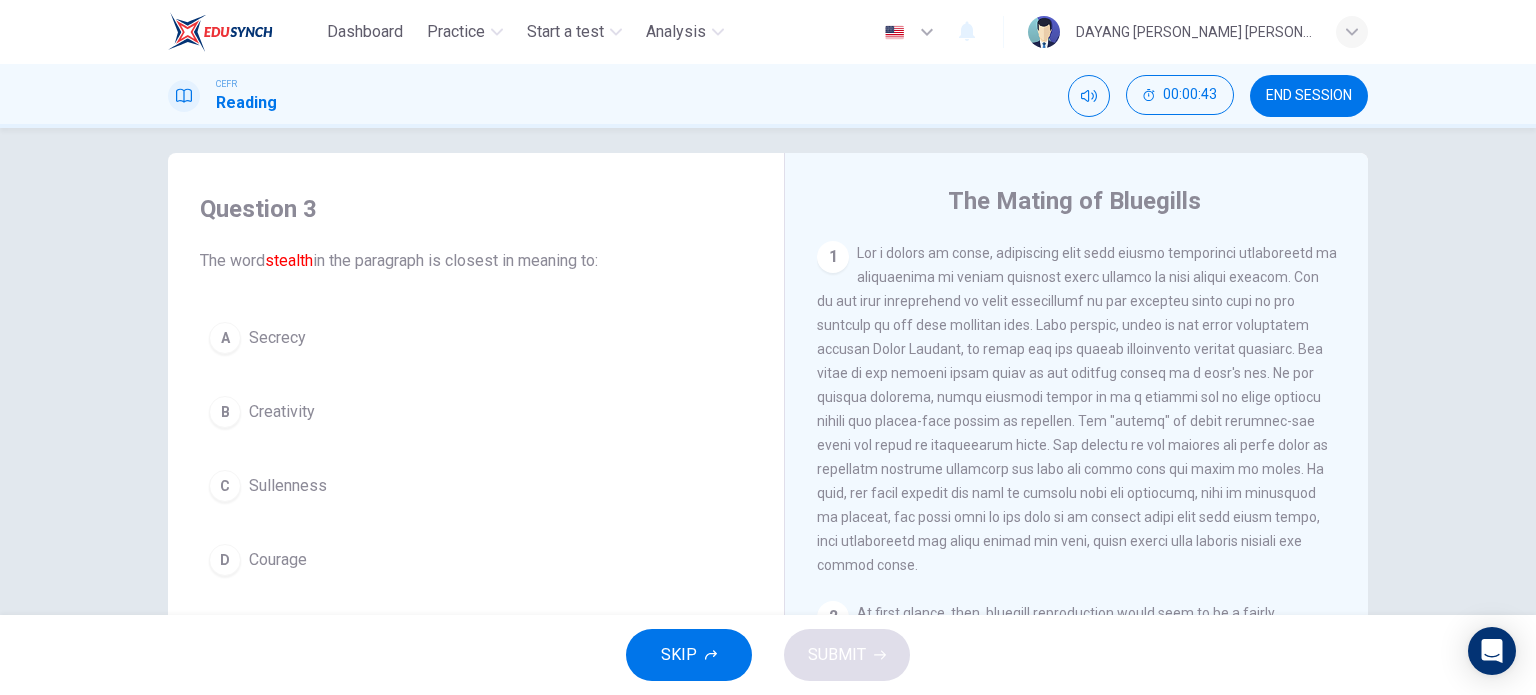 scroll, scrollTop: 0, scrollLeft: 0, axis: both 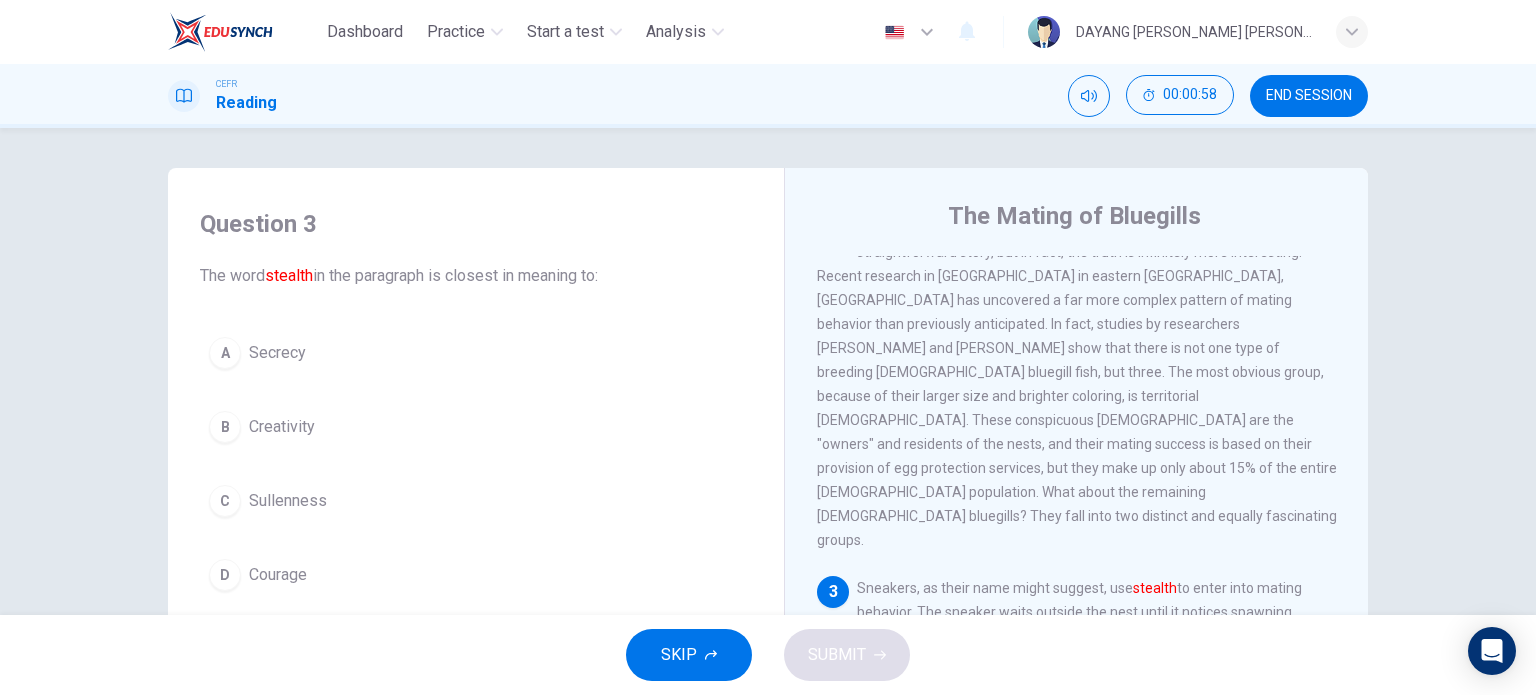 click on "Courage" at bounding box center (278, 575) 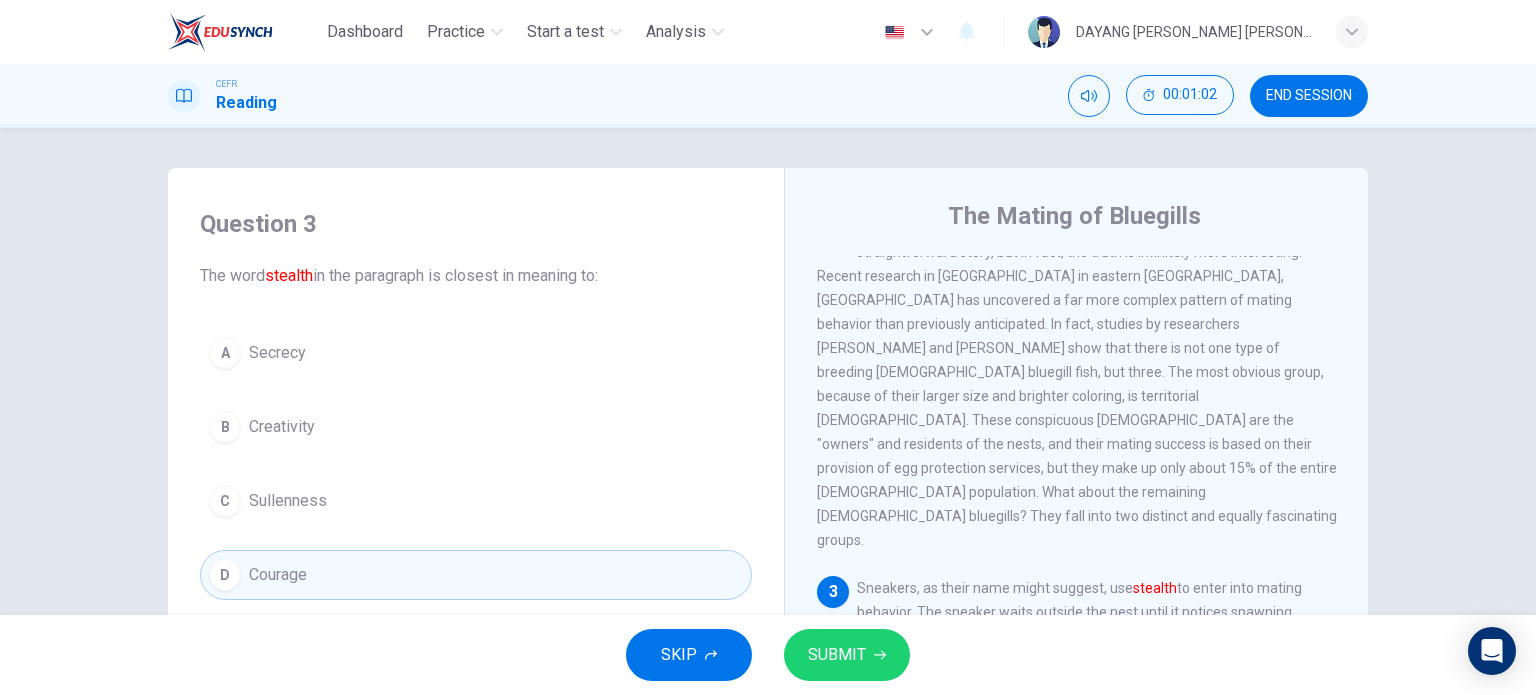 click on "SUBMIT" at bounding box center (847, 655) 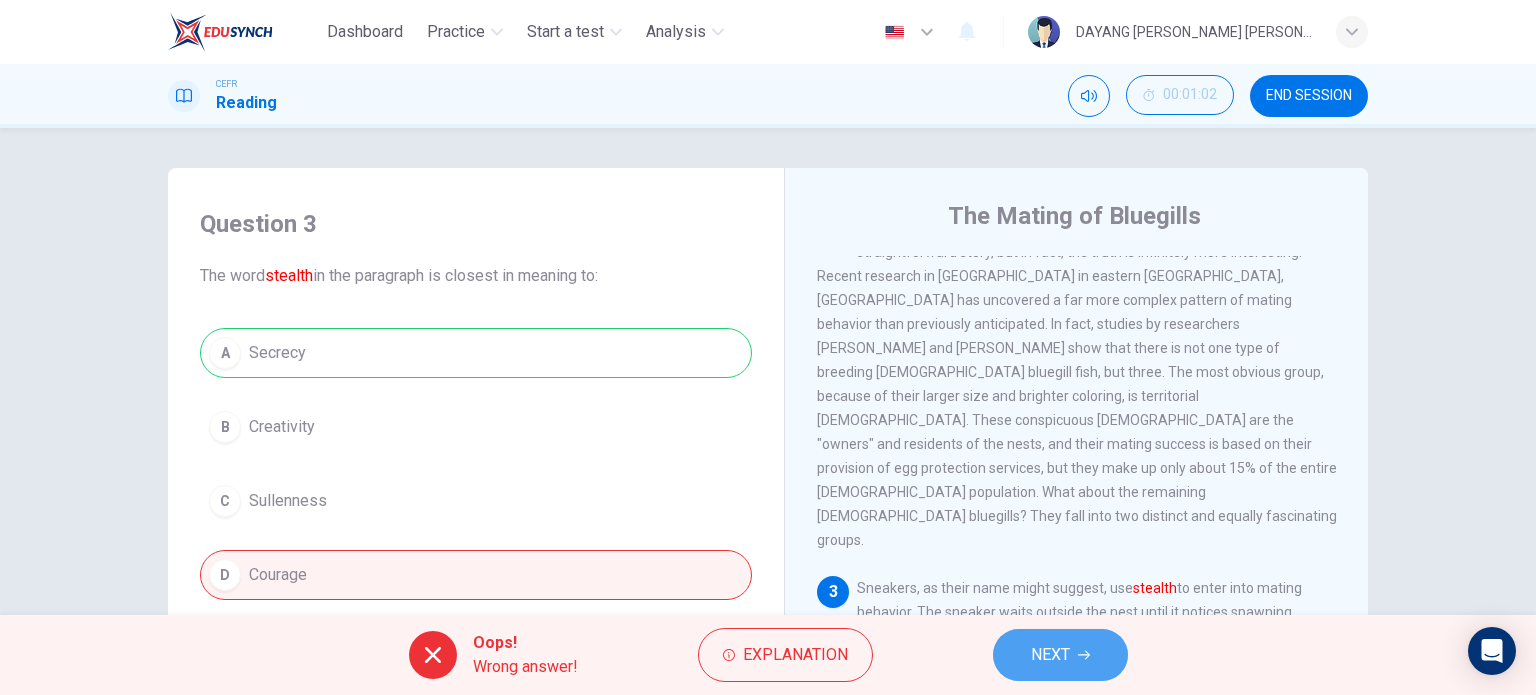 click on "NEXT" at bounding box center [1060, 655] 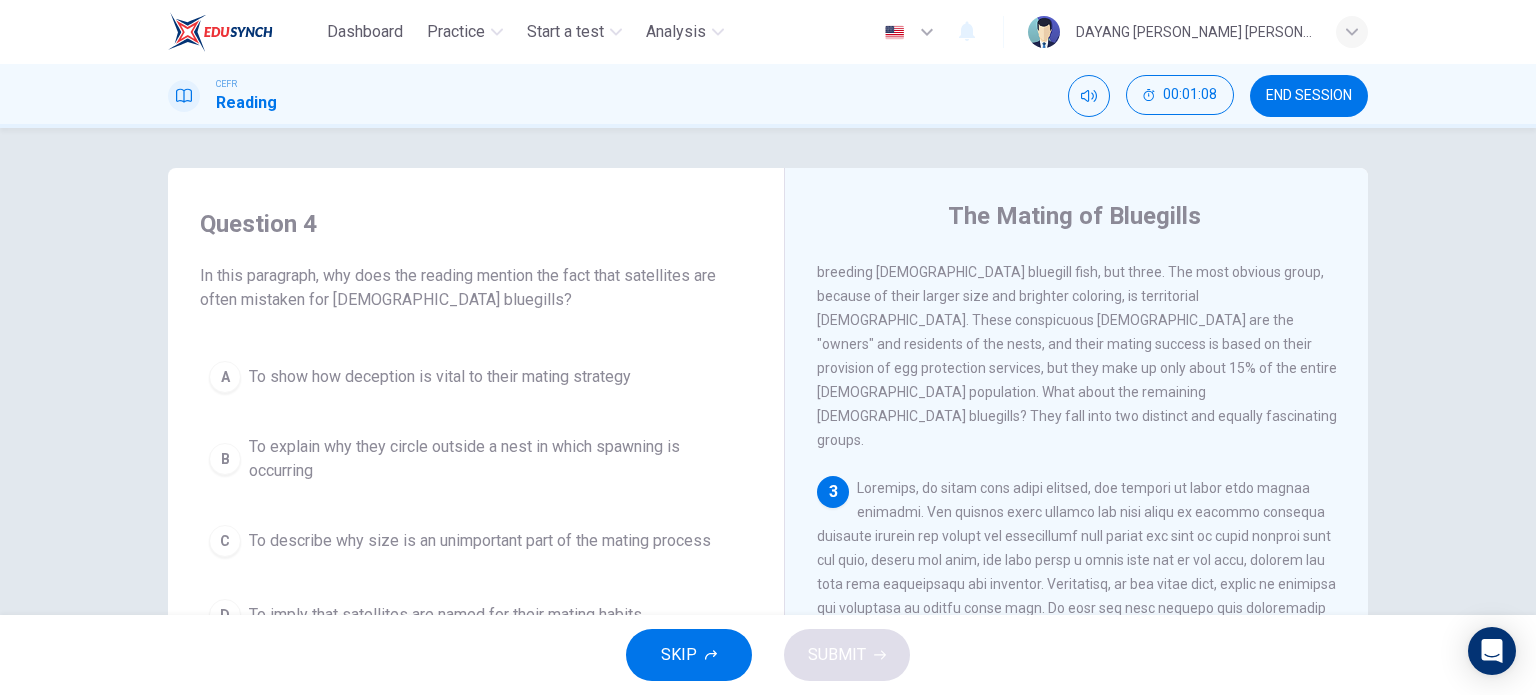 scroll, scrollTop: 600, scrollLeft: 0, axis: vertical 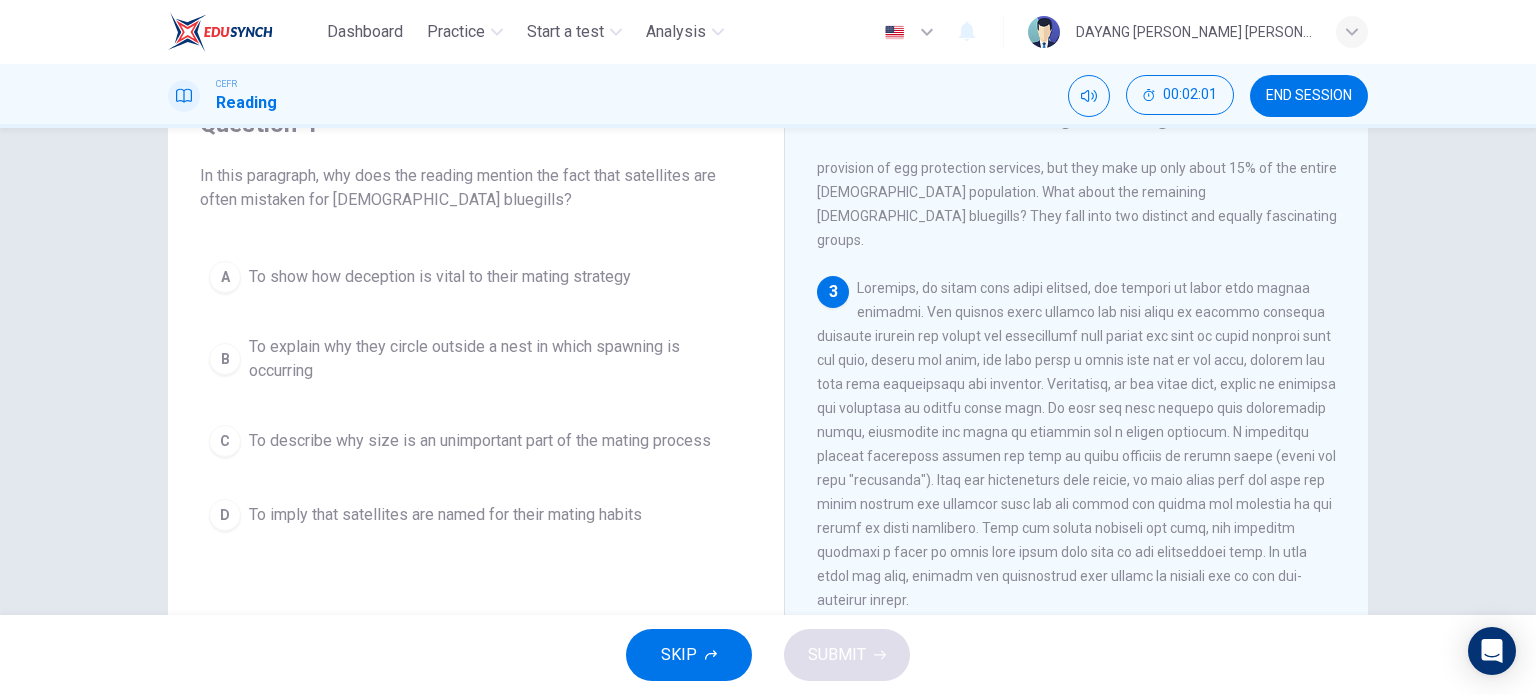 click on "To explain why they circle outside a nest in which spawning is occurring" at bounding box center [496, 359] 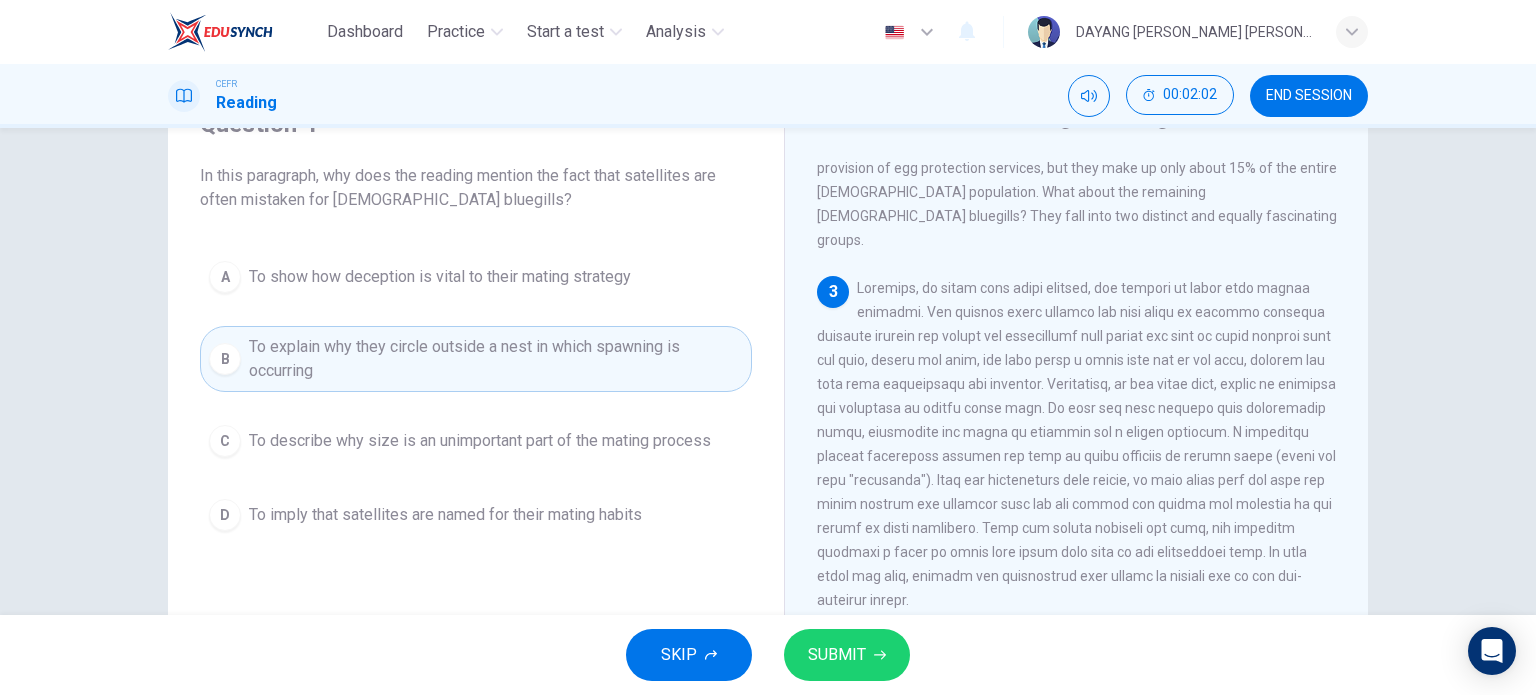 click on "SUBMIT" at bounding box center [837, 655] 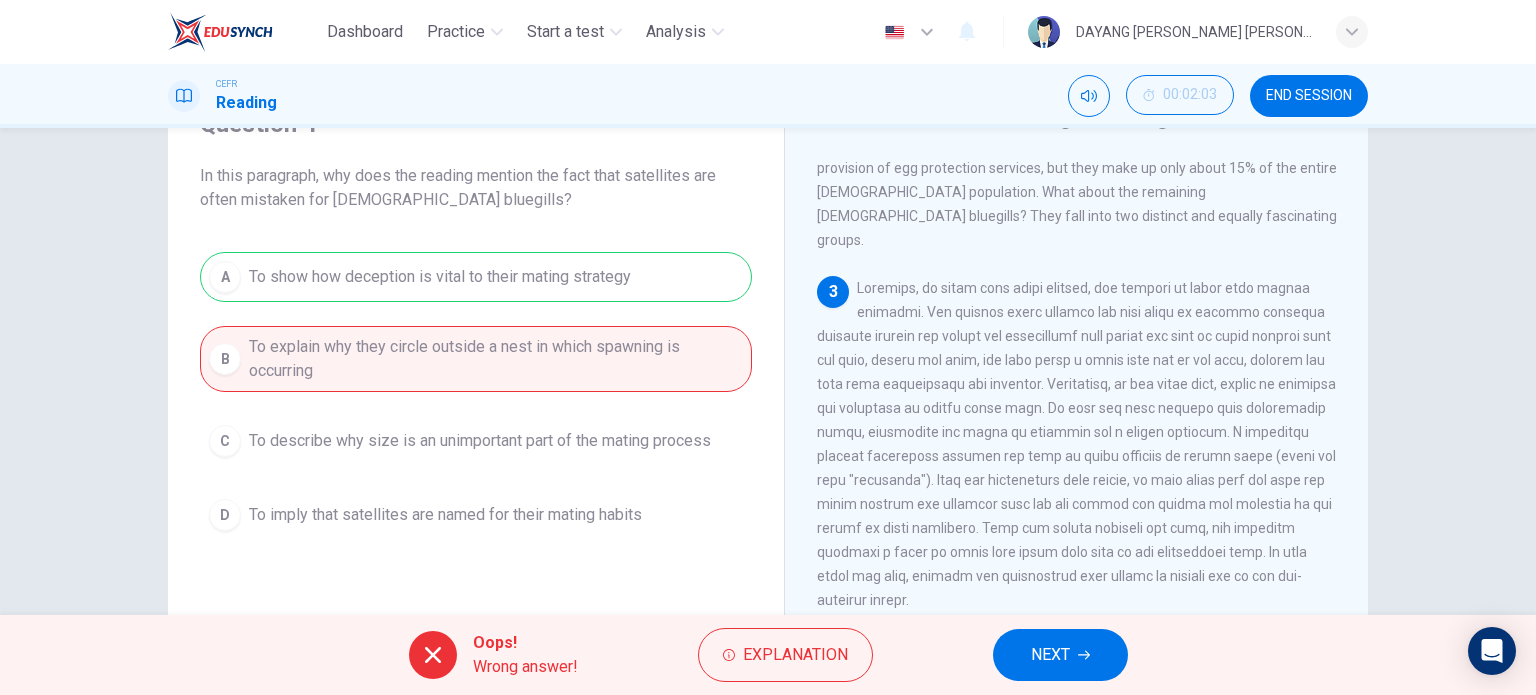 click on "NEXT" at bounding box center (1050, 655) 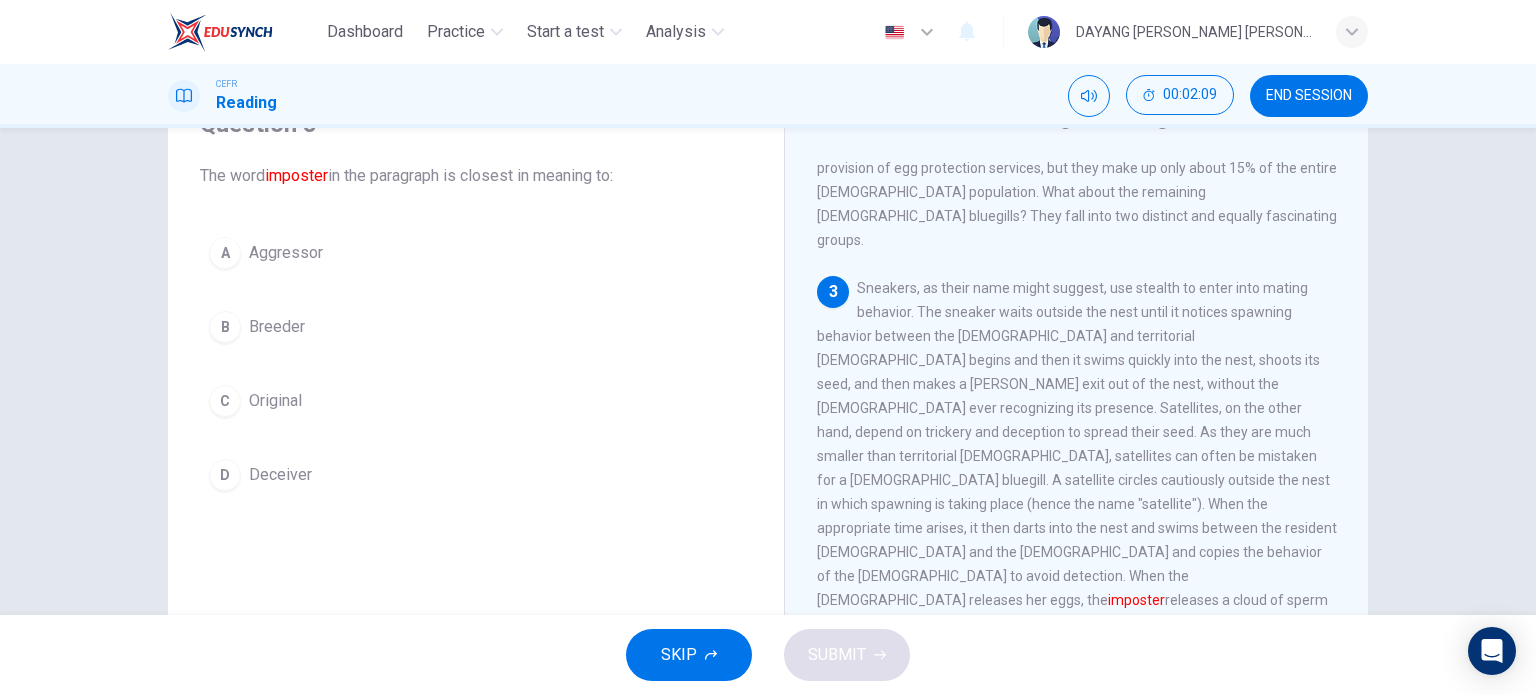 click on "Aggressor" at bounding box center (286, 253) 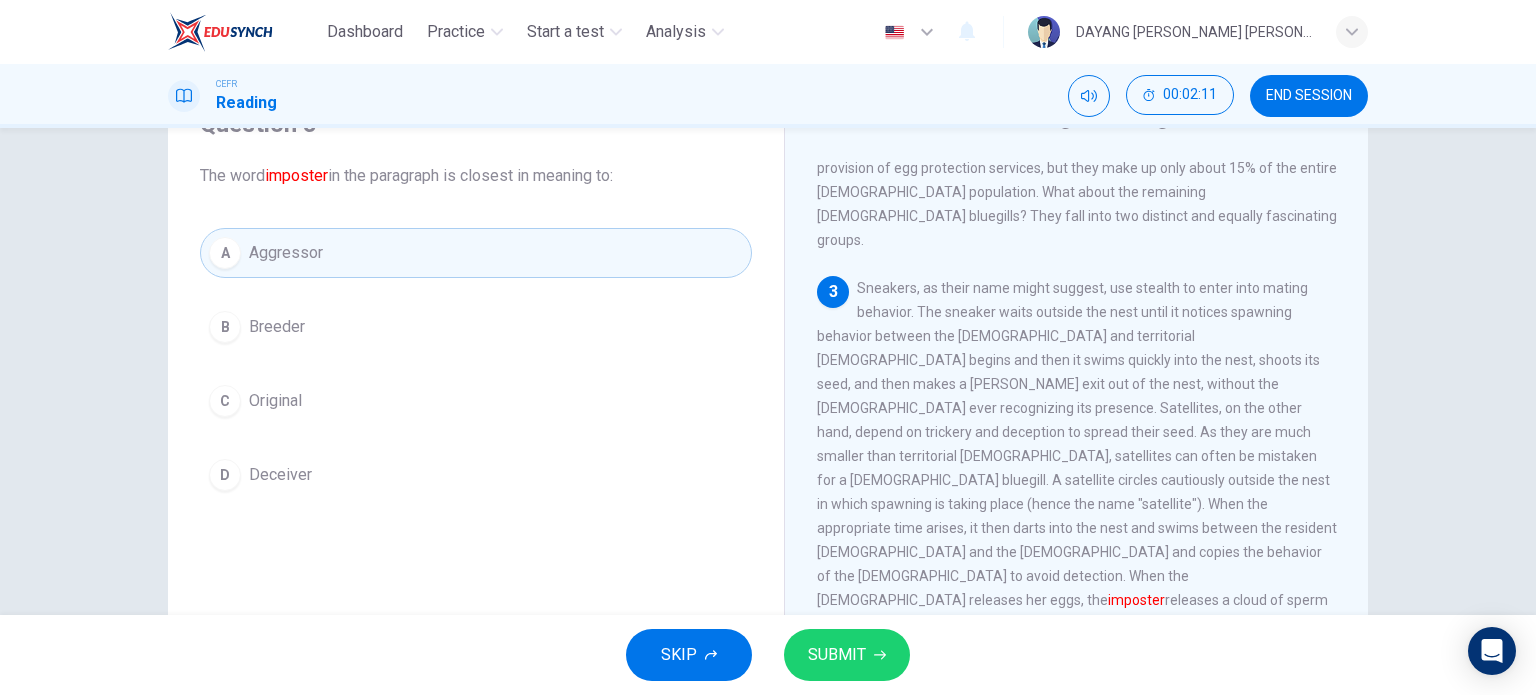 click on "D Deceiver" at bounding box center [476, 475] 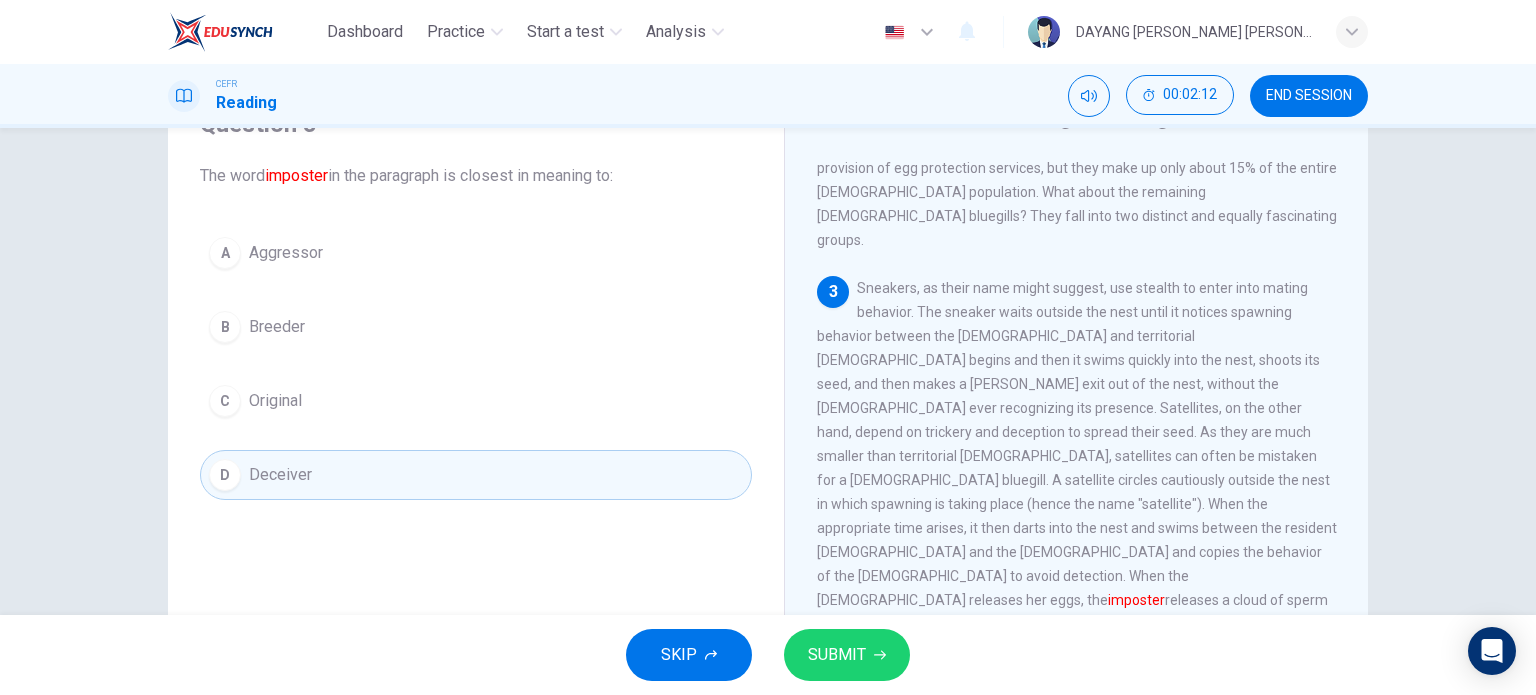 click on "SUBMIT" at bounding box center [847, 655] 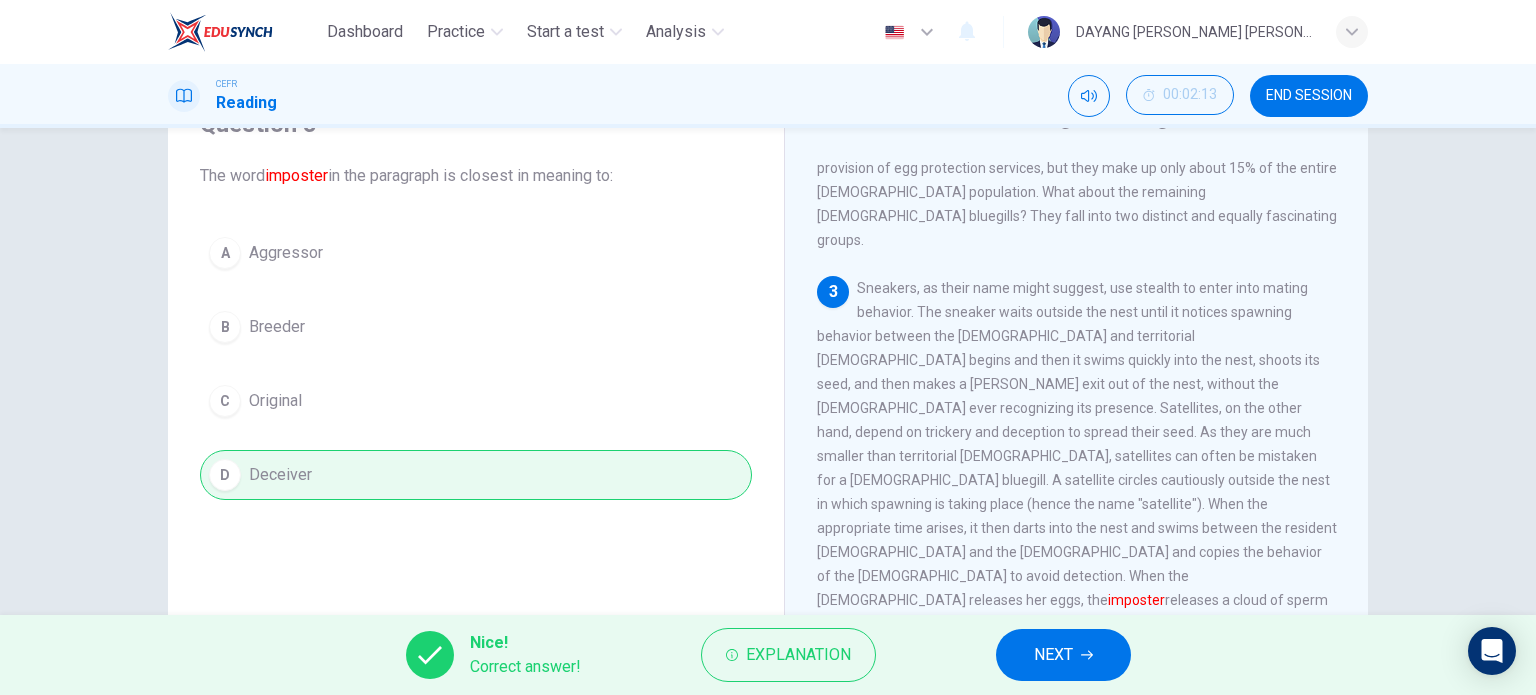 click on "NEXT" at bounding box center [1053, 655] 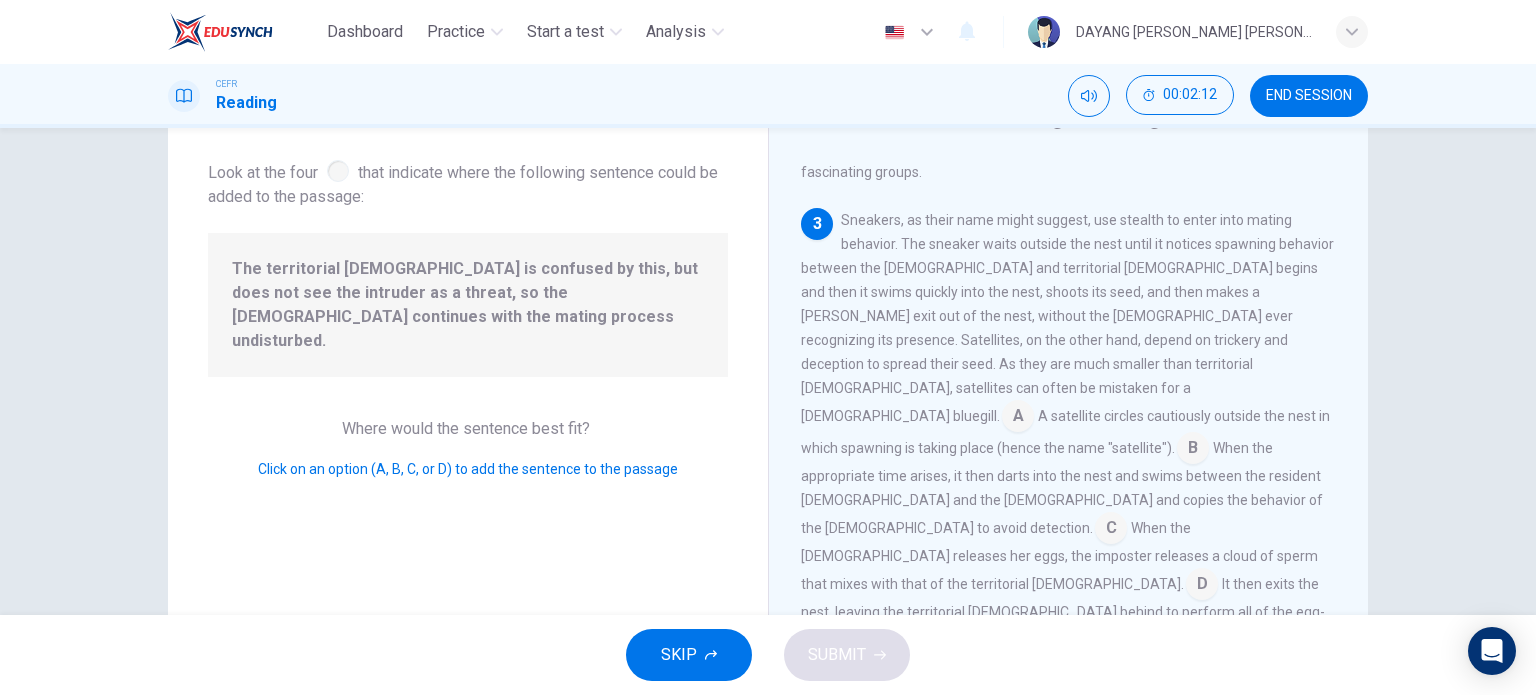 scroll, scrollTop: 636, scrollLeft: 0, axis: vertical 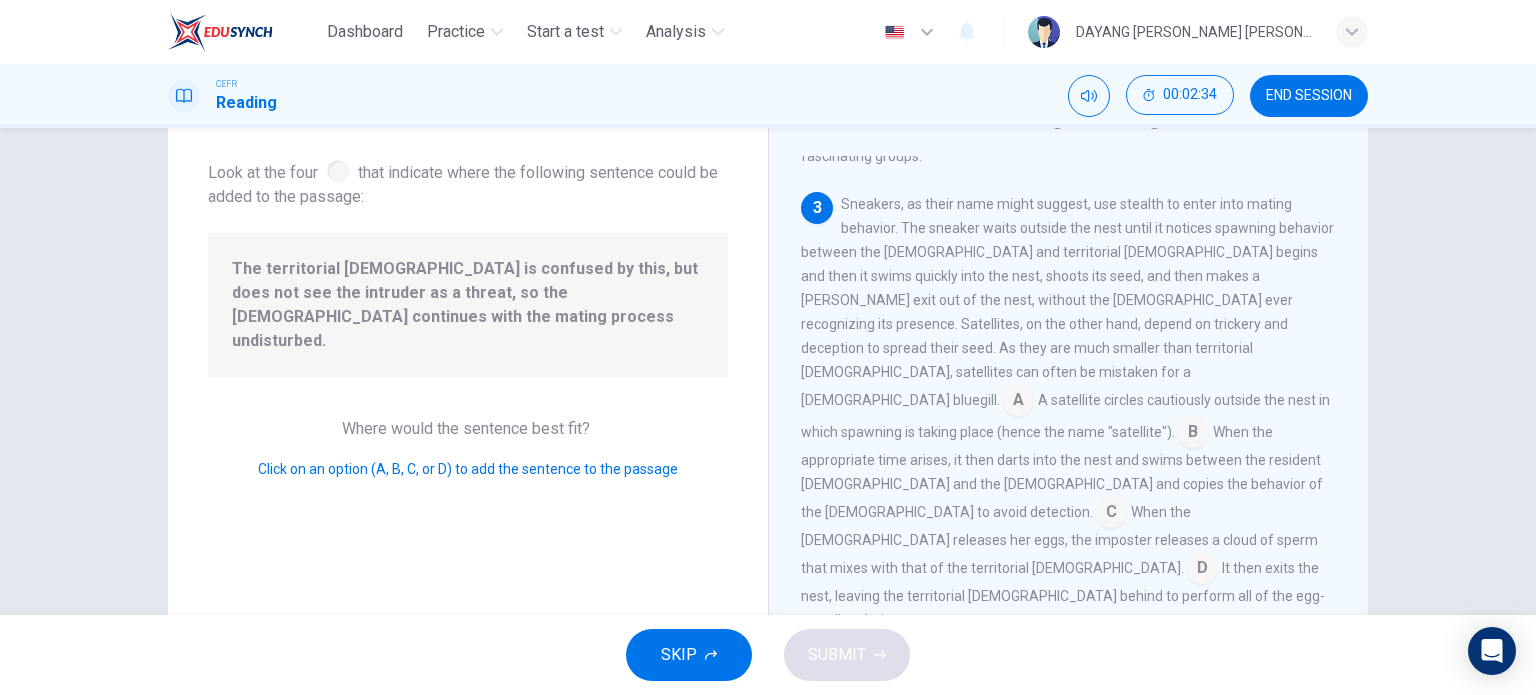 click at bounding box center (1202, 570) 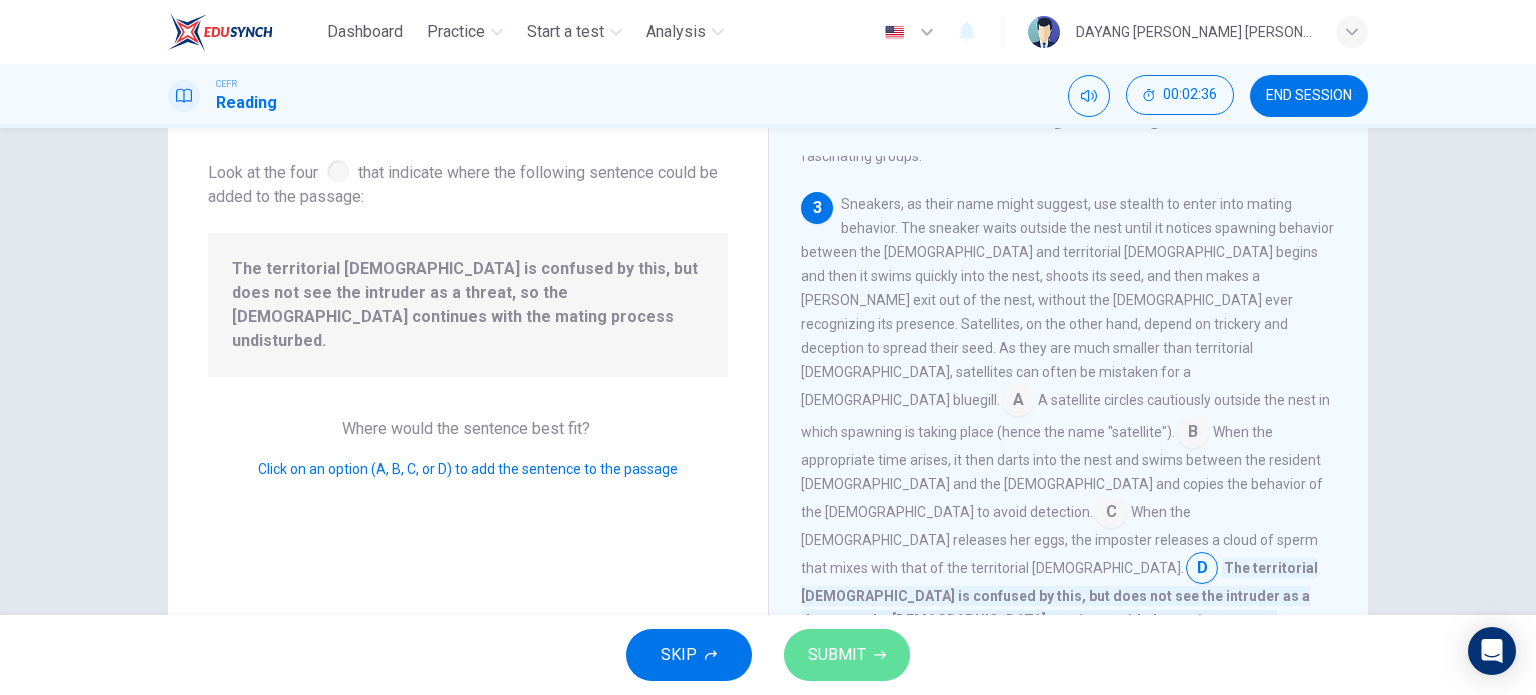 click 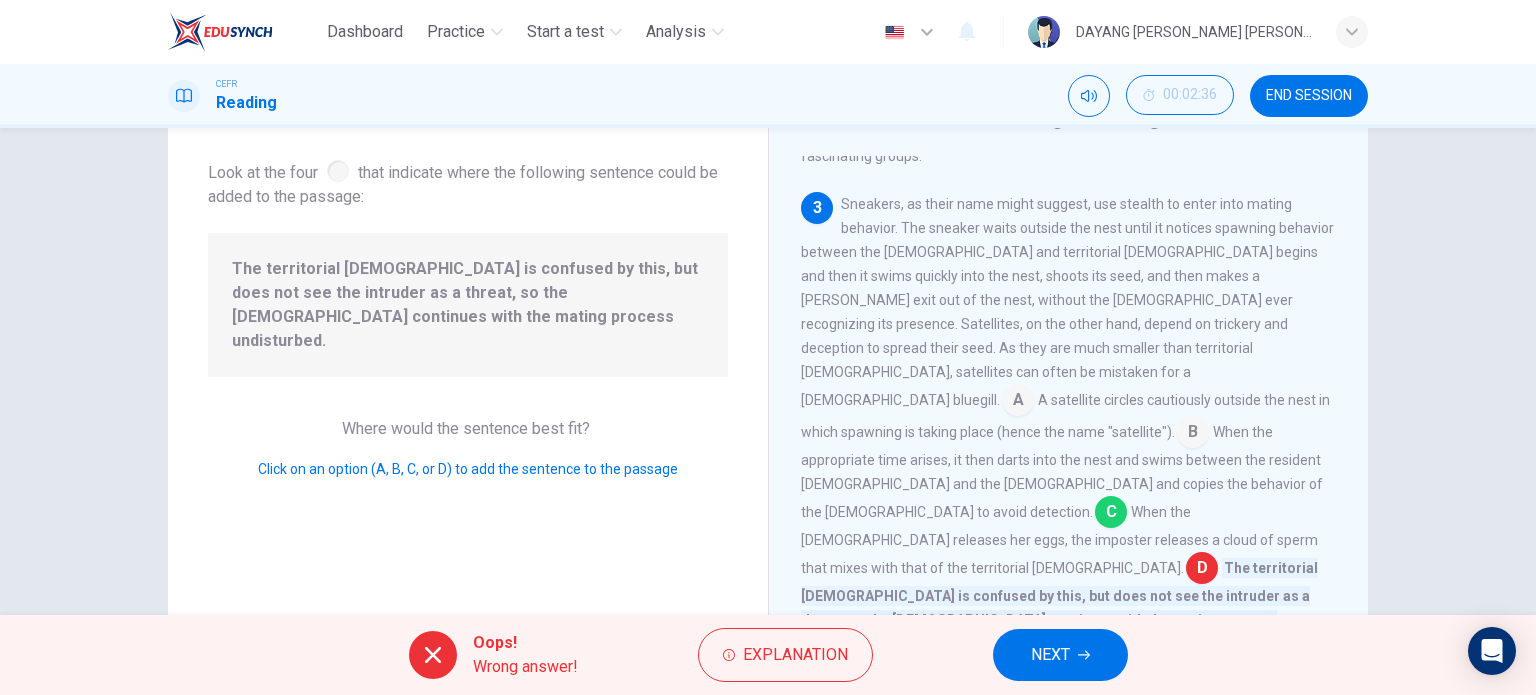 click on "NEXT" at bounding box center (1060, 655) 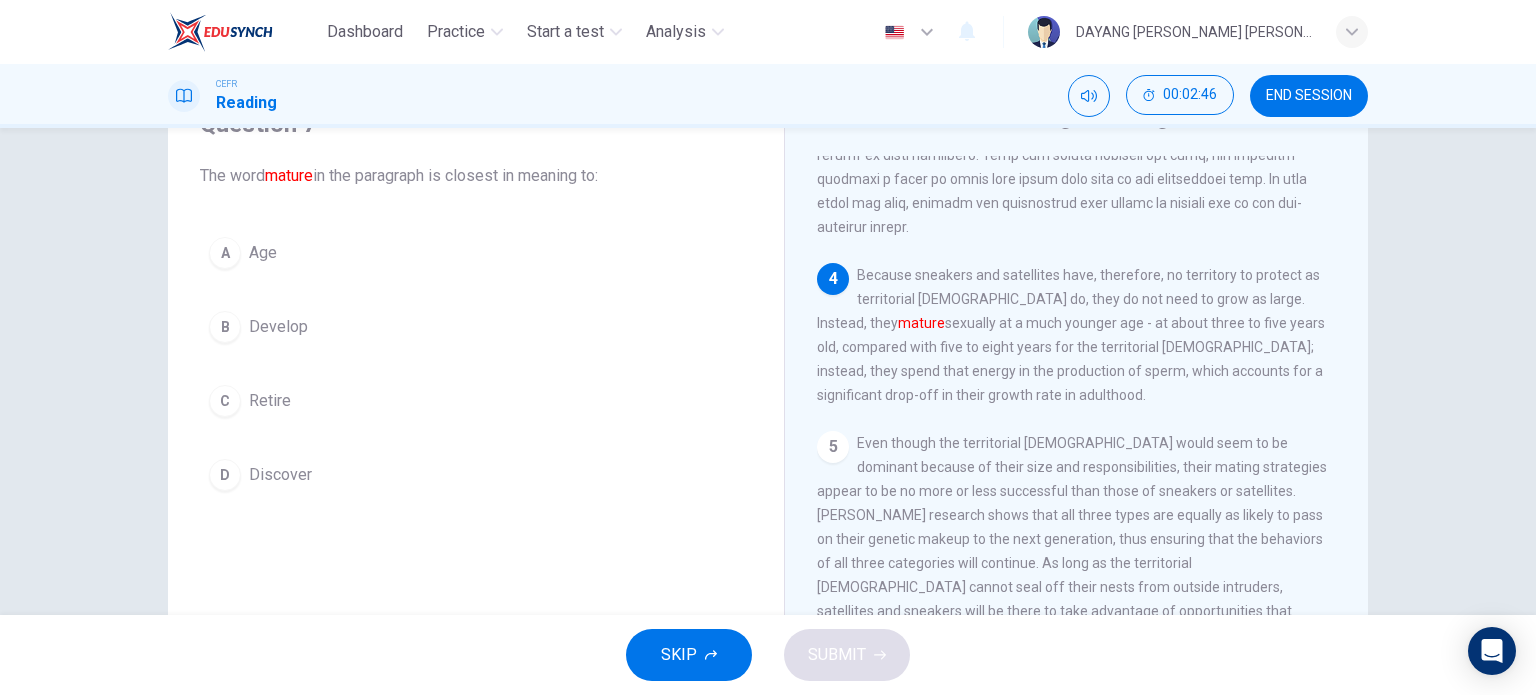 scroll, scrollTop: 924, scrollLeft: 0, axis: vertical 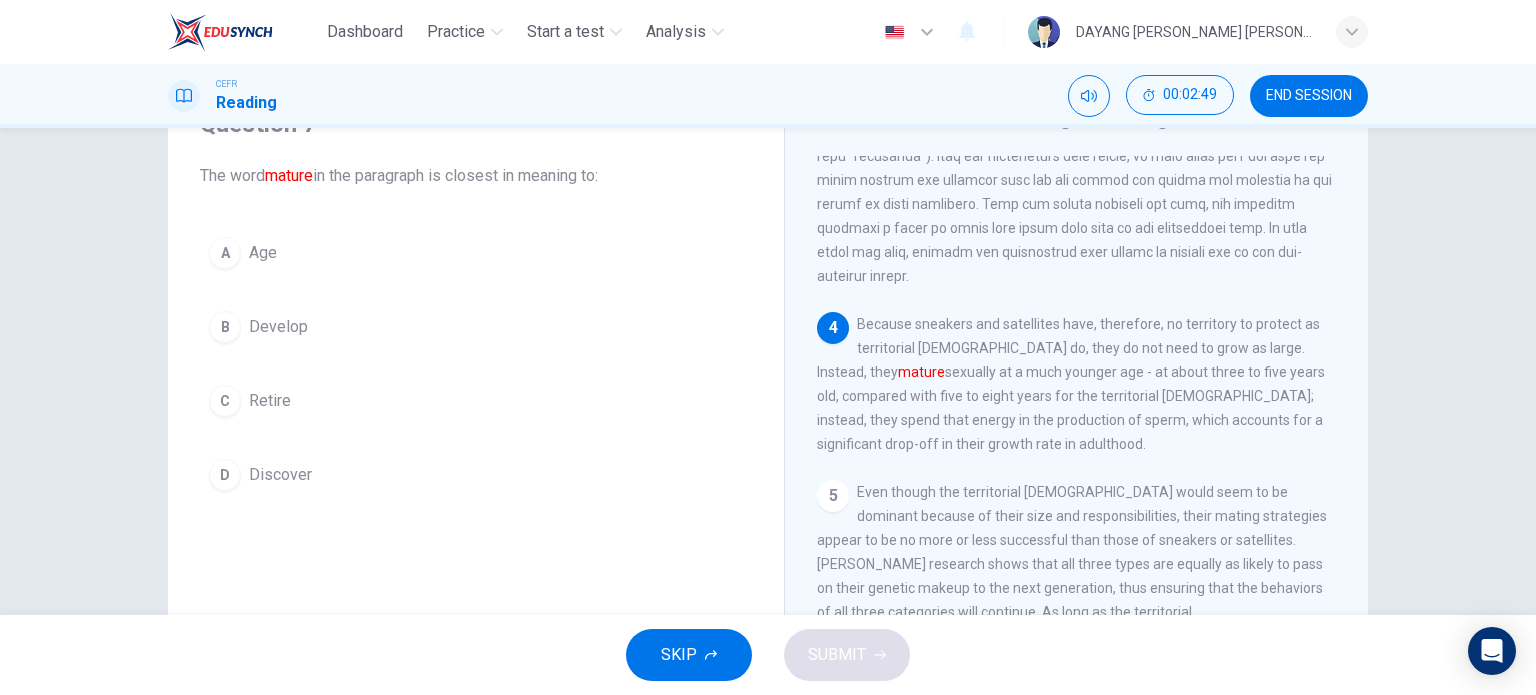 click on "A Age B Develop C Retire D Discover" at bounding box center (476, 364) 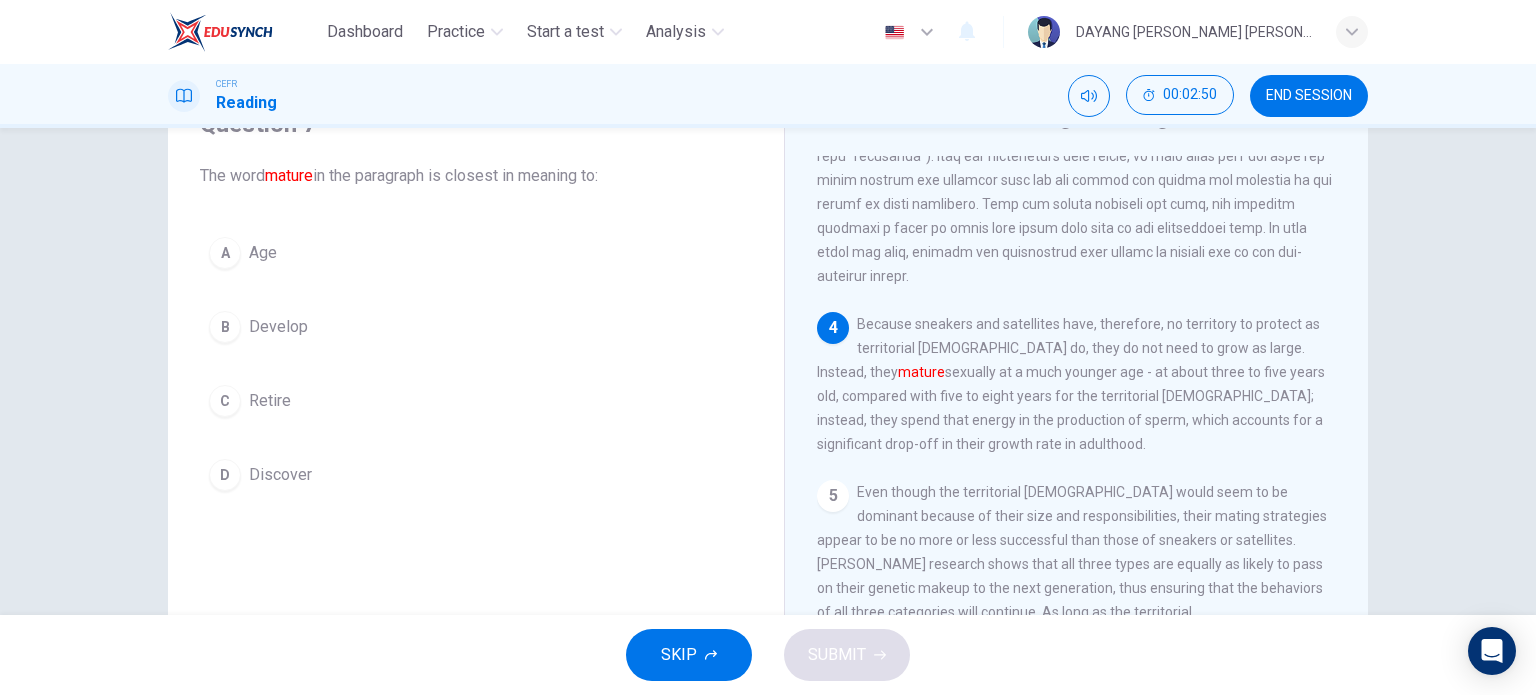click on "Develop" at bounding box center (278, 327) 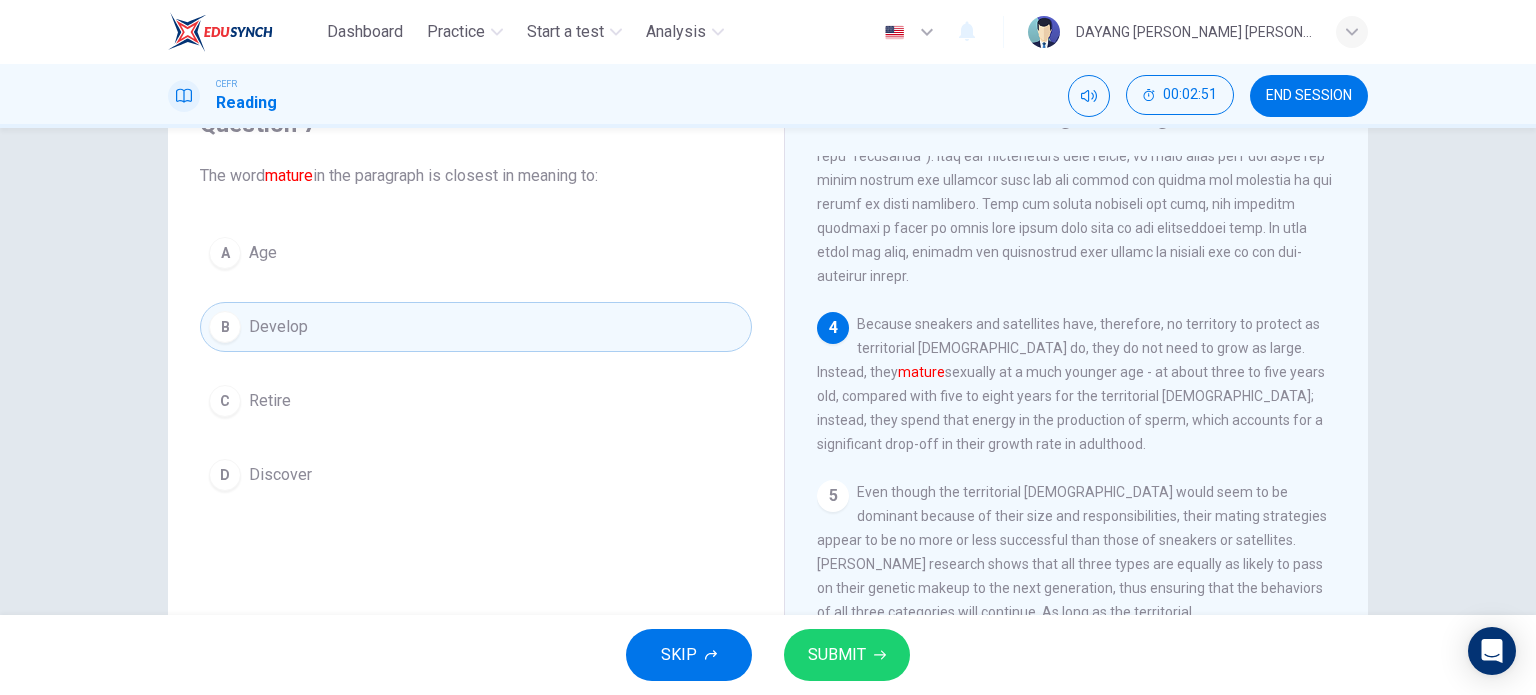 click on "SUBMIT" at bounding box center (837, 655) 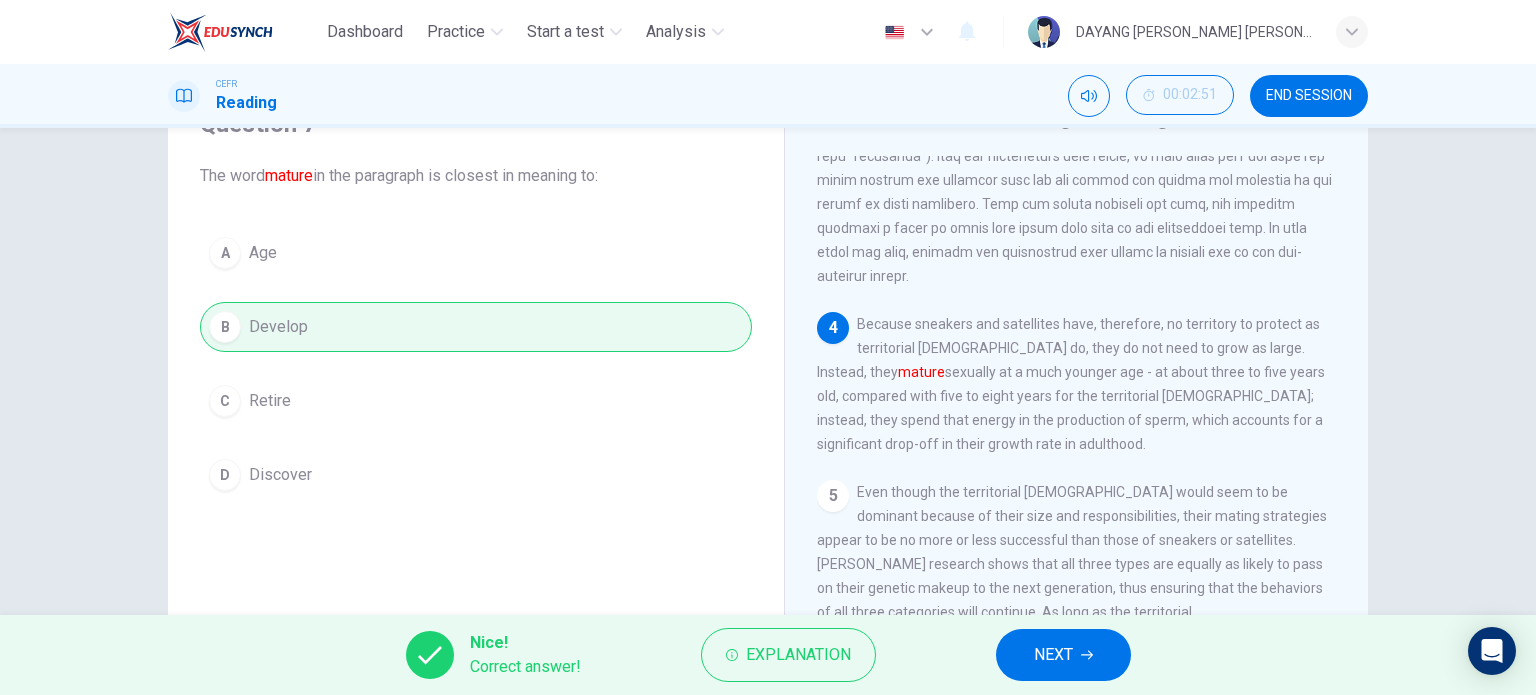 click on "NEXT" at bounding box center [1063, 655] 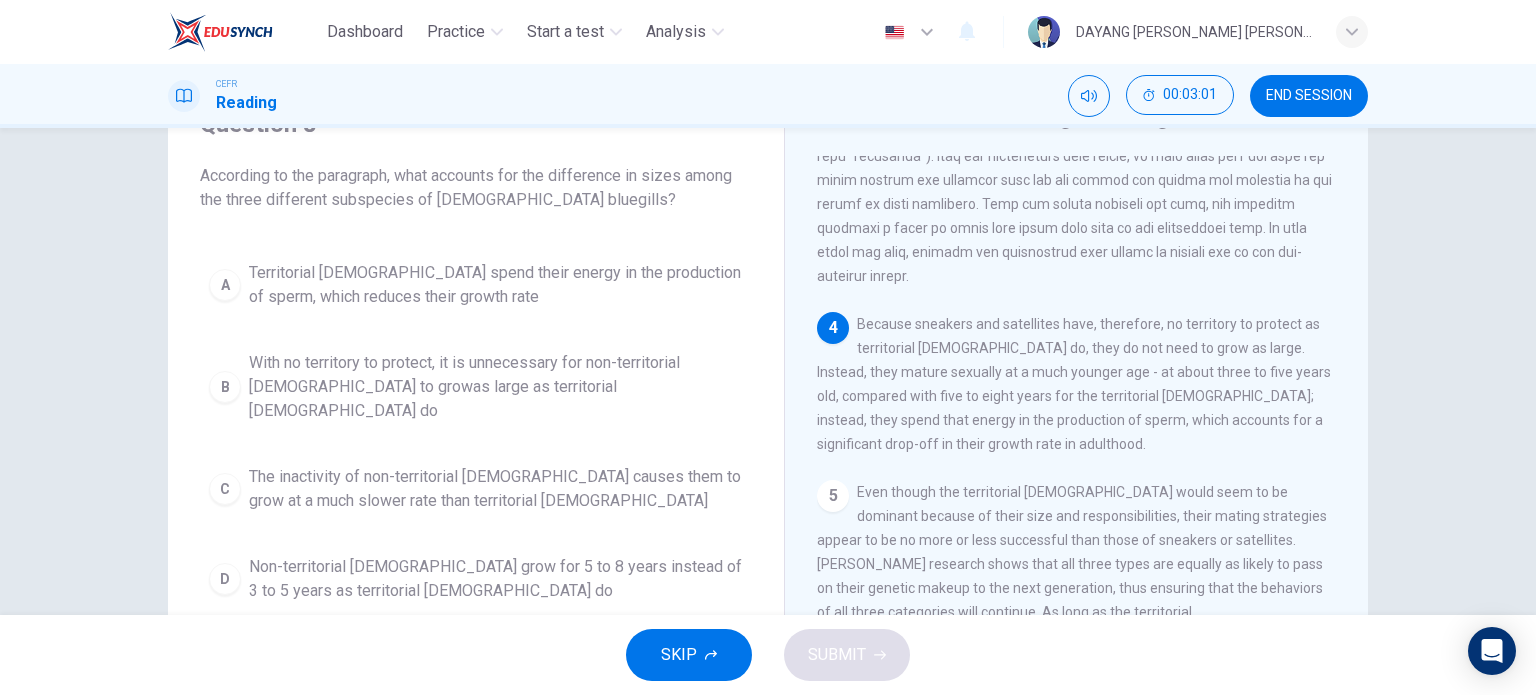 click on "Territorial [DEMOGRAPHIC_DATA] spend their energy in the production of sperm, which reduces their growth rate" at bounding box center (496, 285) 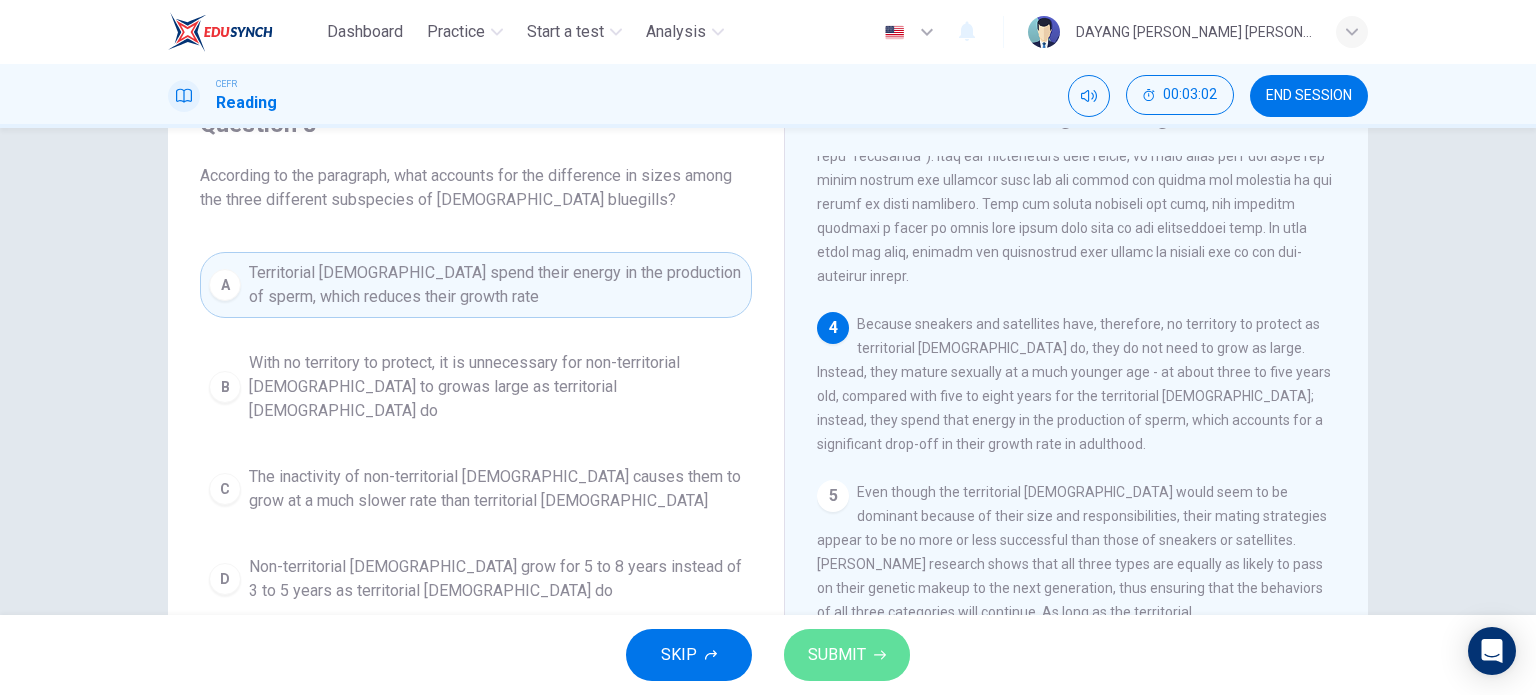click on "SUBMIT" at bounding box center (837, 655) 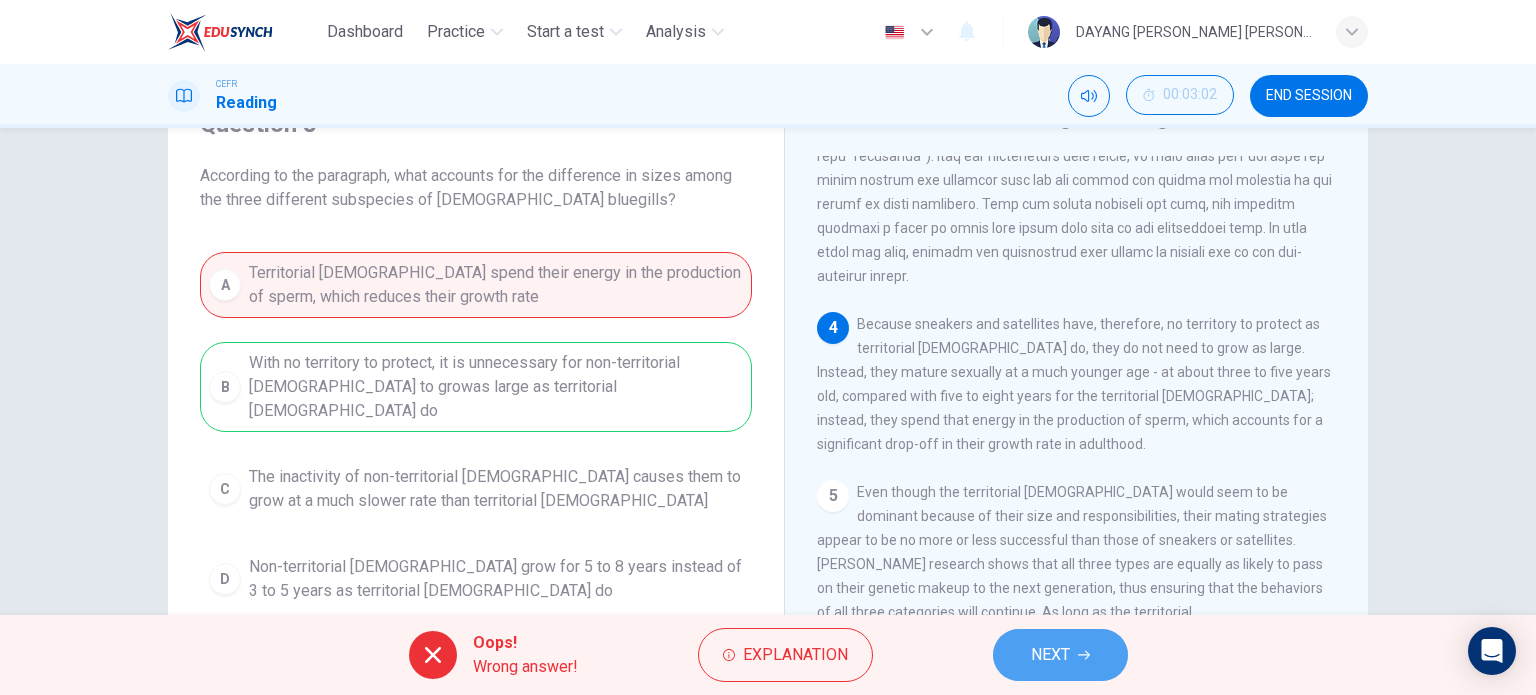 click on "NEXT" at bounding box center (1050, 655) 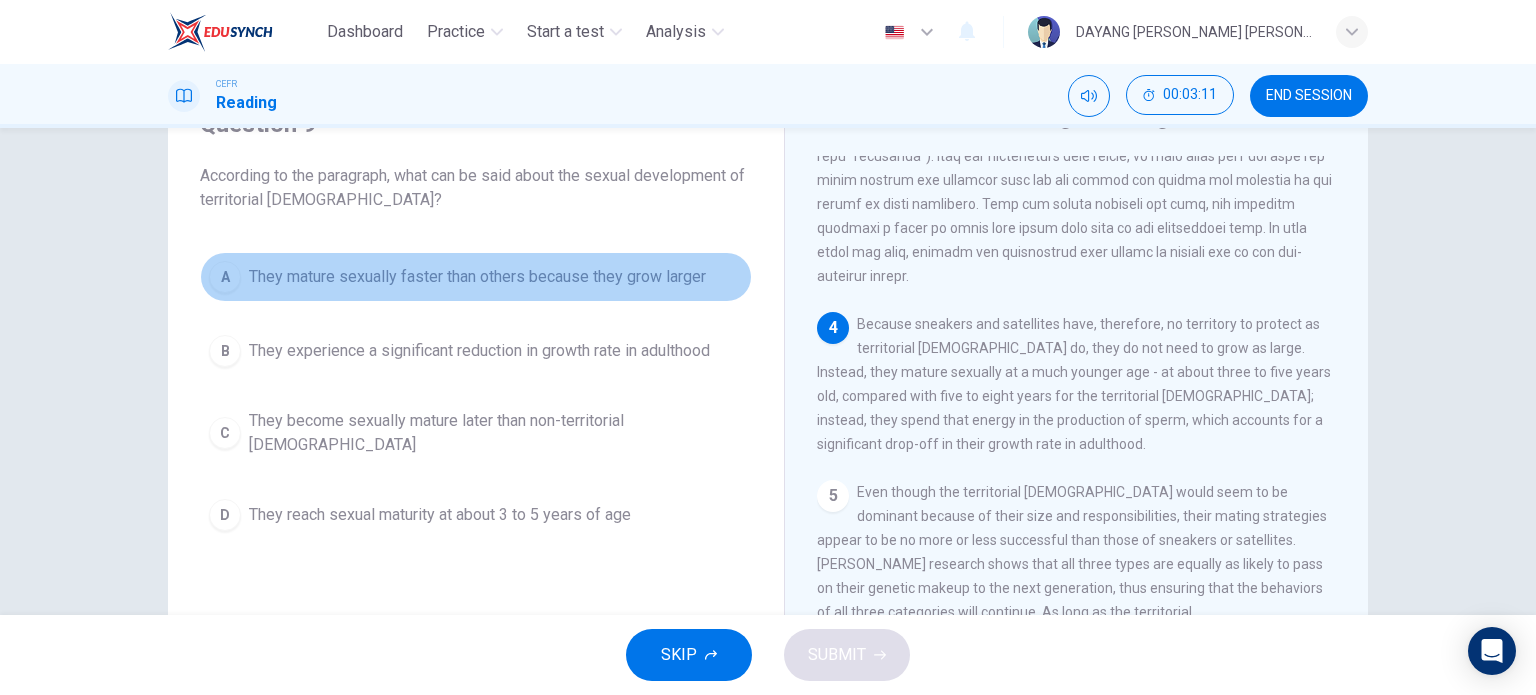 click on "They mature sexually faster than others because they grow larger" at bounding box center (477, 277) 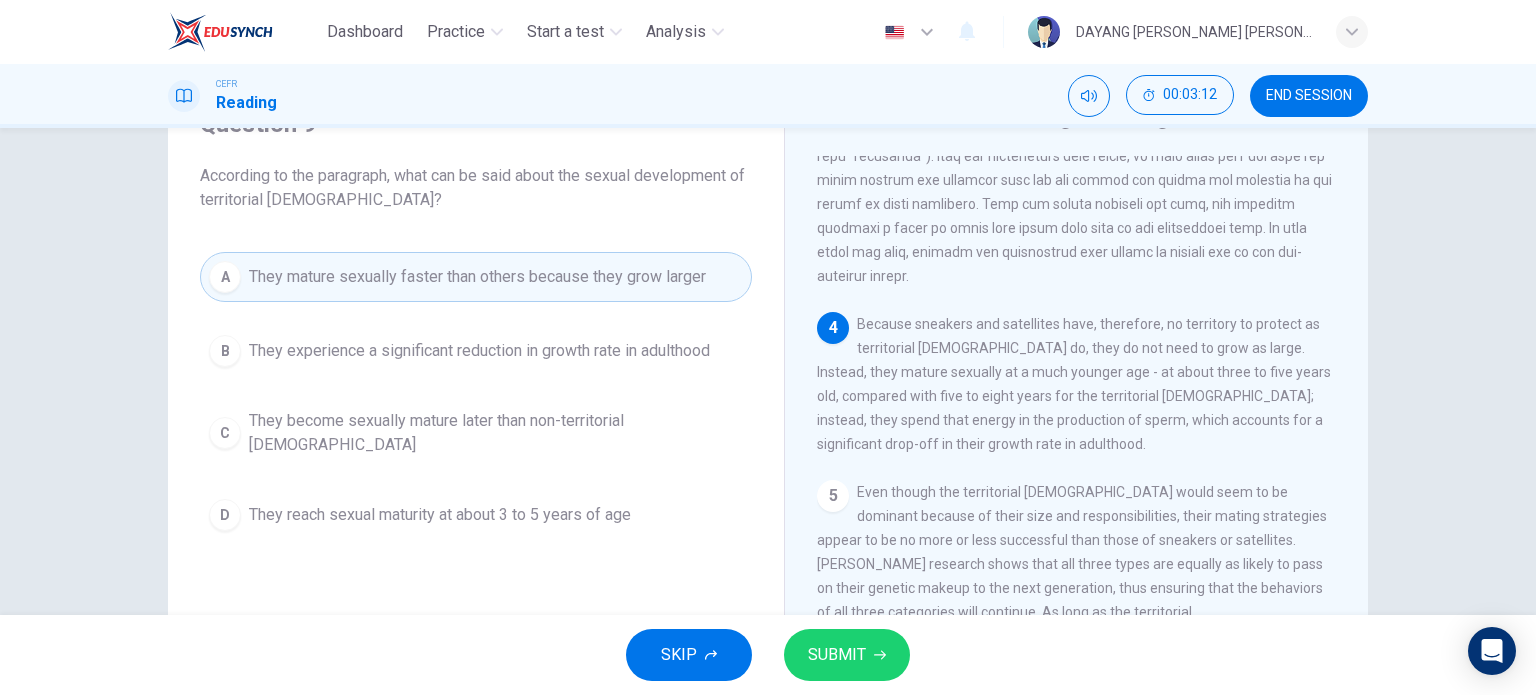 click on "SKIP SUBMIT" at bounding box center (768, 655) 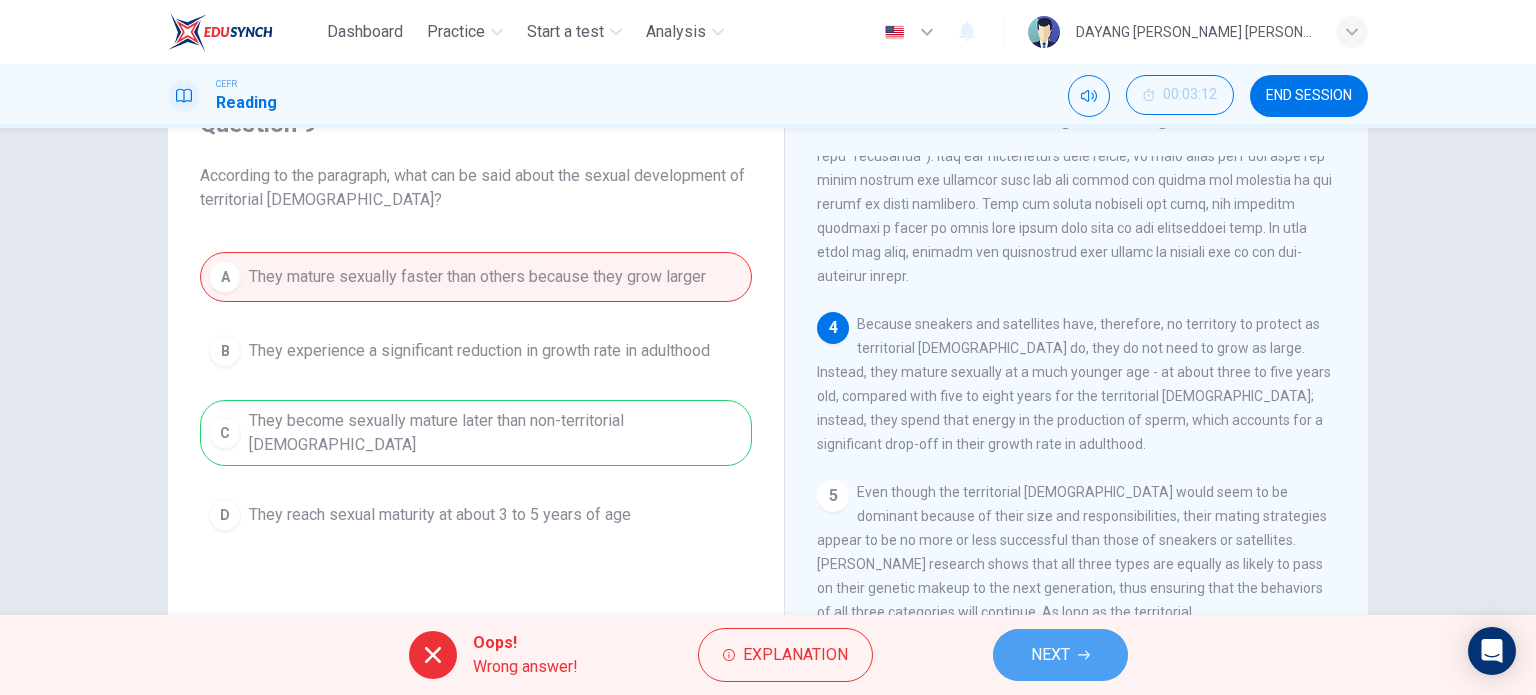 click on "NEXT" at bounding box center [1050, 655] 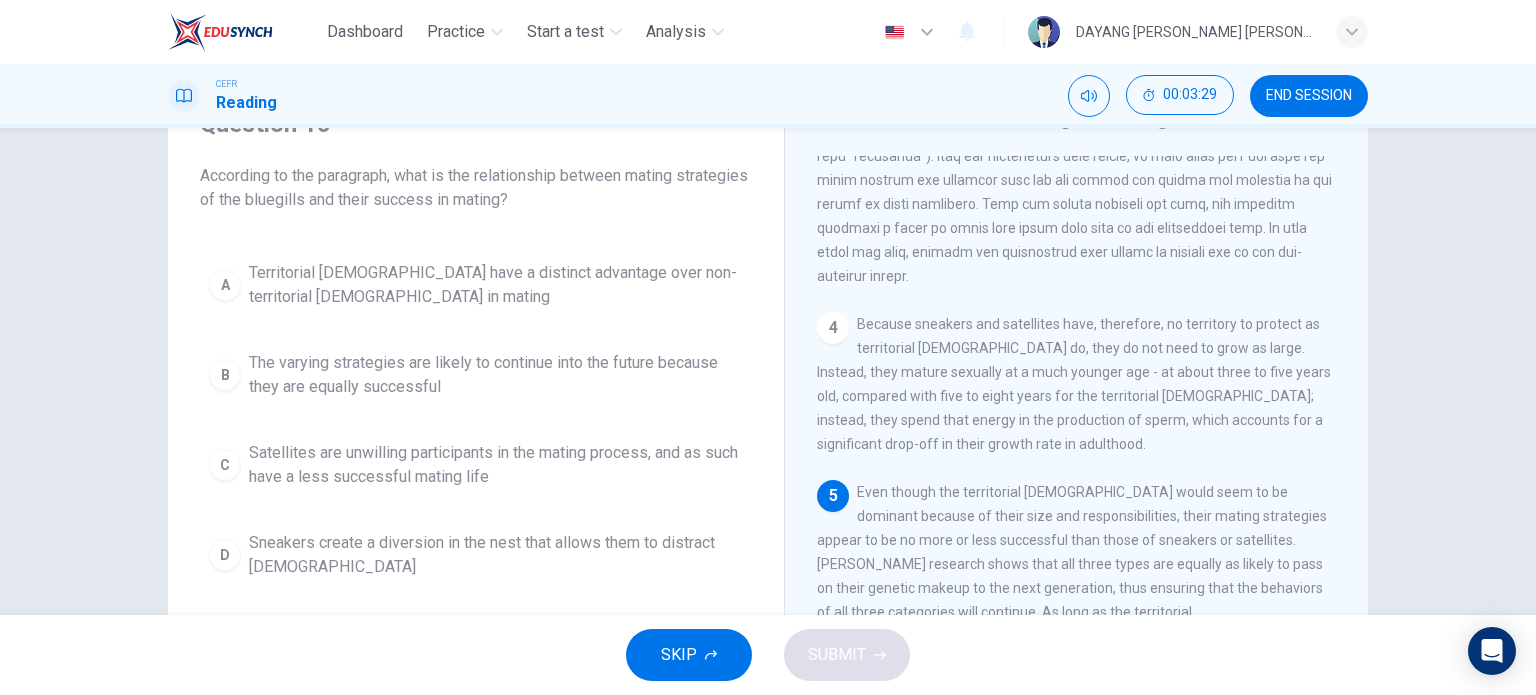 click on "Territorial [DEMOGRAPHIC_DATA] have a distinct advantage over non-territorial [DEMOGRAPHIC_DATA] in mating" at bounding box center [496, 285] 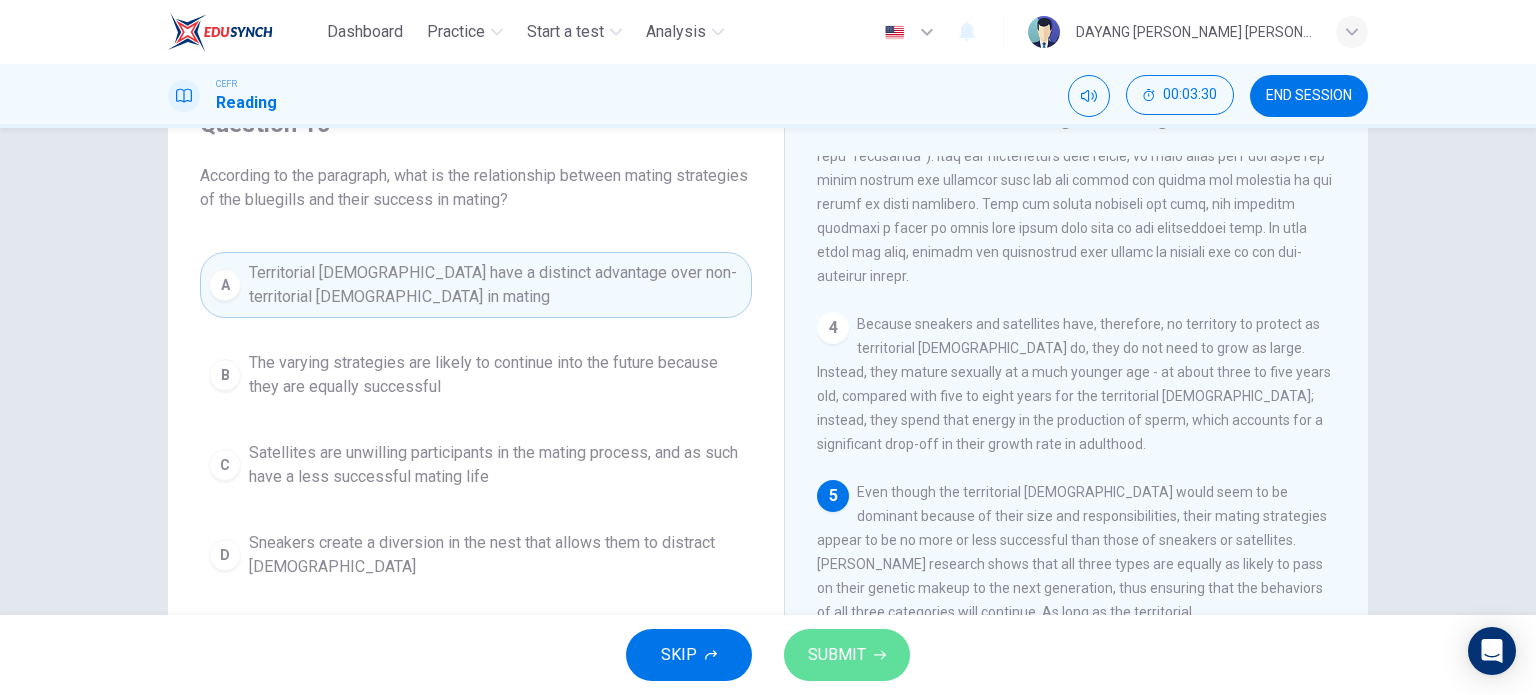 click on "SUBMIT" at bounding box center [837, 655] 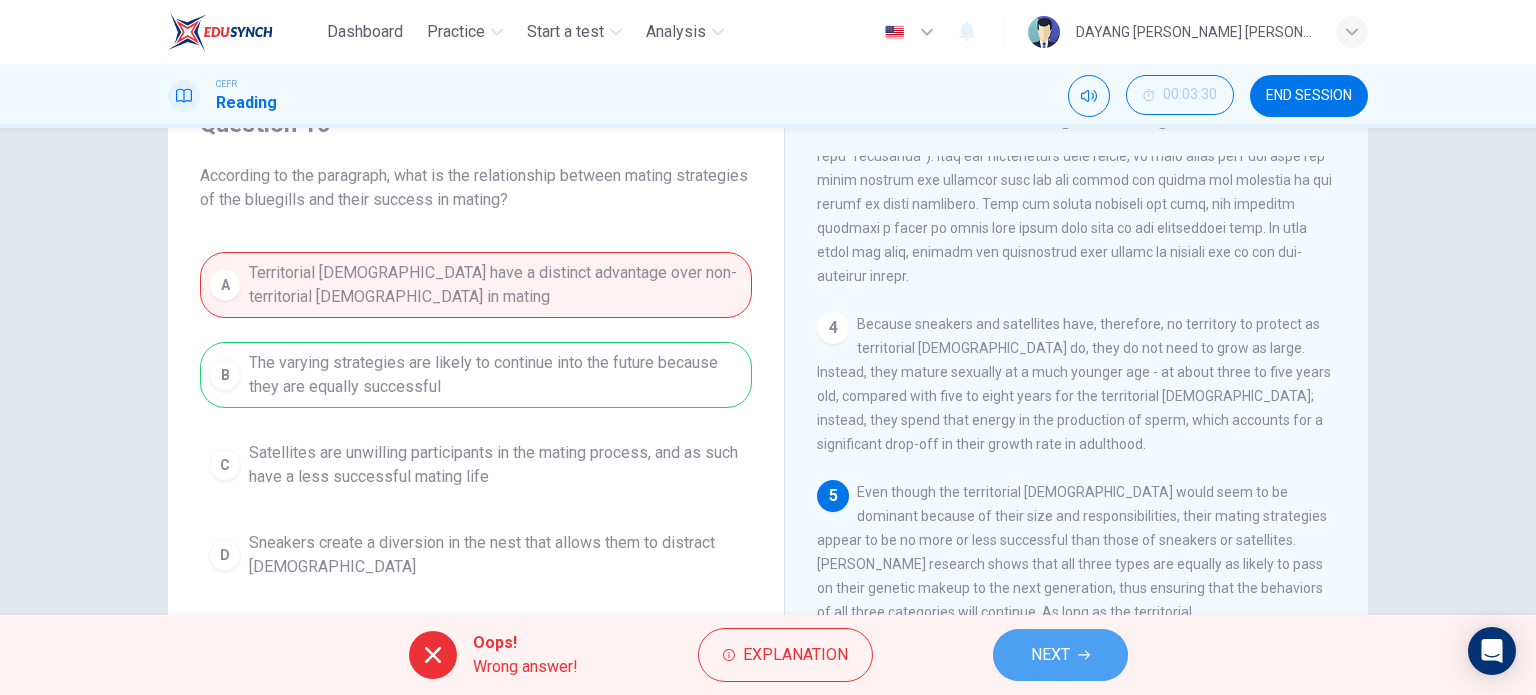 click on "NEXT" at bounding box center (1060, 655) 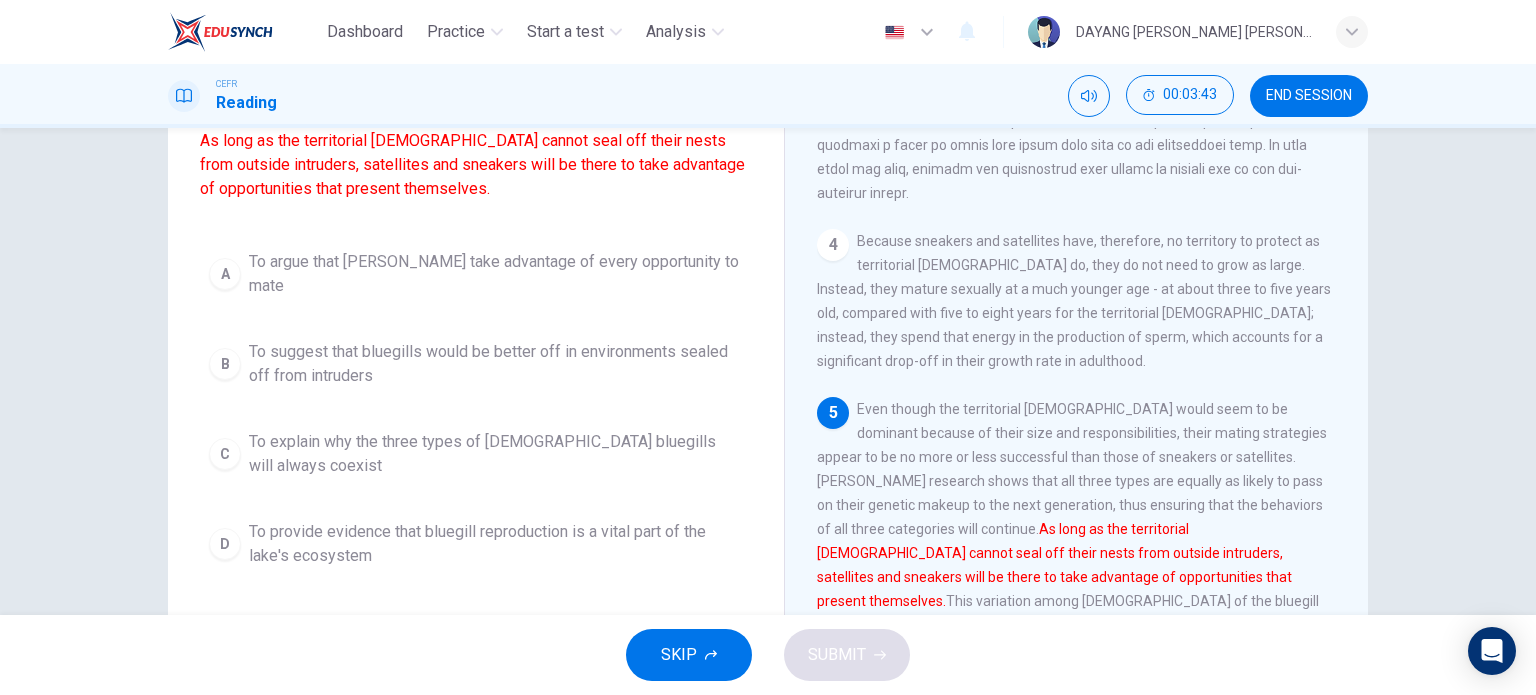 scroll, scrollTop: 200, scrollLeft: 0, axis: vertical 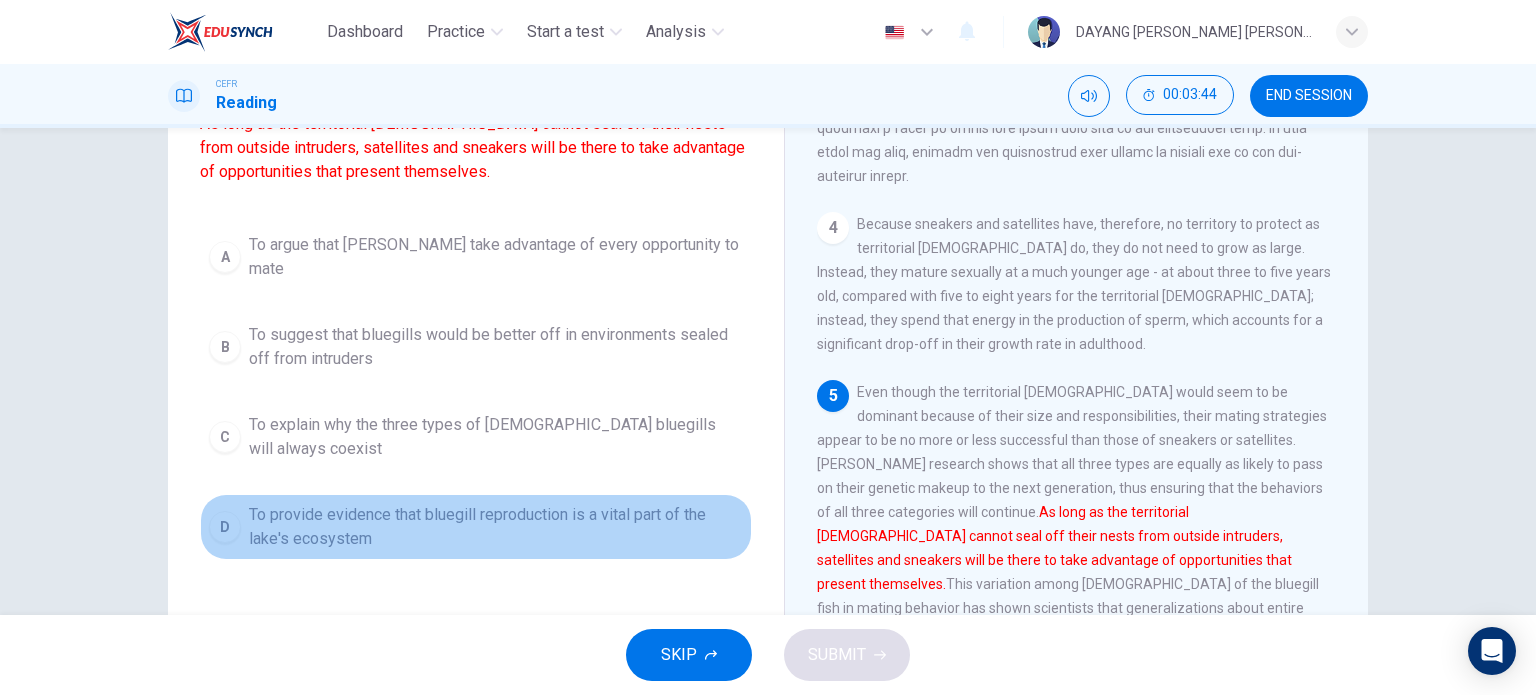 click on "To provide evidence that bluegill reproduction is a vital part of the lake's ecosystem" at bounding box center (496, 527) 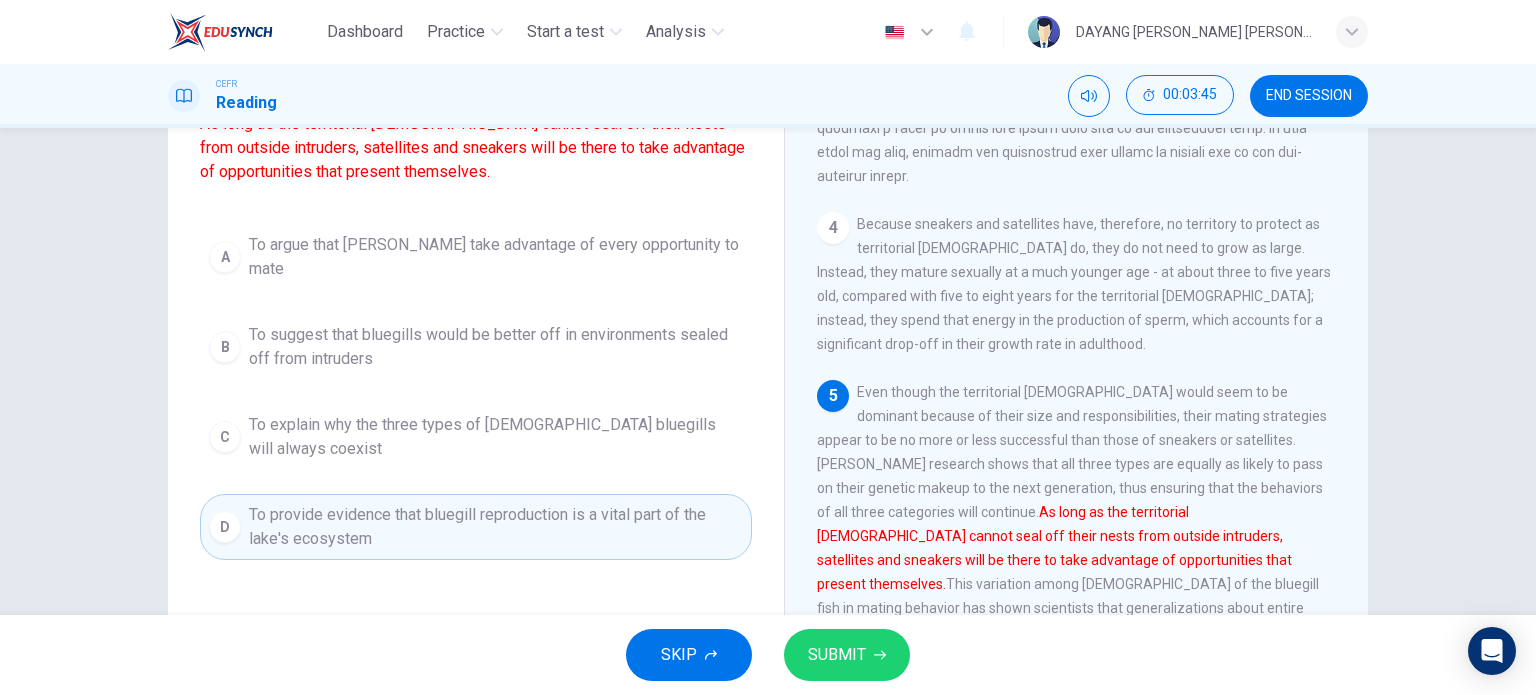 click on "SUBMIT" at bounding box center [837, 655] 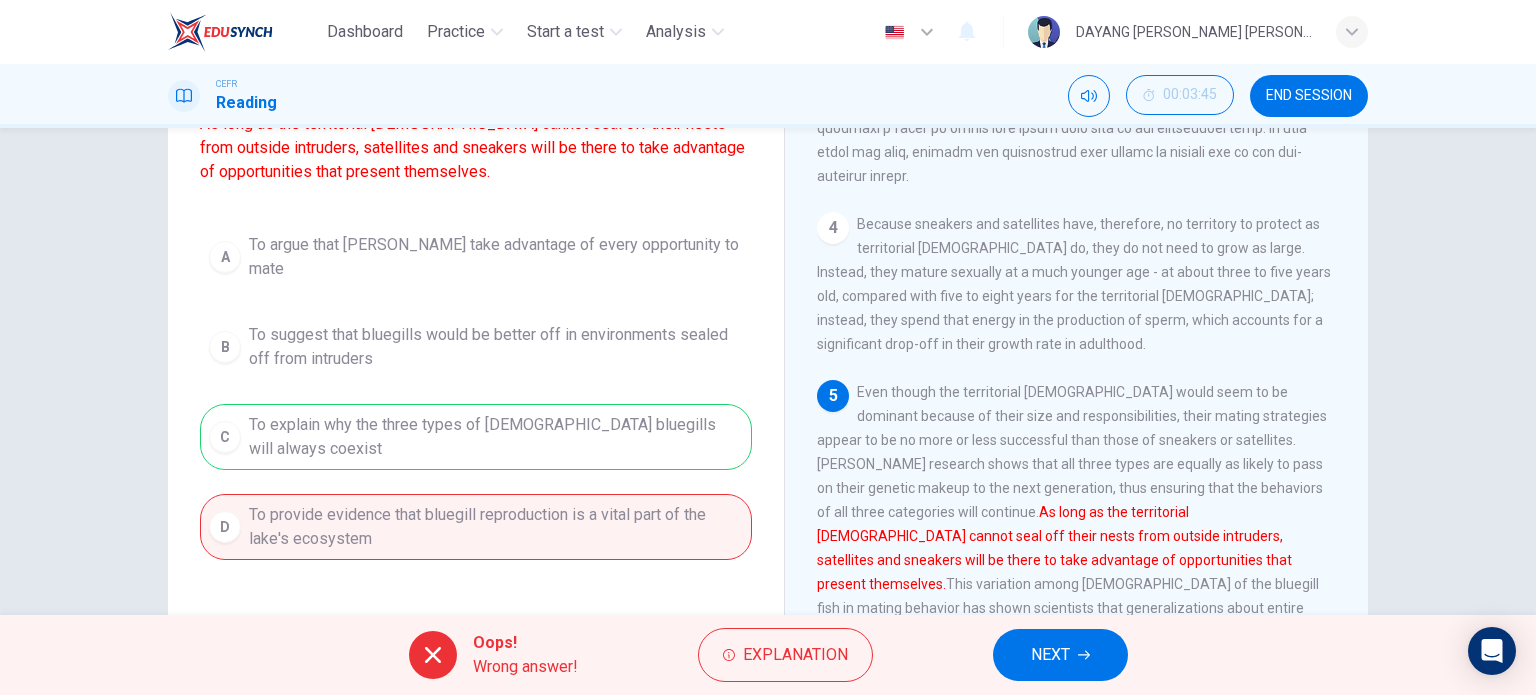 click on "NEXT" at bounding box center [1060, 655] 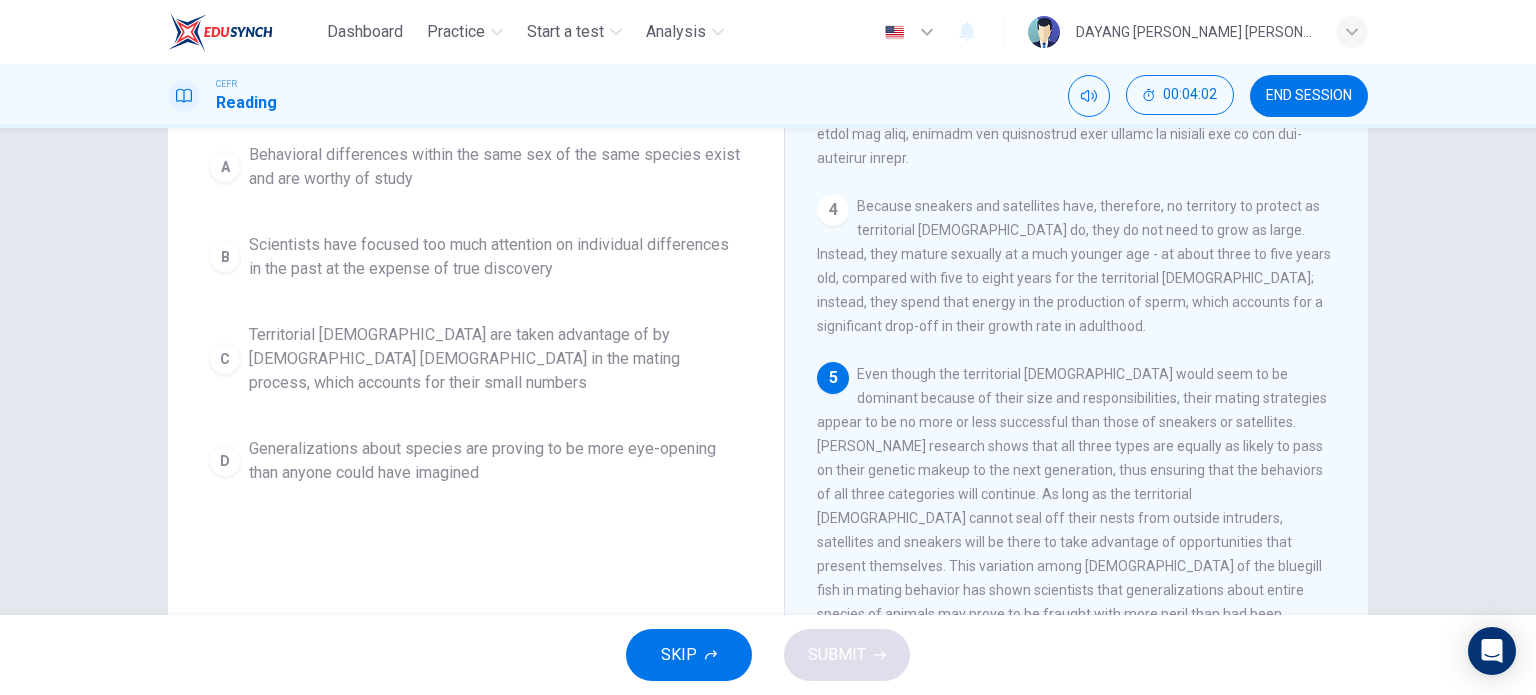 scroll, scrollTop: 188, scrollLeft: 0, axis: vertical 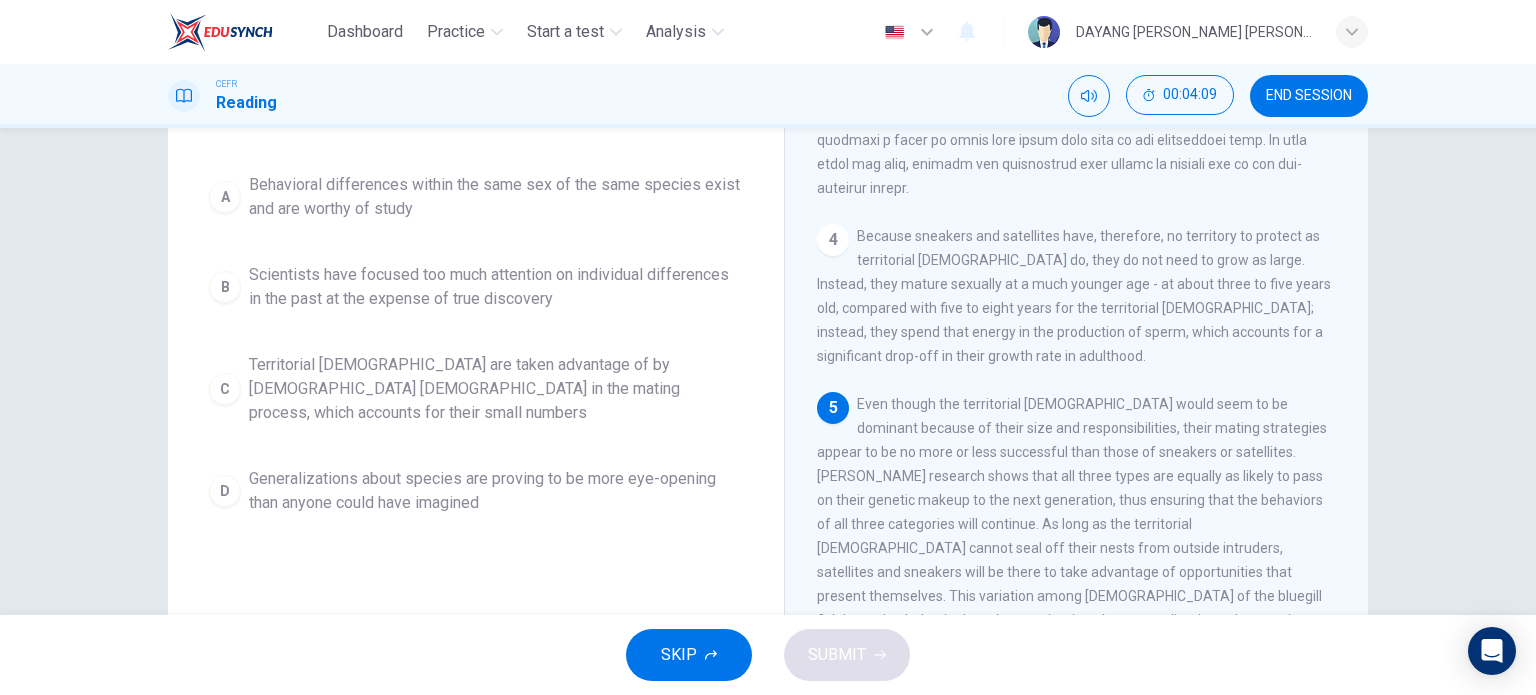 click on "Territorial [DEMOGRAPHIC_DATA] are taken advantage of by [DEMOGRAPHIC_DATA] [DEMOGRAPHIC_DATA] in the mating process, which accounts for their small numbers" at bounding box center (496, 389) 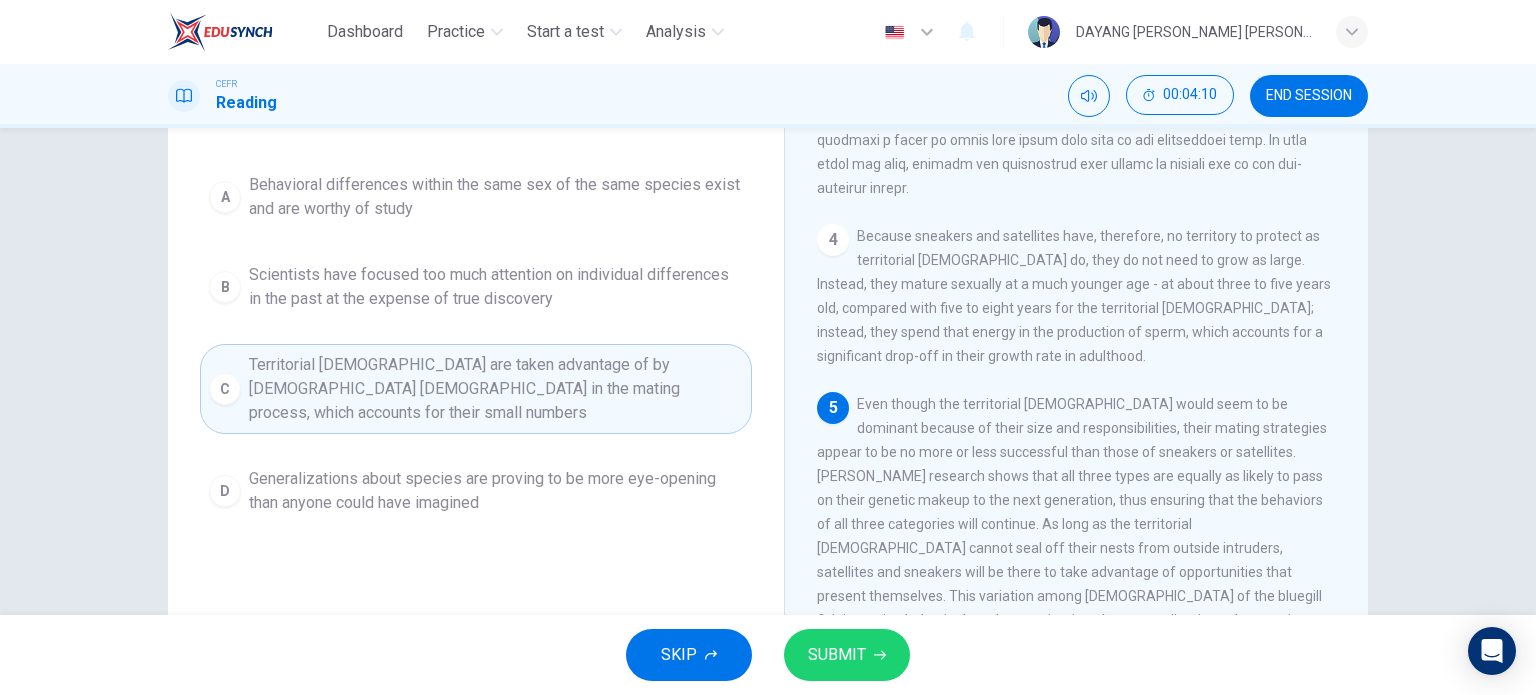 click on "SUBMIT" at bounding box center [837, 655] 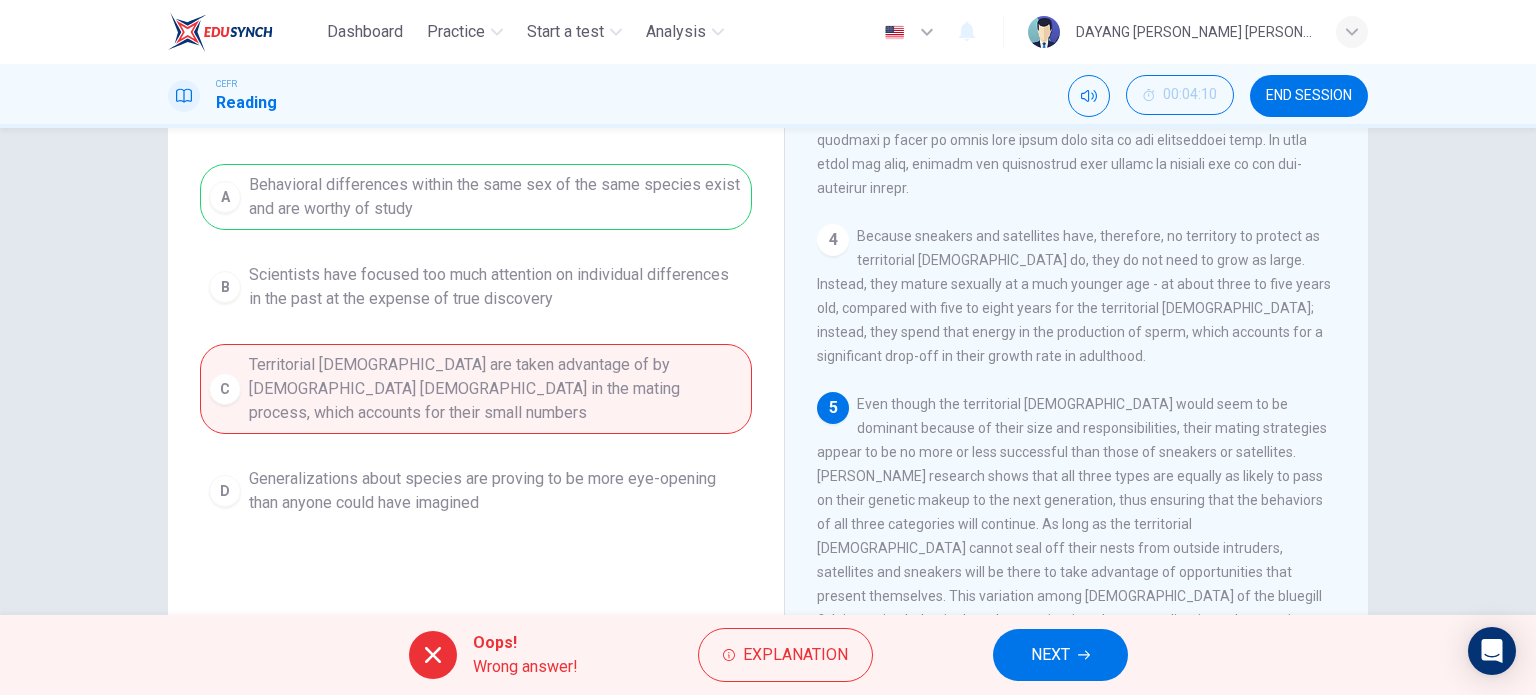 click on "NEXT" at bounding box center (1060, 655) 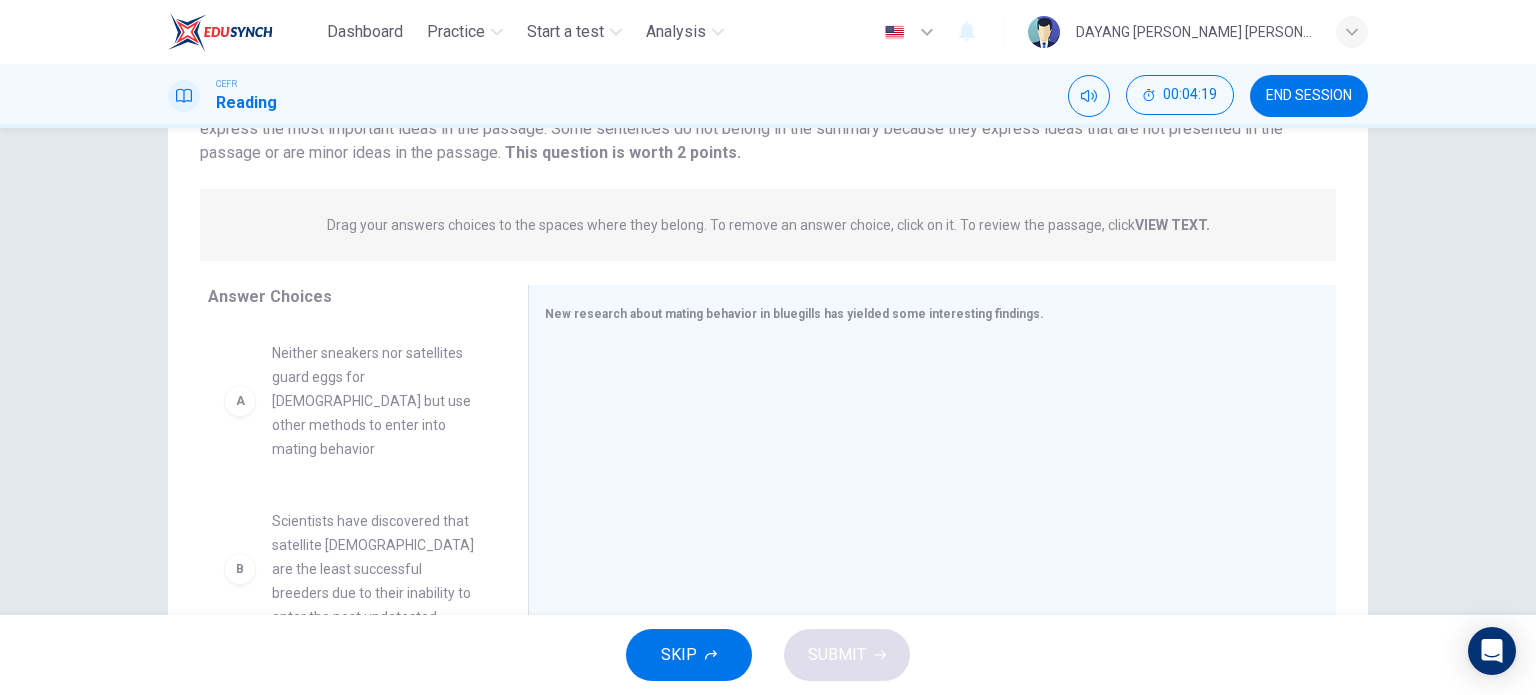 scroll, scrollTop: 100, scrollLeft: 0, axis: vertical 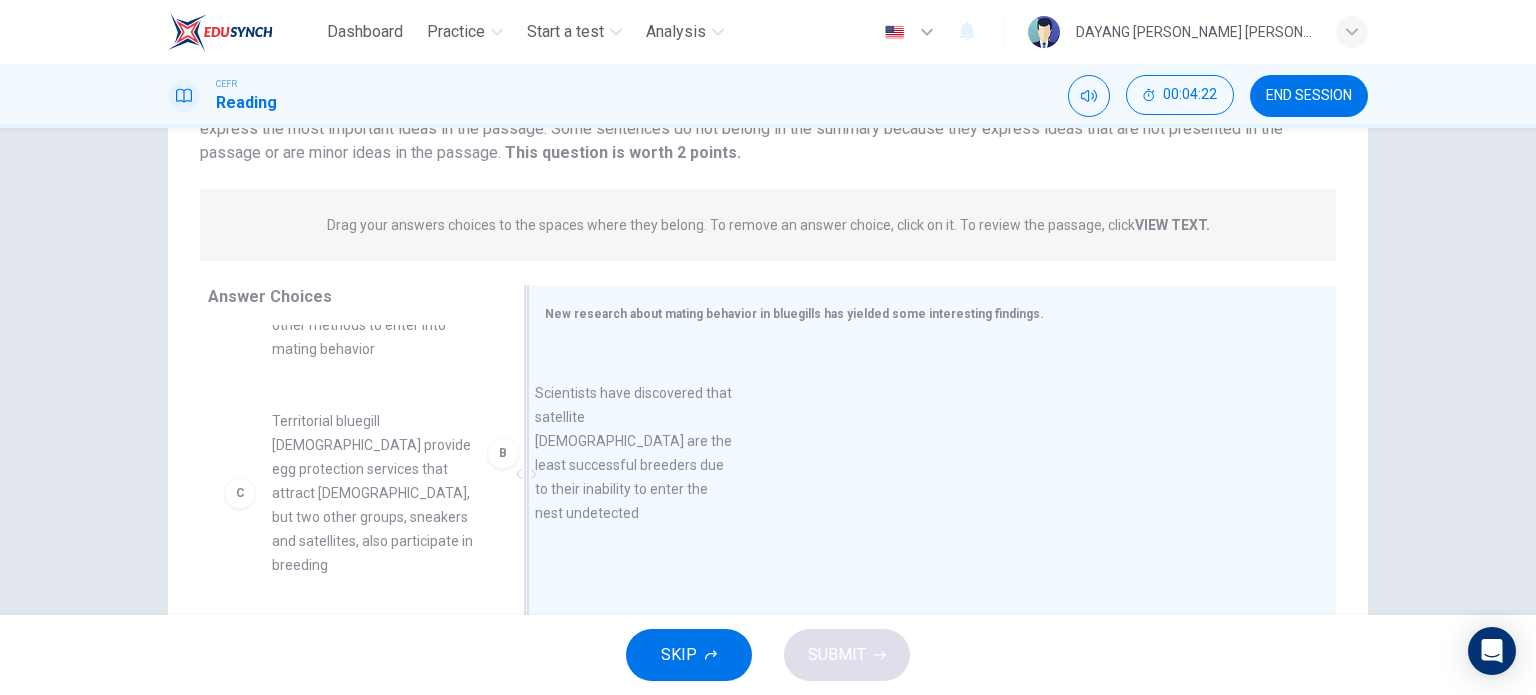 drag, startPoint x: 351, startPoint y: 452, endPoint x: 669, endPoint y: 445, distance: 318.07703 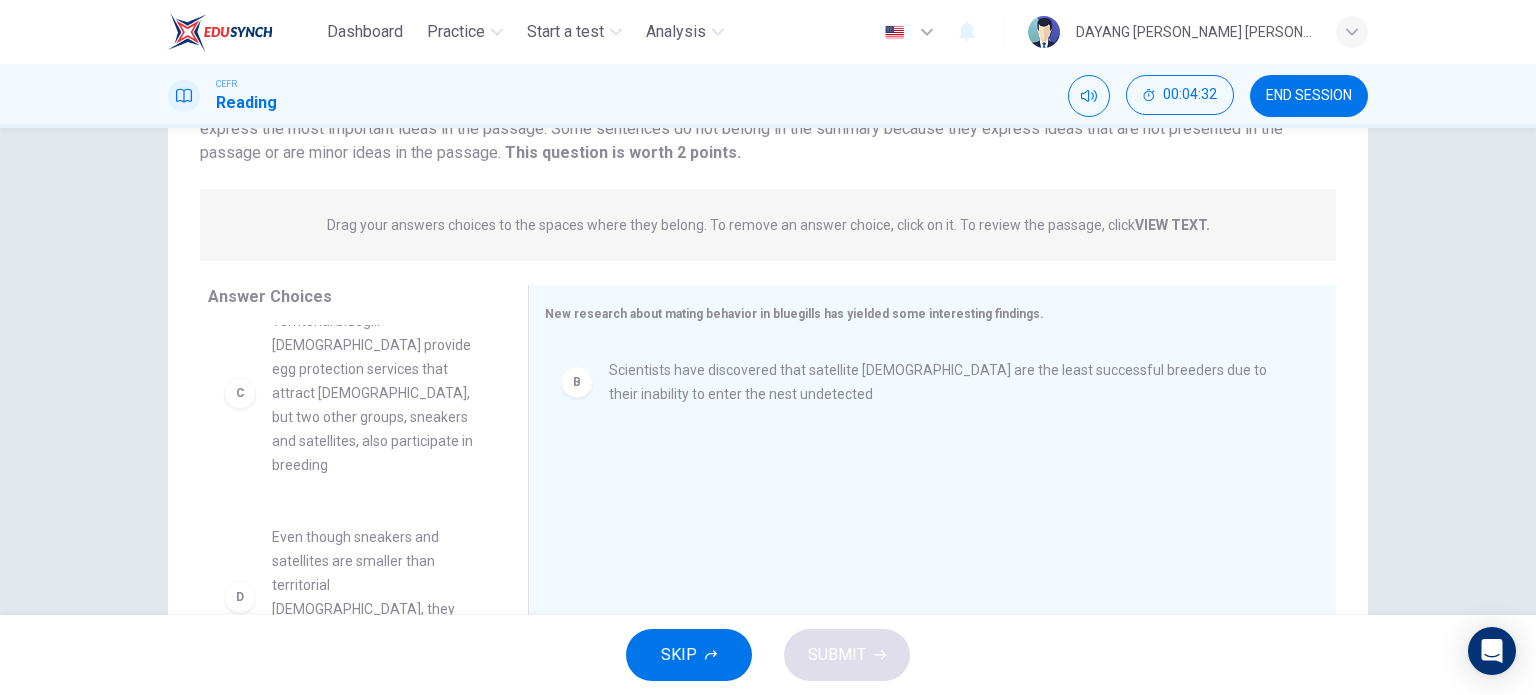 scroll, scrollTop: 300, scrollLeft: 0, axis: vertical 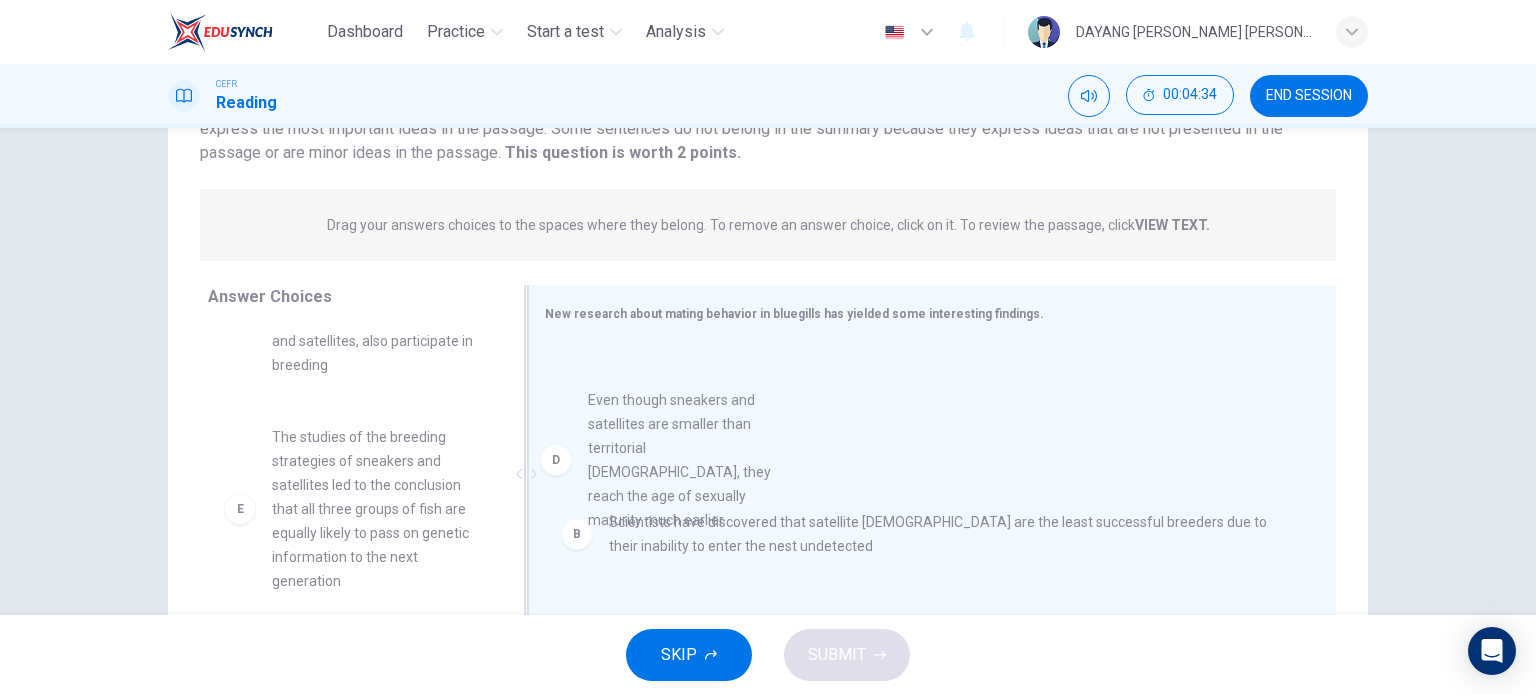 drag, startPoint x: 380, startPoint y: 441, endPoint x: 711, endPoint y: 453, distance: 331.21744 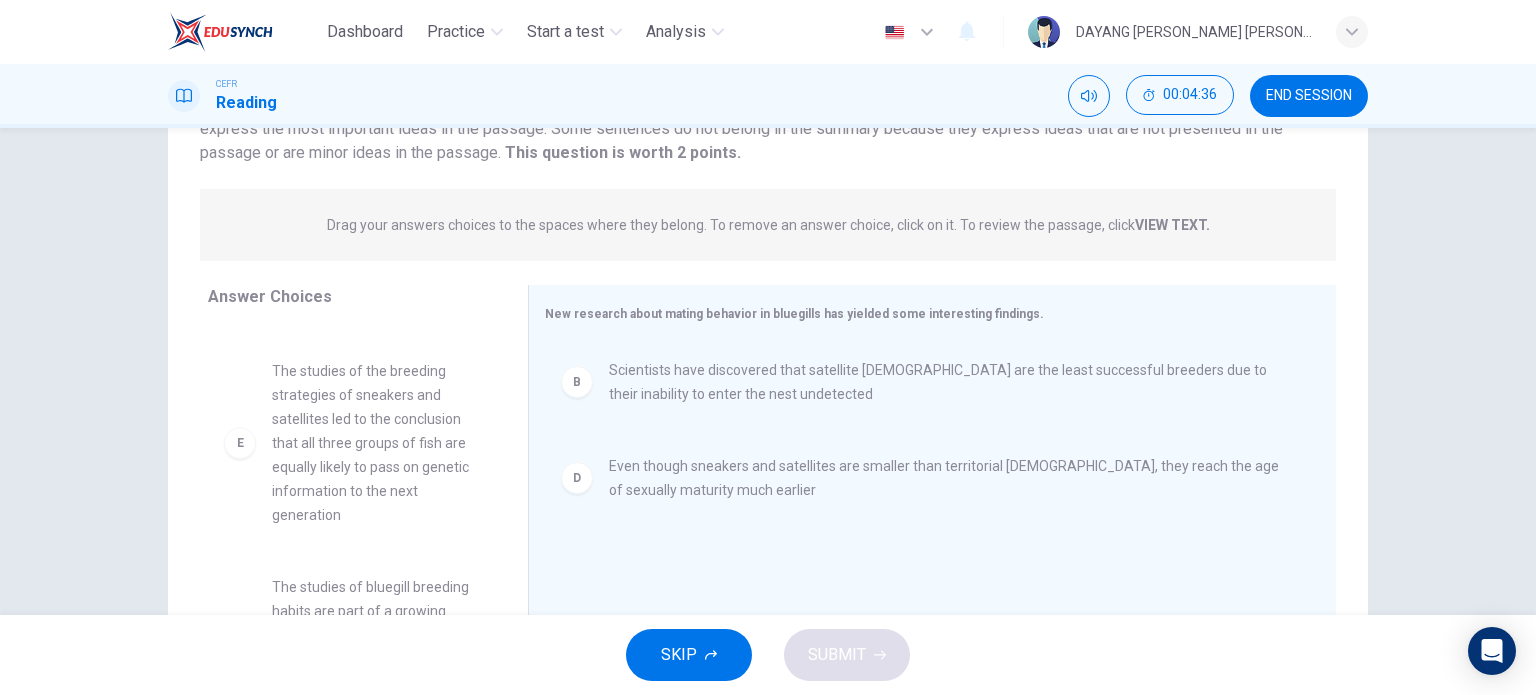 scroll, scrollTop: 396, scrollLeft: 0, axis: vertical 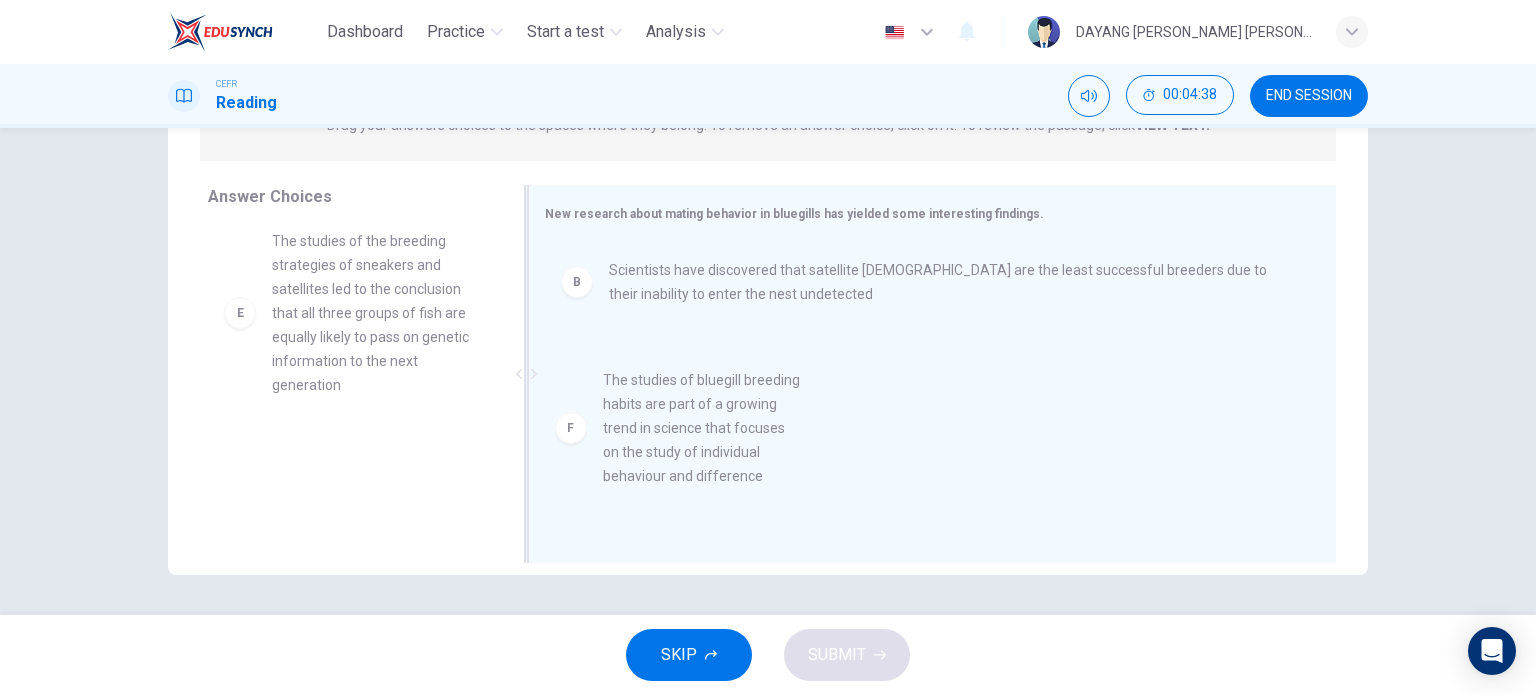 drag, startPoint x: 394, startPoint y: 463, endPoint x: 822, endPoint y: 415, distance: 430.68317 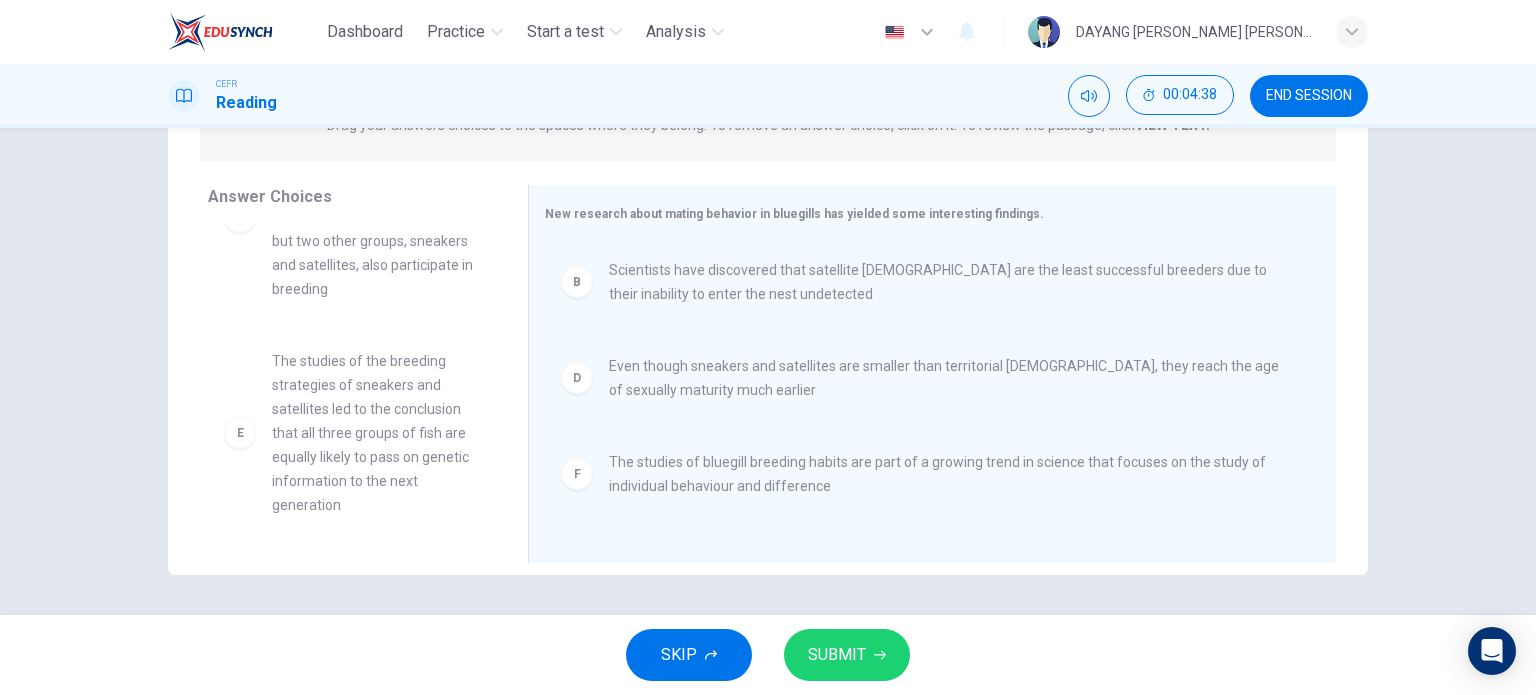 scroll, scrollTop: 228, scrollLeft: 0, axis: vertical 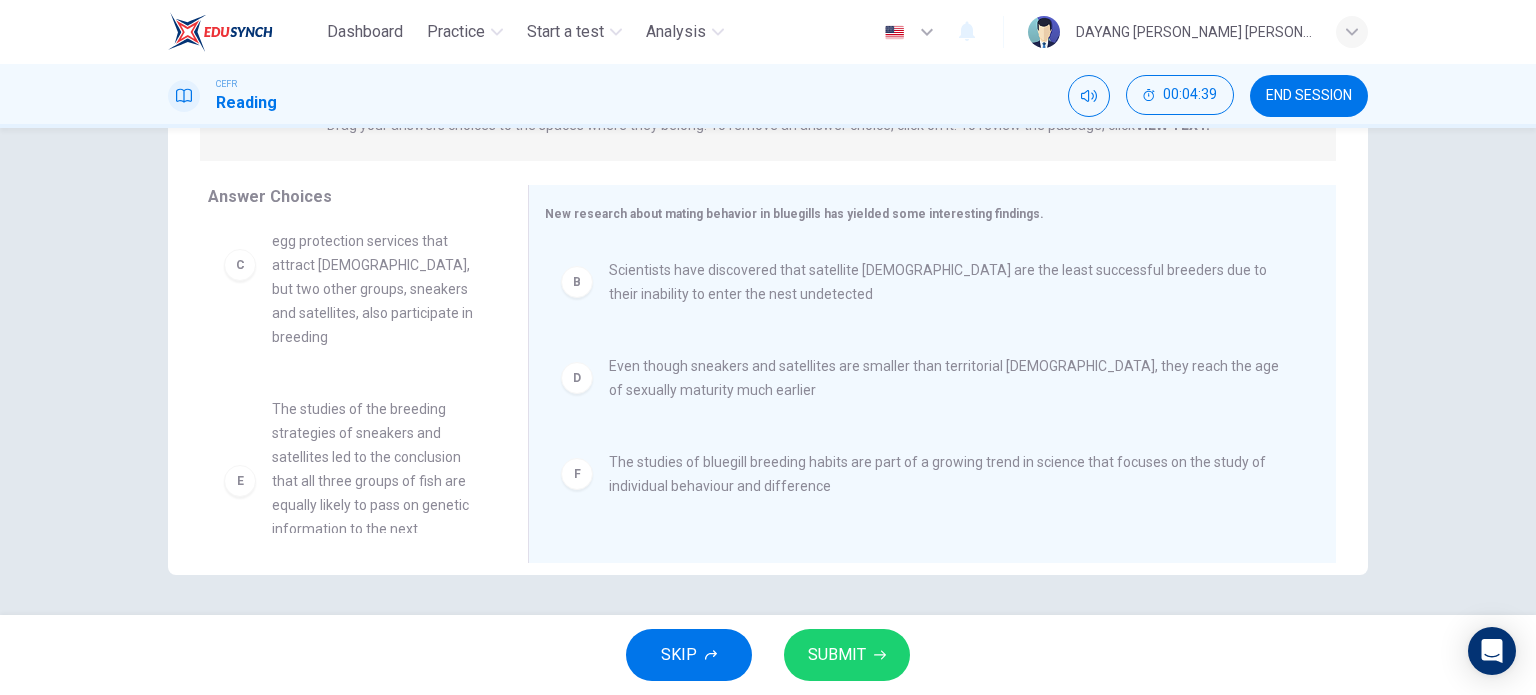 click on "SUBMIT" at bounding box center [837, 655] 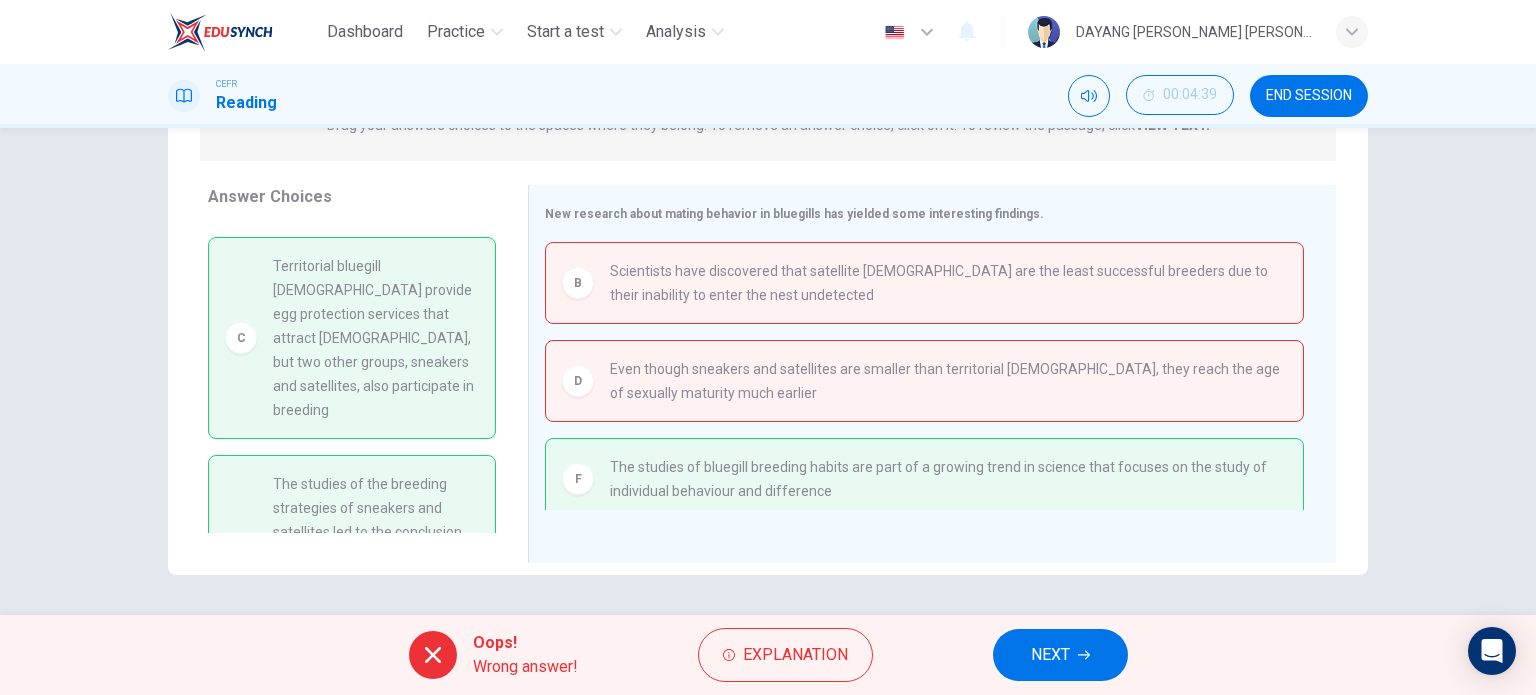 scroll, scrollTop: 128, scrollLeft: 0, axis: vertical 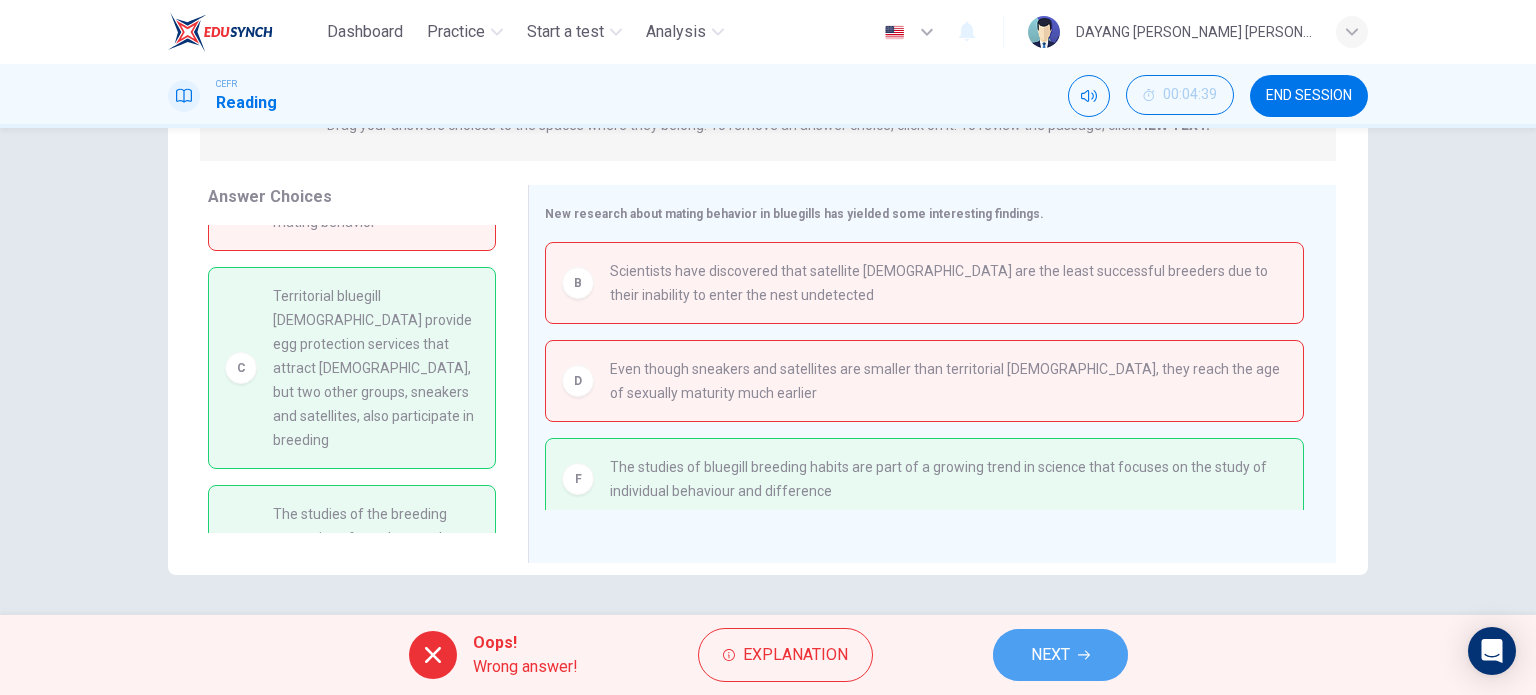click on "NEXT" at bounding box center (1060, 655) 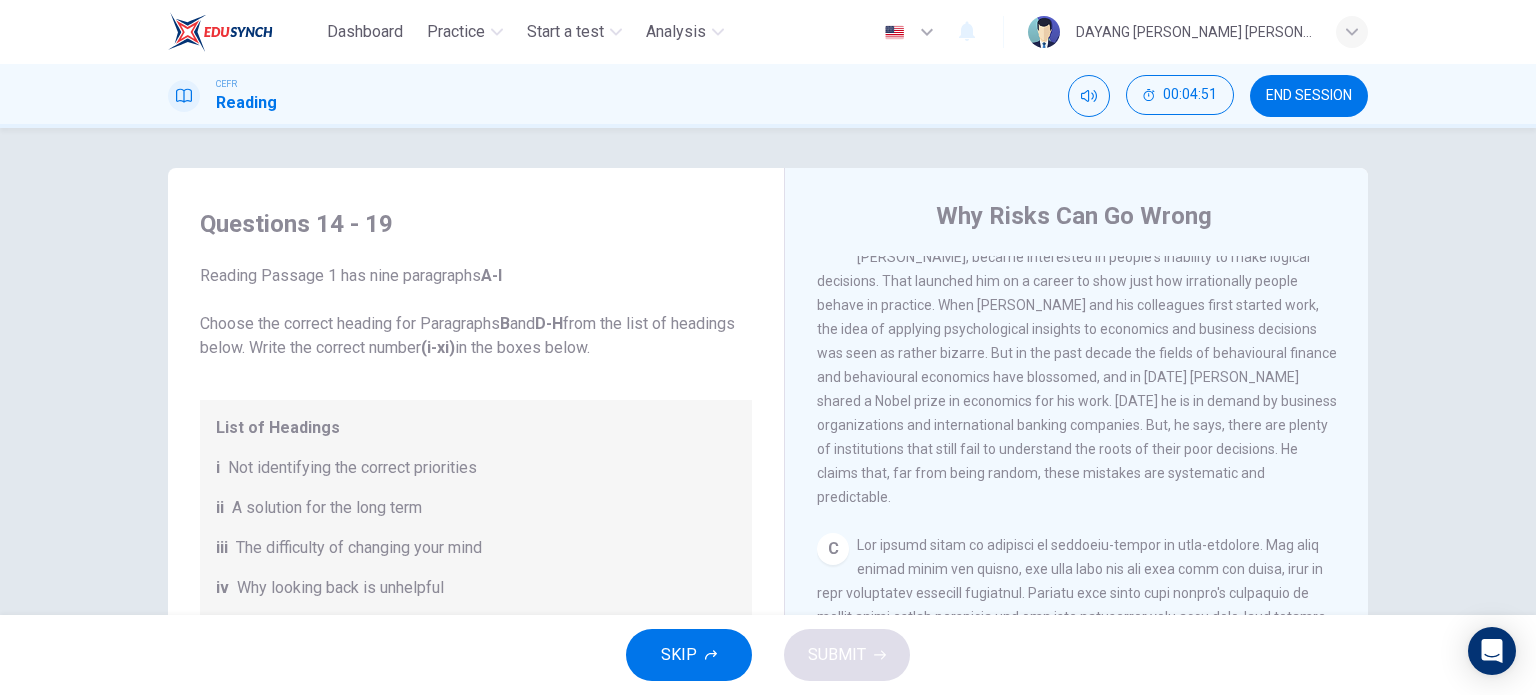 scroll, scrollTop: 300, scrollLeft: 0, axis: vertical 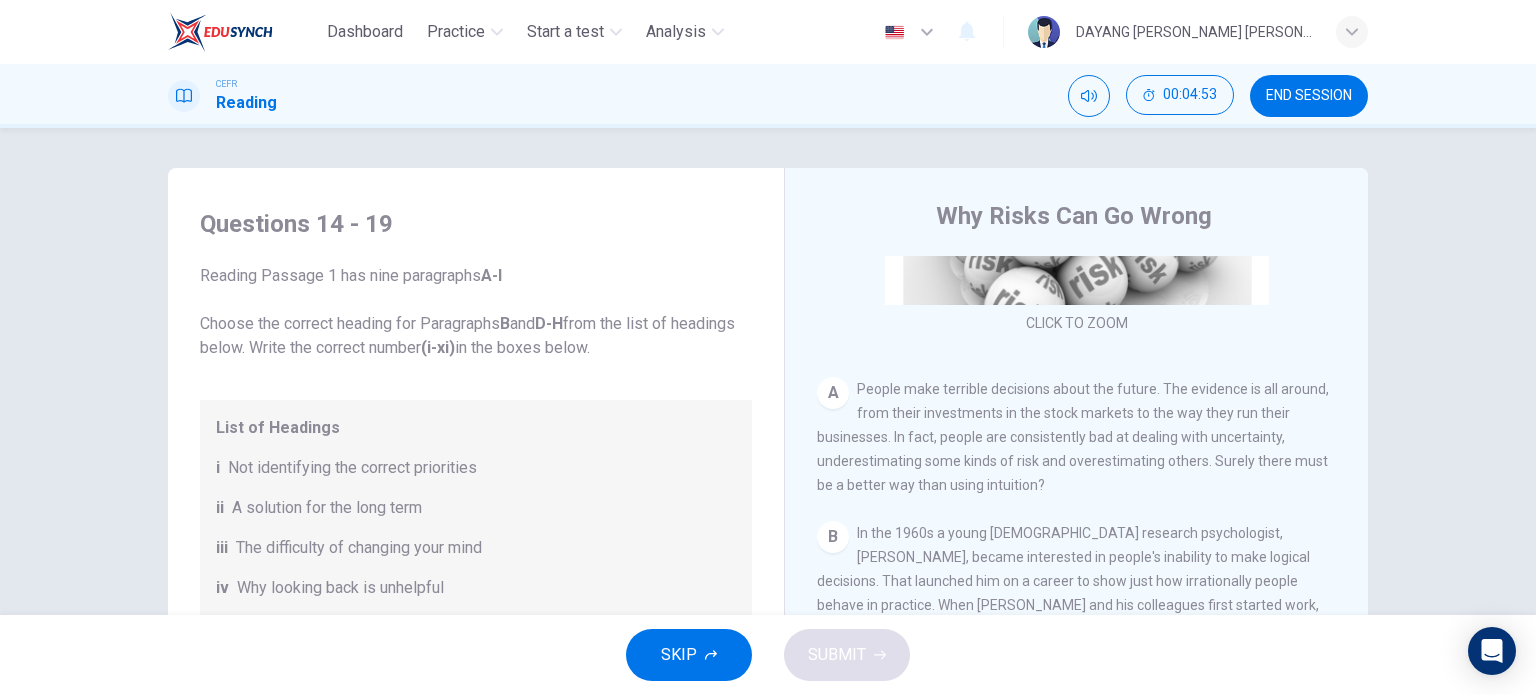 click on "List of Headings" at bounding box center [476, 428] 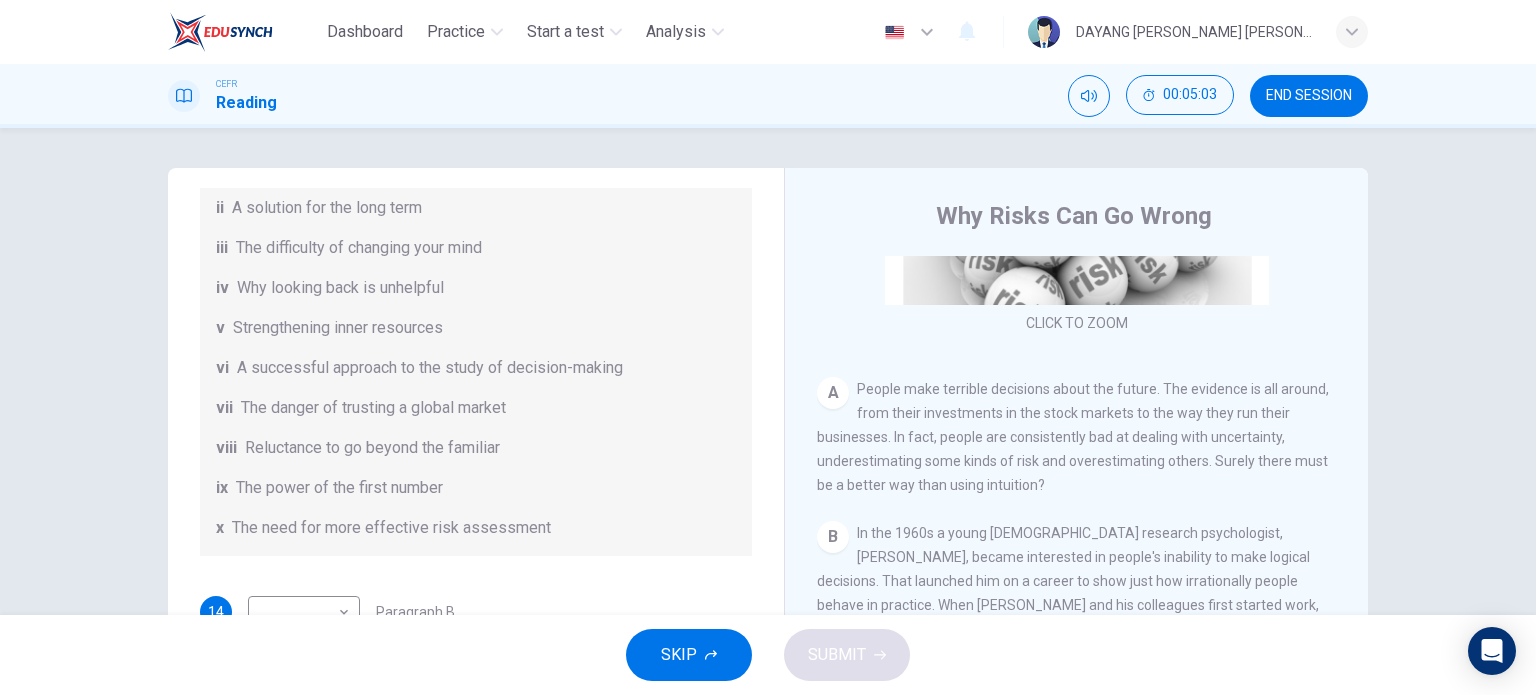 scroll, scrollTop: 260, scrollLeft: 0, axis: vertical 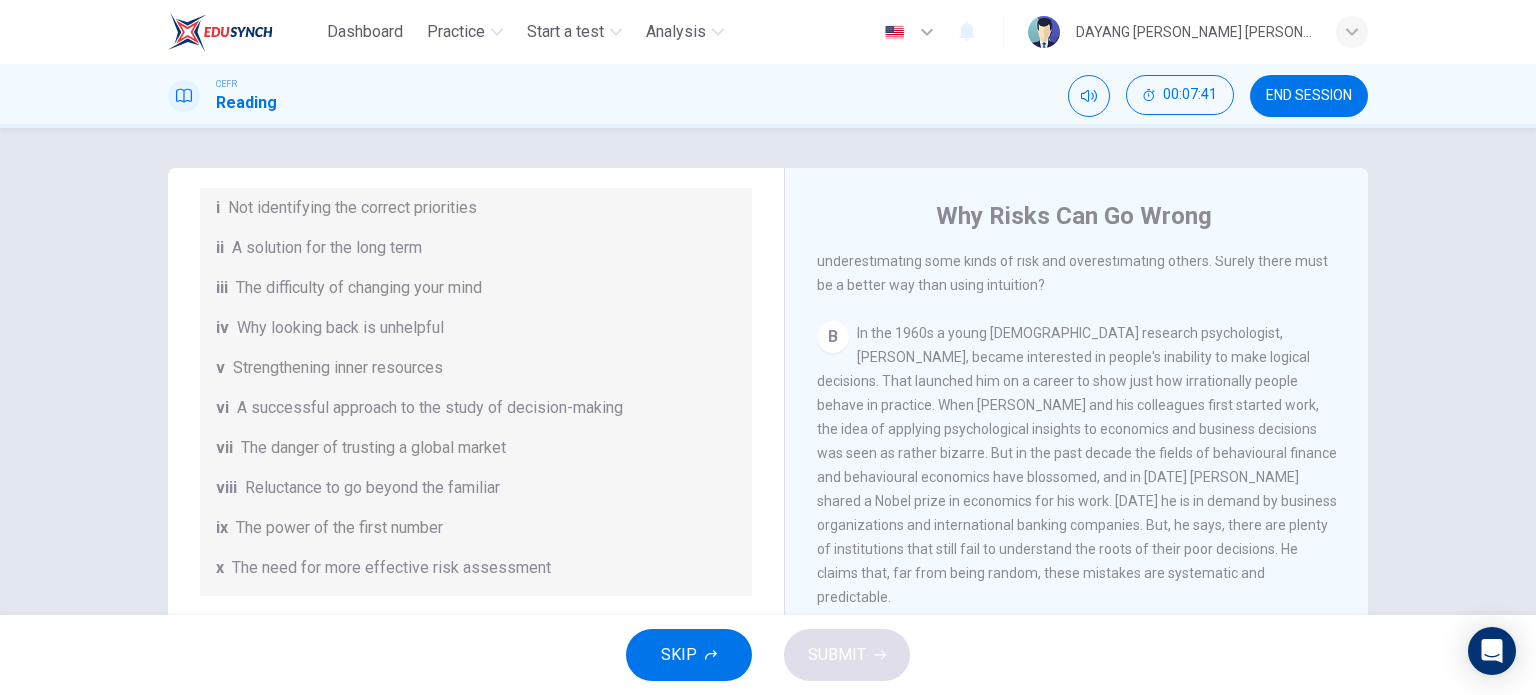 click on "In the 1960s a young [DEMOGRAPHIC_DATA] research psychologist, [PERSON_NAME], became interested in people's inability to make logical decisions. That launched him on a career to show just how irrationally people behave in practice. When [PERSON_NAME] and his colleagues first started work, the idea of applying psychological insights to economics and business decisions was seen as rather bizarre. But in the past decade the fields of behavioural finance and behavioural economics have blossomed, and in [DATE] [PERSON_NAME] shared a Nobel prize in economics for his work. [DATE] he is in demand by business organizations and international banking companies. But, he says, there are plenty of institutions that still fail to understand the roots of their poor decisions. He claims that, far from being random, these mistakes are systematic and predictable." at bounding box center [1077, 465] 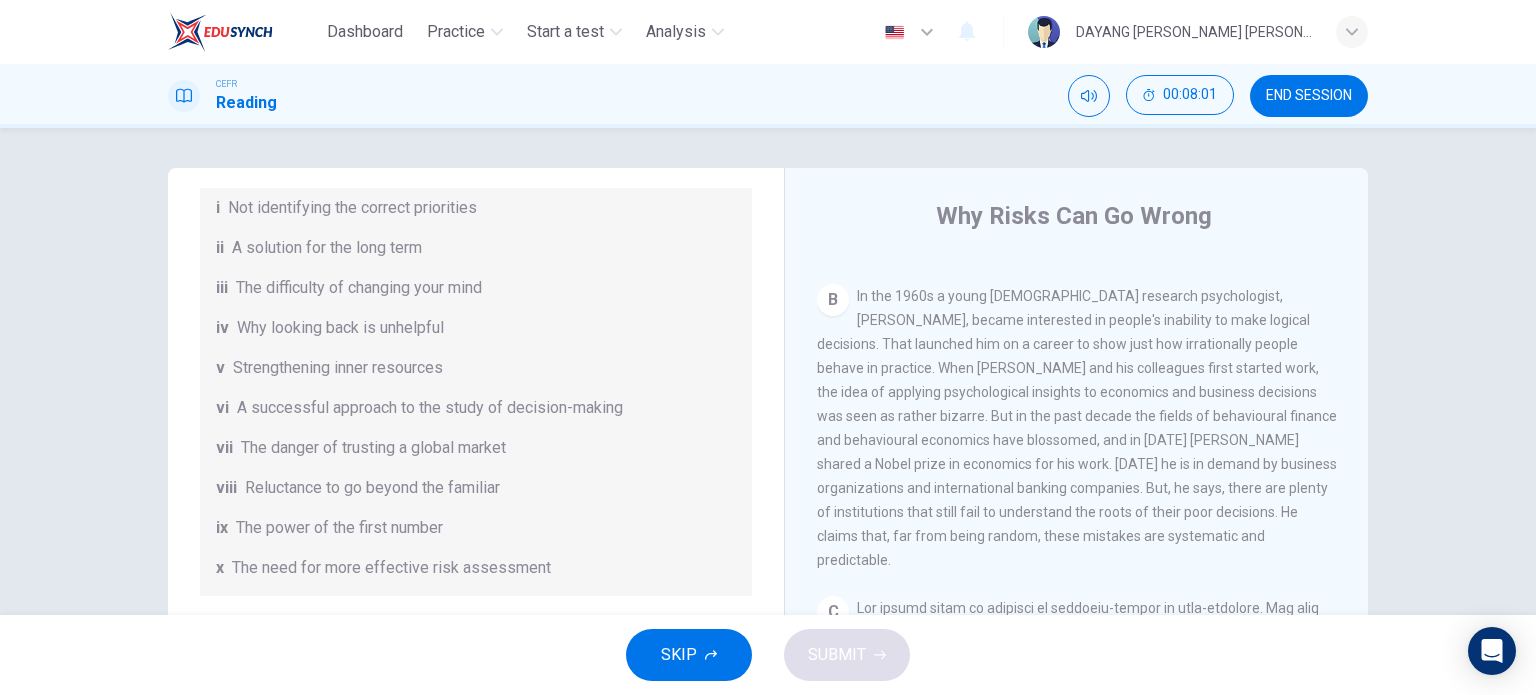 scroll, scrollTop: 540, scrollLeft: 0, axis: vertical 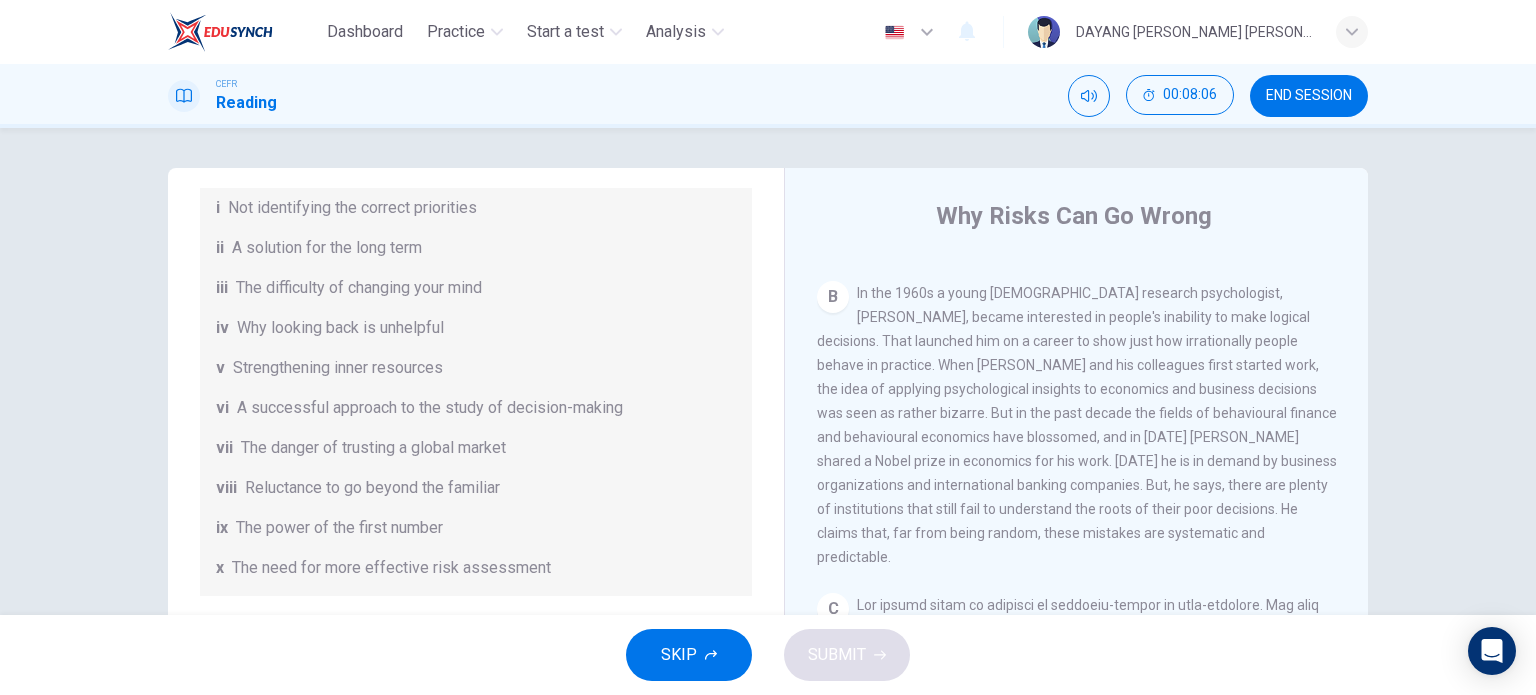 click on "Reluctance to go beyond the familiar" at bounding box center [372, 488] 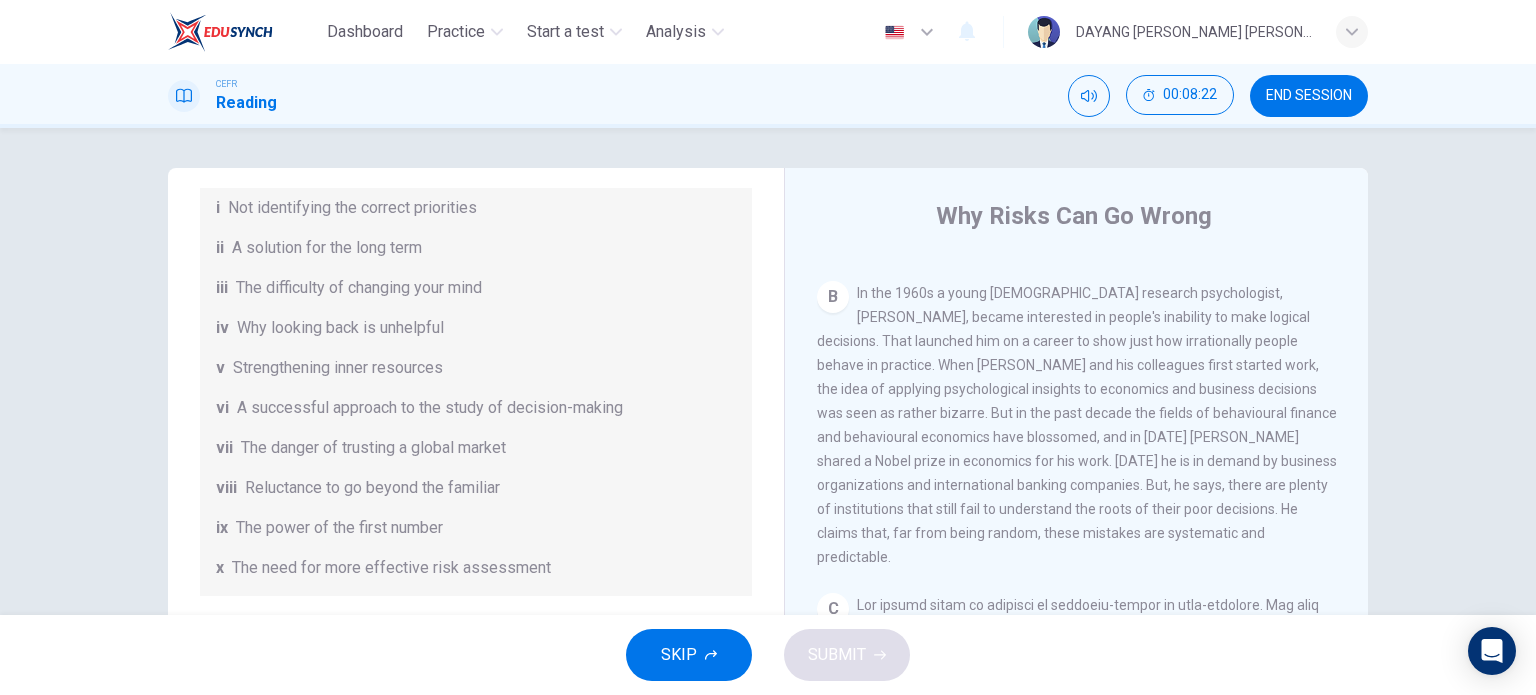 scroll, scrollTop: 384, scrollLeft: 0, axis: vertical 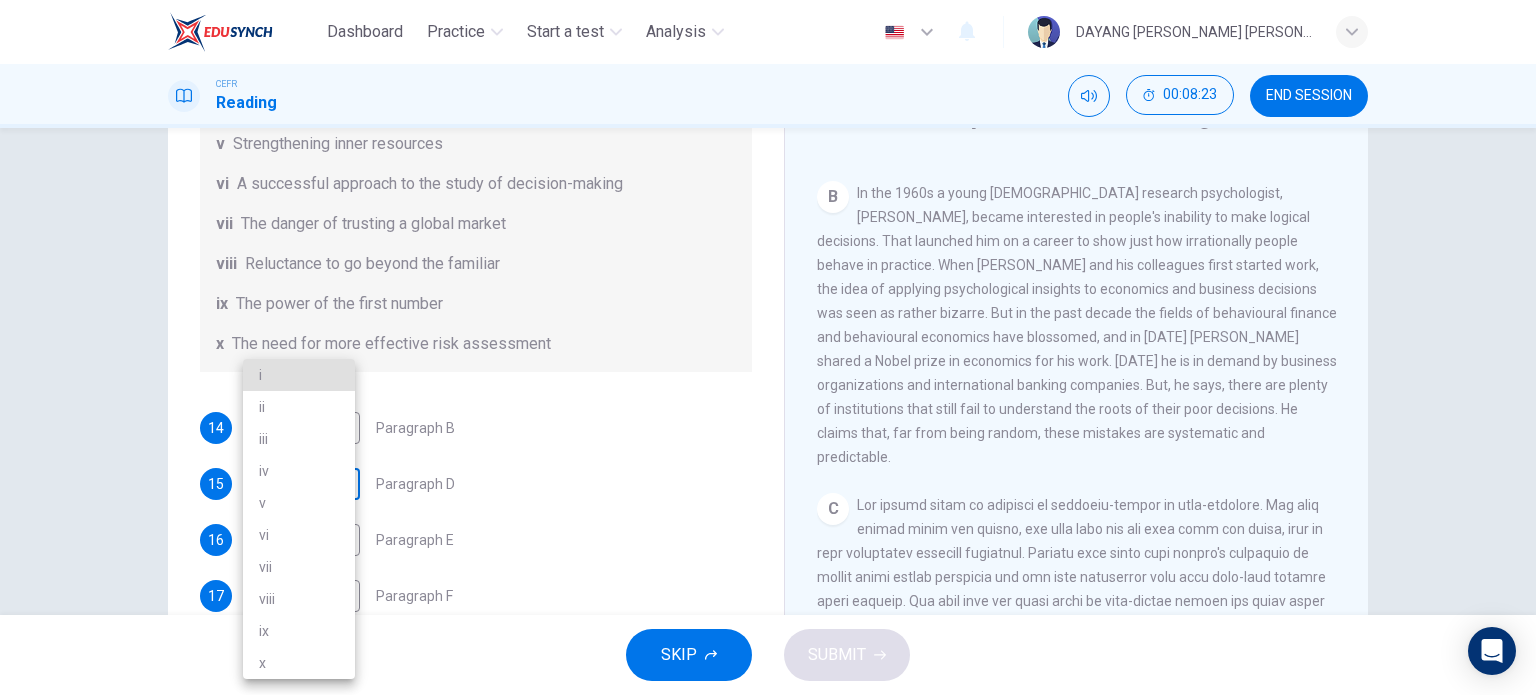 click on "Dashboard Practice Start a test Analysis English en ​ DAYANG [PERSON_NAME] [PERSON_NAME] CEFR Reading 00:08:23 END SESSION Questions 14 - 19 Reading Passage 1 has nine paragraphs  A-I
Choose the correct heading for Paragraphs  B  and  D-H  from the list of headings below.
Write the correct number  (i-xi)  in the boxes below. List of Headings i Not identifying the correct priorities ii A solution for the long term iii The difficulty of changing your mind iv Why looking back is unhelpful v Strengthening inner resources vi A successful approach to the study of decision-making vii The danger of trusting a global market viii Reluctance to go beyond the familiar ix The power of the first number x The need for more effective risk assessment 14 ​ ​ Paragraph B 15 ​ ​ Paragraph D 16 ​ ​ Paragraph E 17 ​ ​ Paragraph F 18 ​ ​ Paragraph G 19 ​ ​ Paragraph H Why Risks Can Go Wrong CLICK TO ZOOM Click to Zoom A B C D E F G H I SKIP SUBMIT EduSynch - Online Language Proficiency Testing
i" at bounding box center [768, 347] 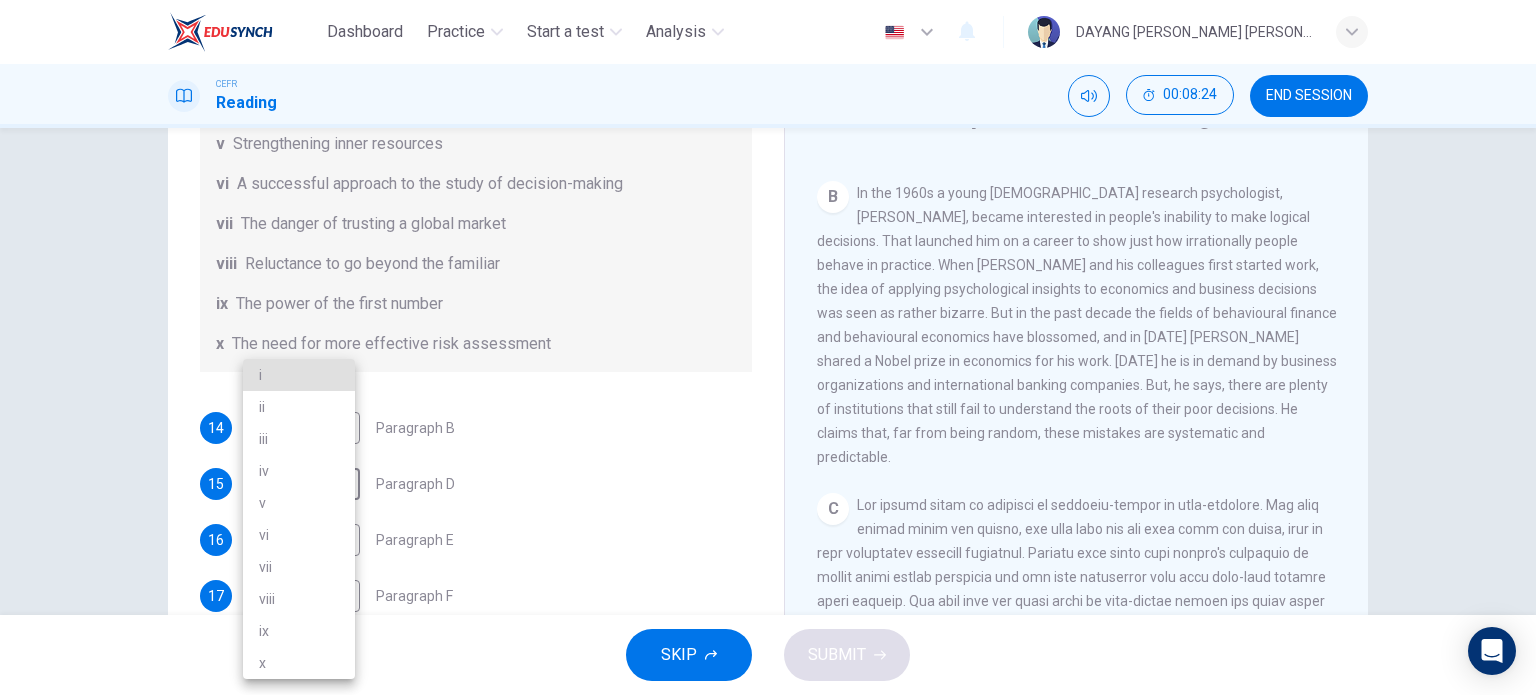 click on "vi" at bounding box center (299, 535) 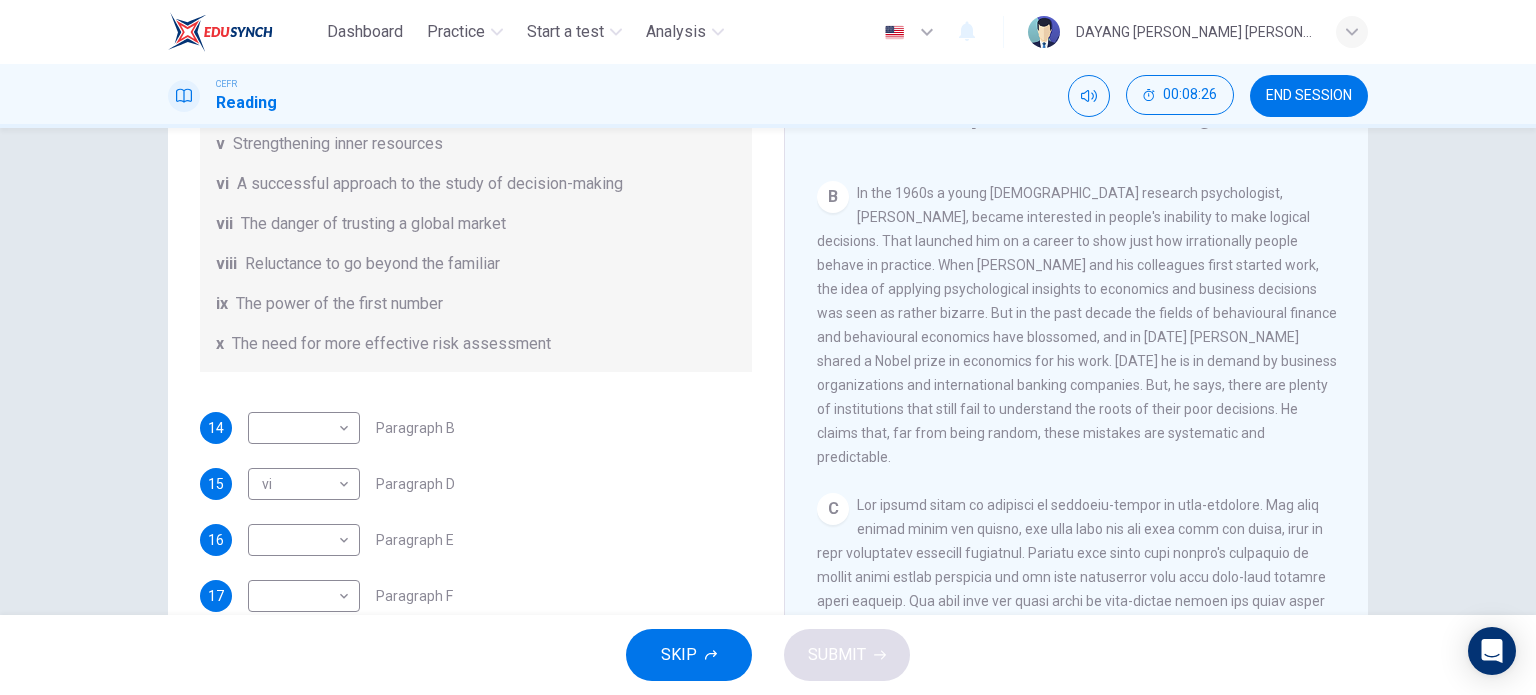 click on "In the 1960s a young [DEMOGRAPHIC_DATA] research psychologist, [PERSON_NAME], became interested in people's inability to make logical decisions. That launched him on a career to show just how irrationally people behave in practice. When [PERSON_NAME] and his colleagues first started work, the idea of applying psychological insights to economics and business decisions was seen as rather bizarre. But in the past decade the fields of behavioural finance and behavioural economics have blossomed, and in [DATE] [PERSON_NAME] shared a Nobel prize in economics for his work. [DATE] he is in demand by business organizations and international banking companies. But, he says, there are plenty of institutions that still fail to understand the roots of their poor decisions. He claims that, far from being random, these mistakes are systematic and predictable." at bounding box center [1077, 325] 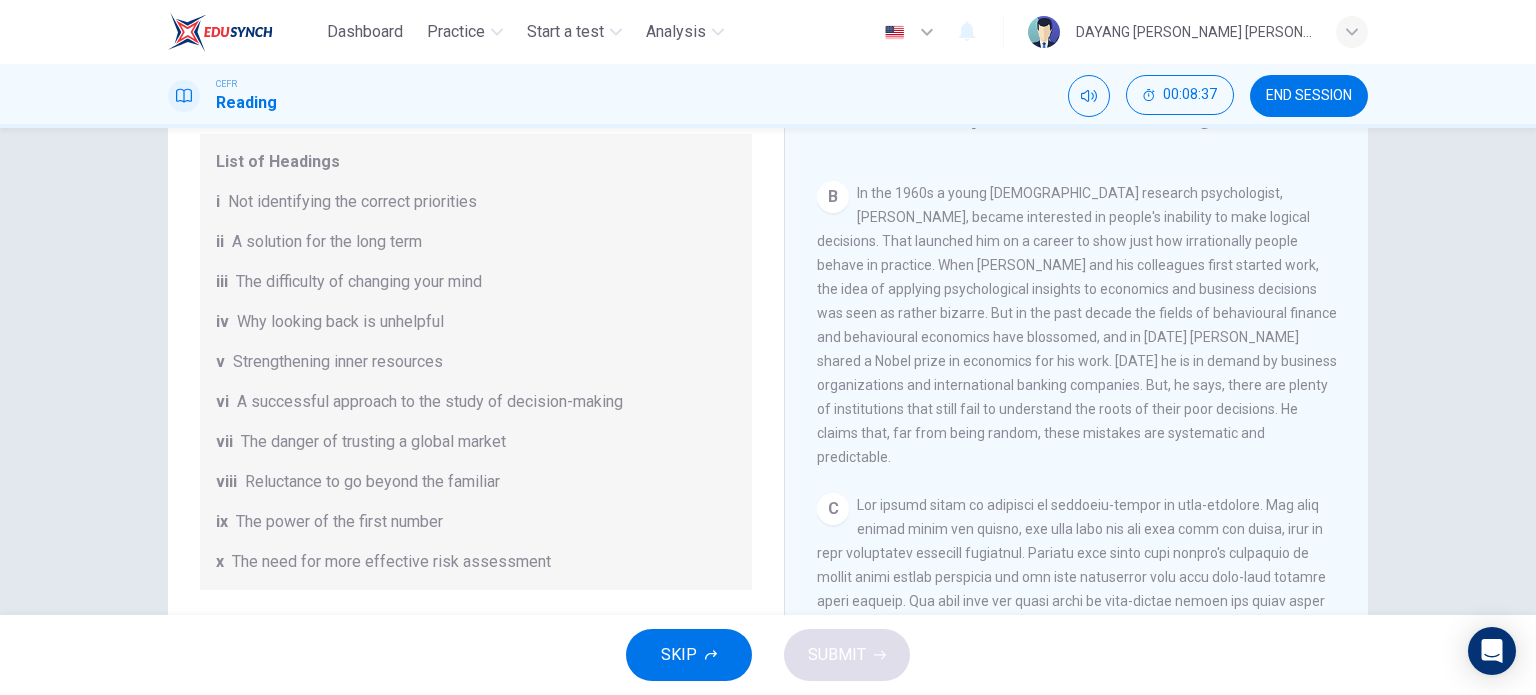 scroll, scrollTop: 200, scrollLeft: 0, axis: vertical 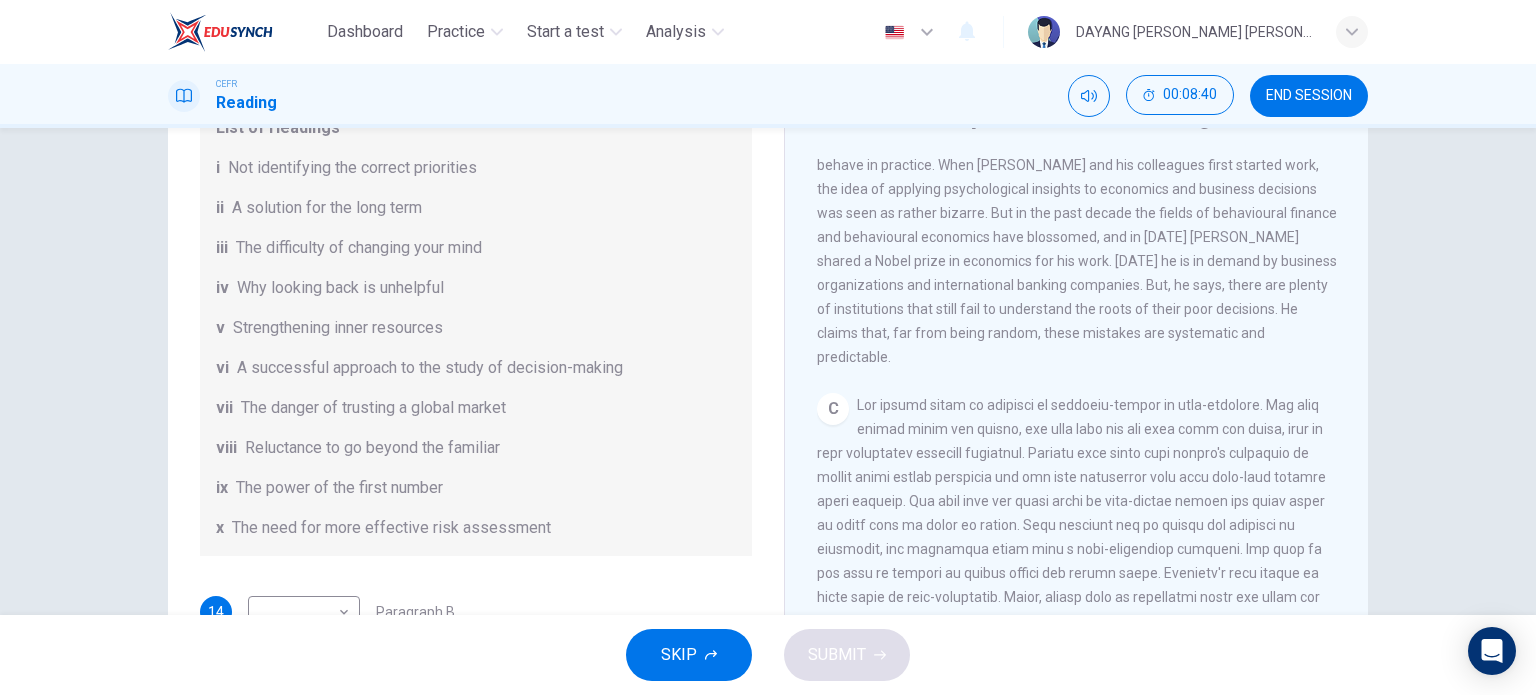click at bounding box center [1075, 561] 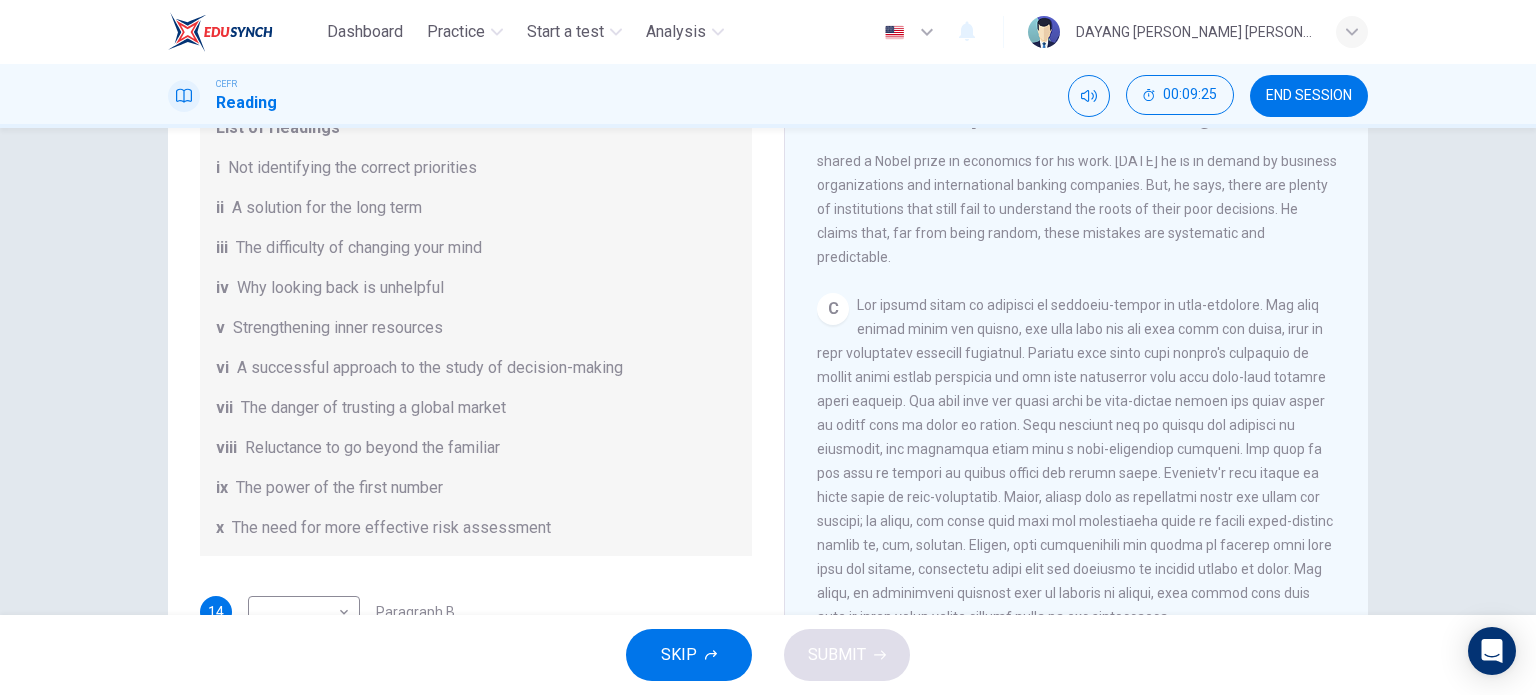 click on "C" at bounding box center (1077, 461) 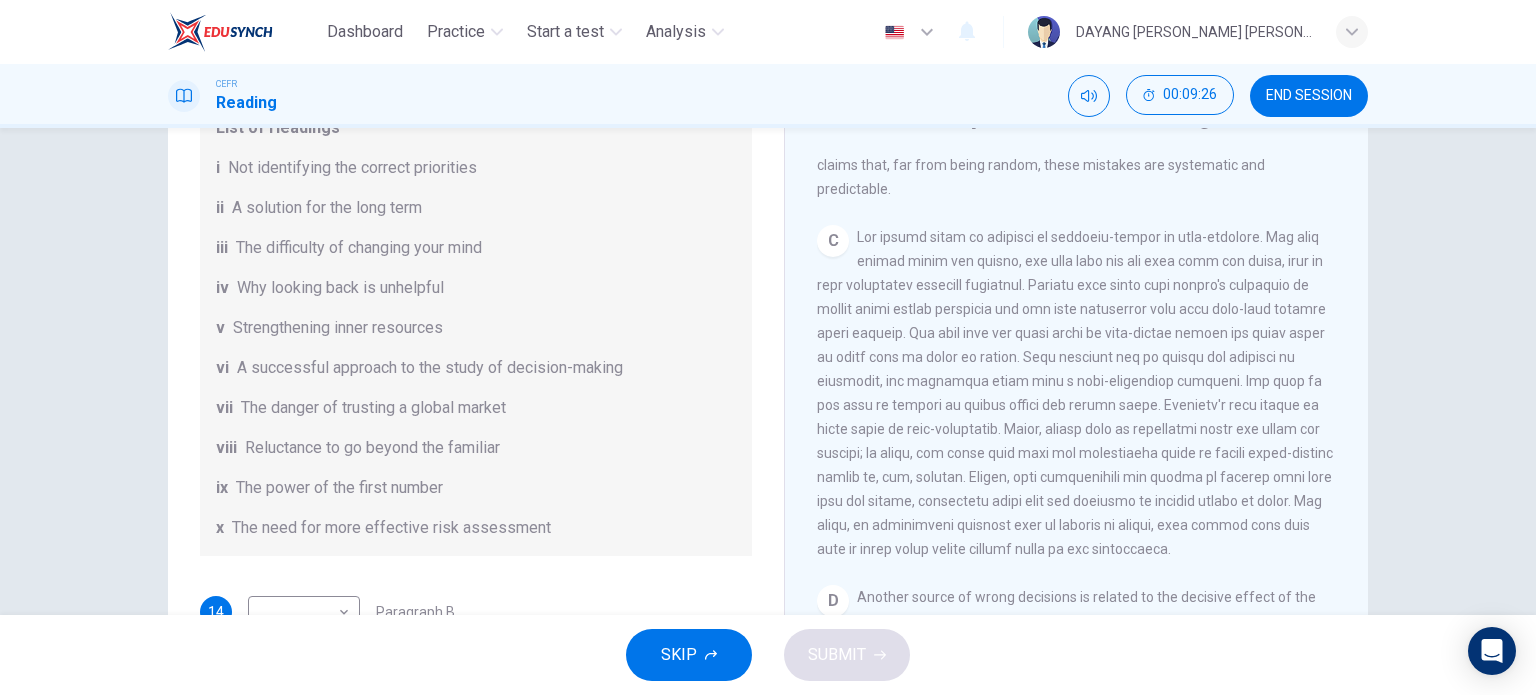 scroll, scrollTop: 840, scrollLeft: 0, axis: vertical 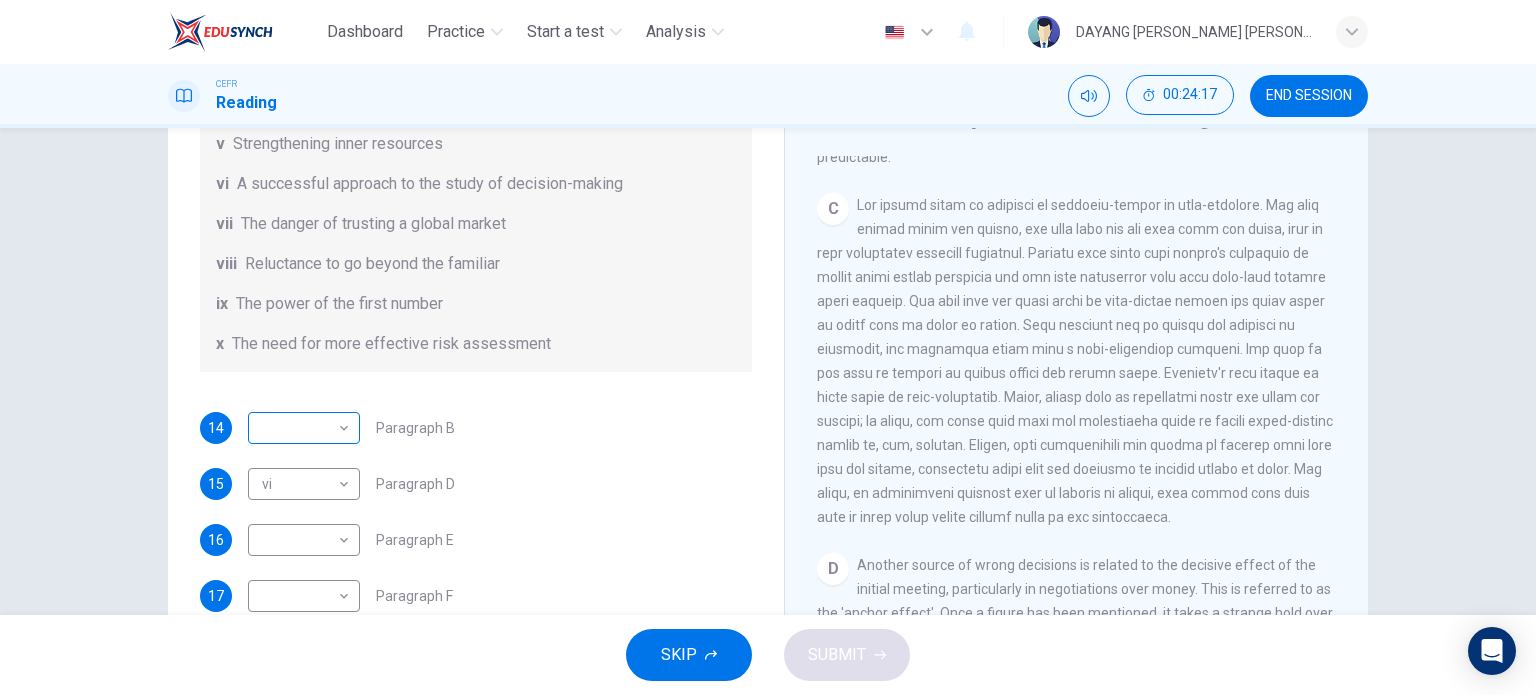 click on "Dashboard Practice Start a test Analysis English en ​ DAYANG [PERSON_NAME] [PERSON_NAME] CEFR Reading 00:24:17 END SESSION Questions 14 - 19 Reading Passage 1 has nine paragraphs  A-I
Choose the correct heading for Paragraphs  B  and  D-H  from the list of headings below.
Write the correct number  (i-xi)  in the boxes below. List of Headings i Not identifying the correct priorities ii A solution for the long term iii The difficulty of changing your mind iv Why looking back is unhelpful v Strengthening inner resources vi A successful approach to the study of decision-making vii The danger of trusting a global market viii Reluctance to go beyond the familiar ix The power of the first number x The need for more effective risk assessment 14 ​ ​ Paragraph B 15 vi vi ​ Paragraph D 16 ​ ​ Paragraph E 17 ​ ​ Paragraph F 18 ​ ​ Paragraph G 19 ​ ​ Paragraph H Why Risks Can Go Wrong CLICK TO ZOOM Click to Zoom A B C D E F G H I SKIP SUBMIT EduSynch - Online Language Proficiency Testing" at bounding box center [768, 347] 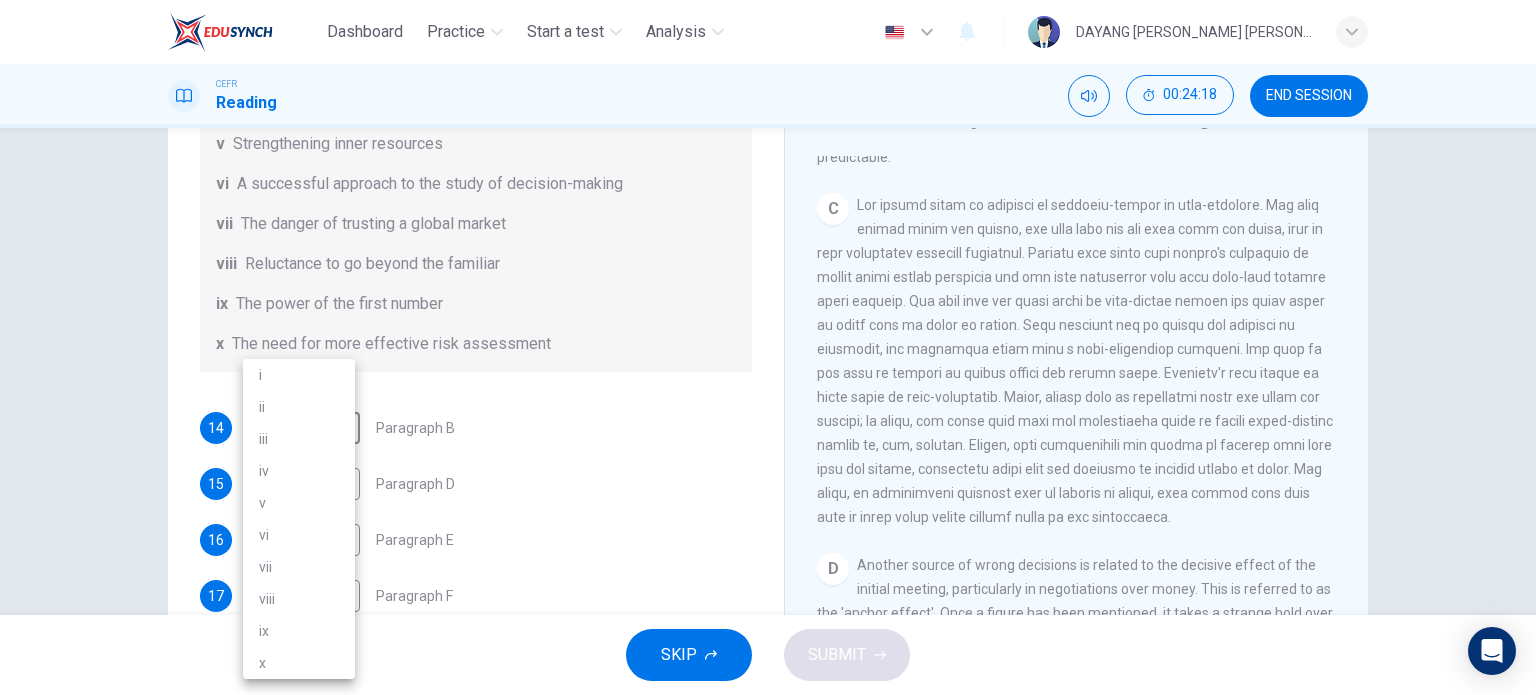 click on "i" at bounding box center [299, 375] 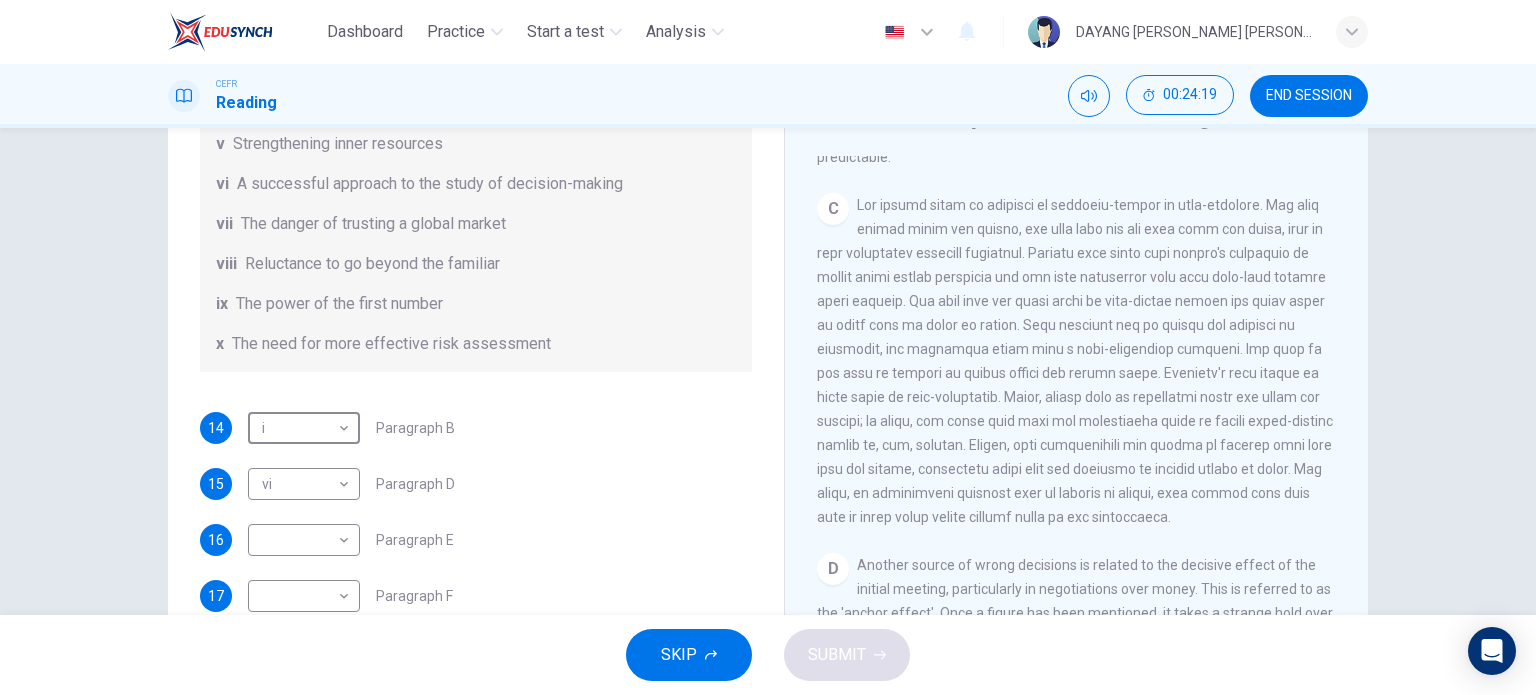 scroll, scrollTop: 288, scrollLeft: 0, axis: vertical 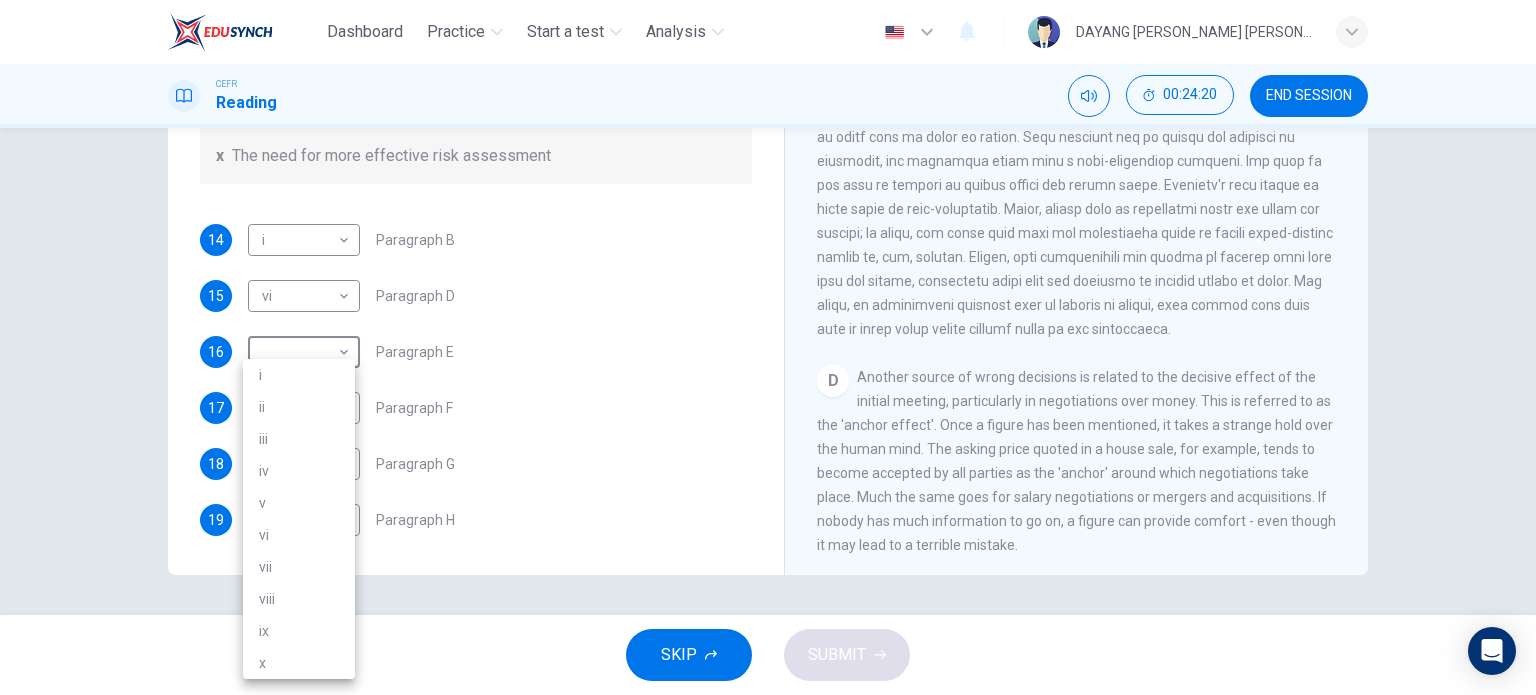 click on "Dashboard Practice Start a test Analysis English en ​ DAYANG [PERSON_NAME] [PERSON_NAME] CEFR Reading 00:24:20 END SESSION Questions 14 - 19 Reading Passage 1 has nine paragraphs  A-I
Choose the correct heading for Paragraphs  B  and  D-H  from the list of headings below.
Write the correct number  (i-xi)  in the boxes below. List of Headings i Not identifying the correct priorities ii A solution for the long term iii The difficulty of changing your mind iv Why looking back is unhelpful v Strengthening inner resources vi A successful approach to the study of decision-making vii The danger of trusting a global market viii Reluctance to go beyond the familiar ix The power of the first number x The need for more effective risk assessment 14 i i ​ Paragraph B 15 vi vi ​ Paragraph D 16 ​ ​ Paragraph E 17 ​ ​ Paragraph F 18 ​ ​ Paragraph G 19 ​ ​ Paragraph H Why Risks Can Go Wrong CLICK TO ZOOM Click to Zoom A B C D E F G H I SKIP SUBMIT EduSynch - Online Language Proficiency Testing" at bounding box center (768, 347) 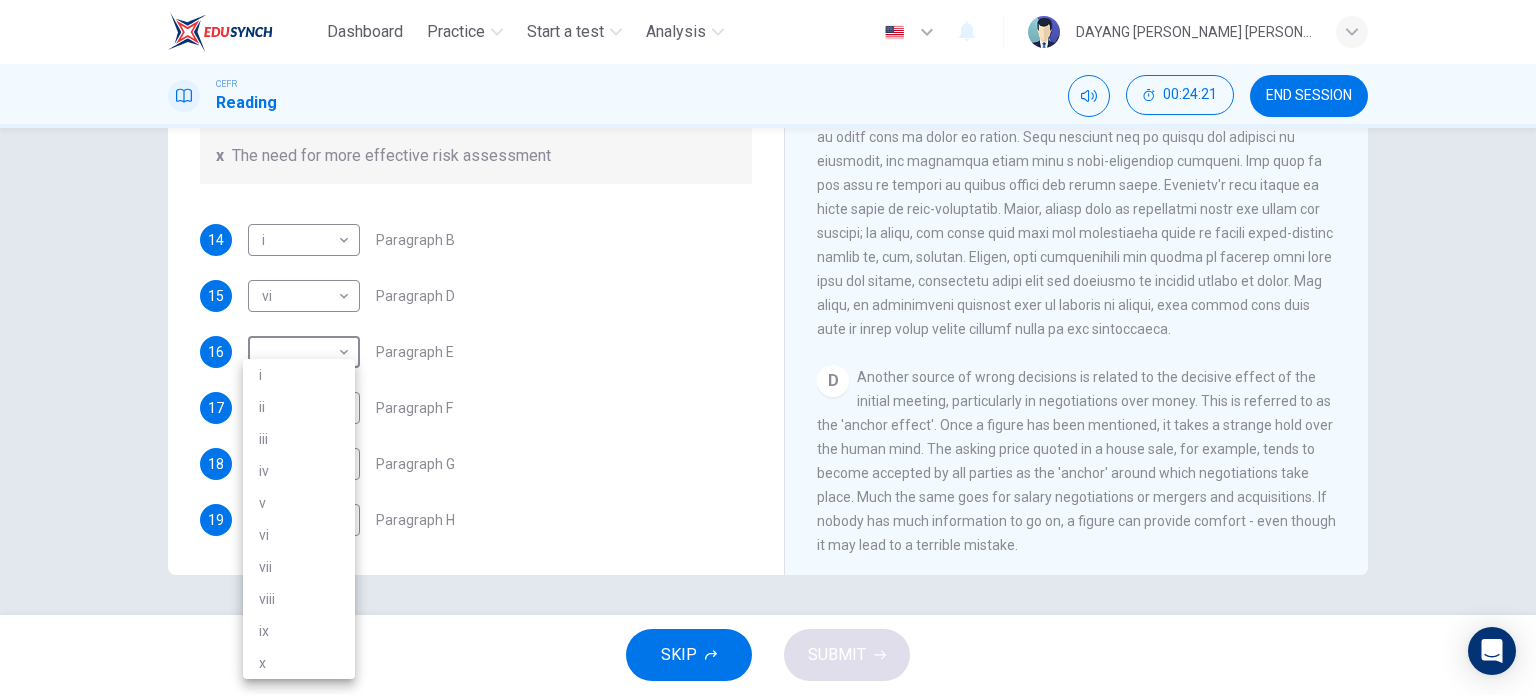 click on "ix" at bounding box center (299, 631) 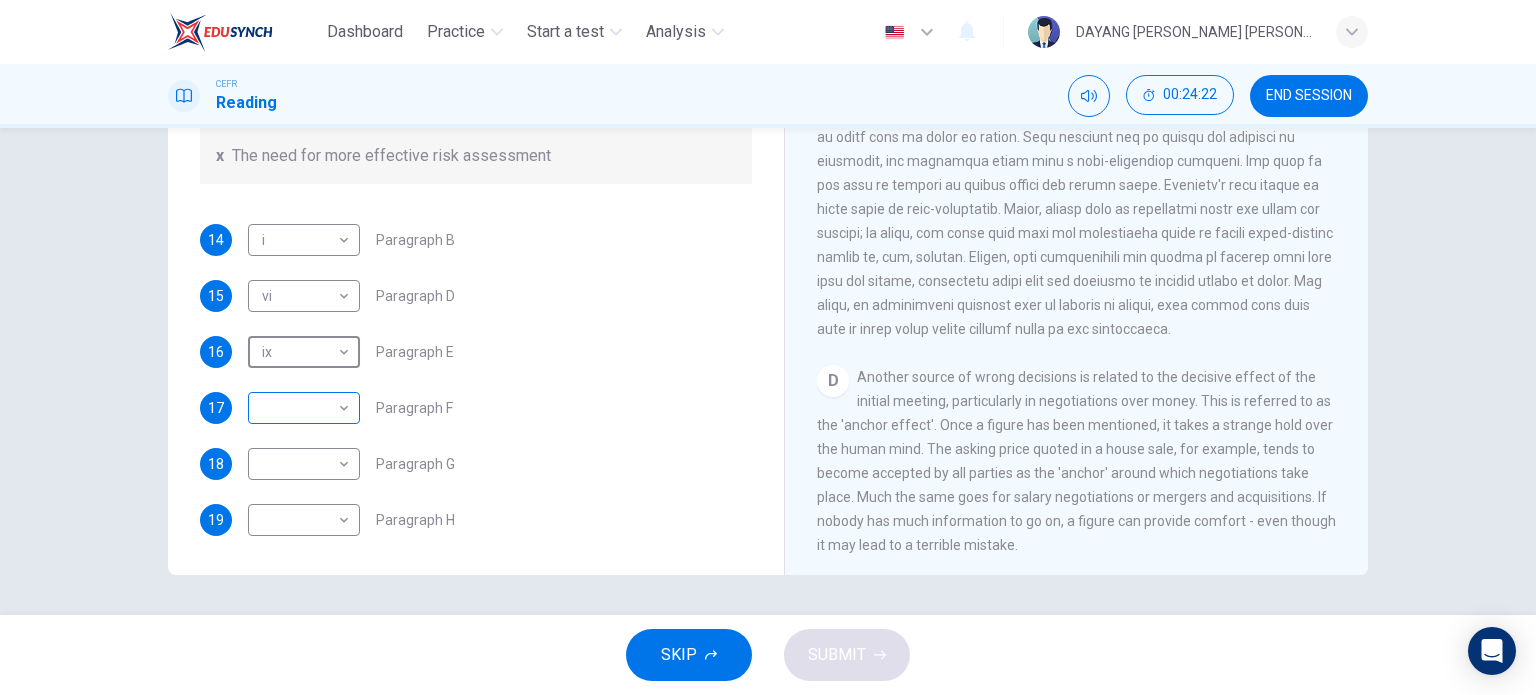 click on "Dashboard Practice Start a test Analysis English en ​ DAYANG [PERSON_NAME] [PERSON_NAME] CEFR Reading 00:24:22 END SESSION Questions 14 - 19 Reading Passage 1 has nine paragraphs  A-I
Choose the correct heading for Paragraphs  B  and  D-H  from the list of headings below.
Write the correct number  (i-xi)  in the boxes below. List of Headings i Not identifying the correct priorities ii A solution for the long term iii The difficulty of changing your mind iv Why looking back is unhelpful v Strengthening inner resources vi A successful approach to the study of decision-making vii The danger of trusting a global market viii Reluctance to go beyond the familiar ix The power of the first number x The need for more effective risk assessment 14 i i ​ Paragraph B 15 vi vi ​ Paragraph D 16 ix ix ​ Paragraph E 17 ​ ​ Paragraph F 18 ​ ​ Paragraph G 19 ​ ​ Paragraph H Why Risks Can Go Wrong CLICK TO ZOOM Click to Zoom A B C D E F G H I SKIP SUBMIT EduSynch - Online Language Proficiency Testing" at bounding box center [768, 347] 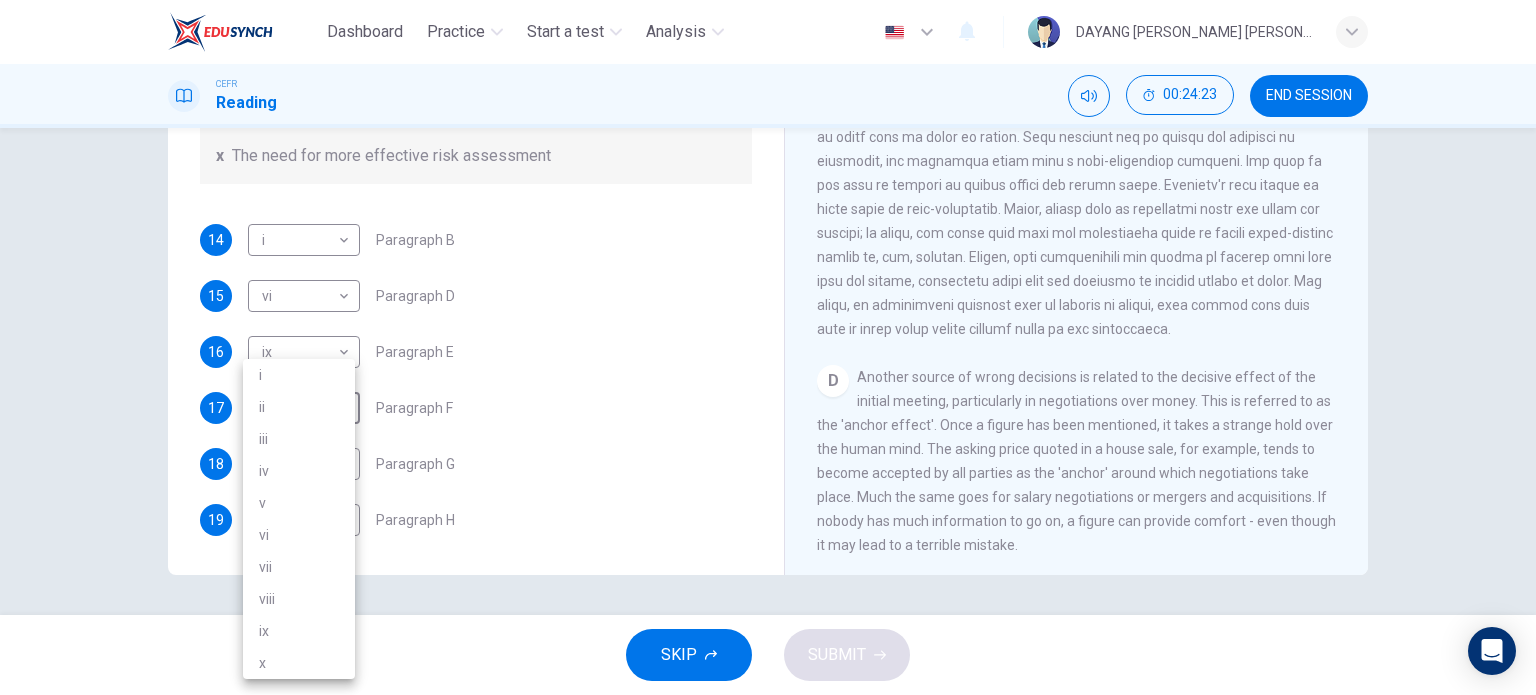 click on "vi" at bounding box center (299, 535) 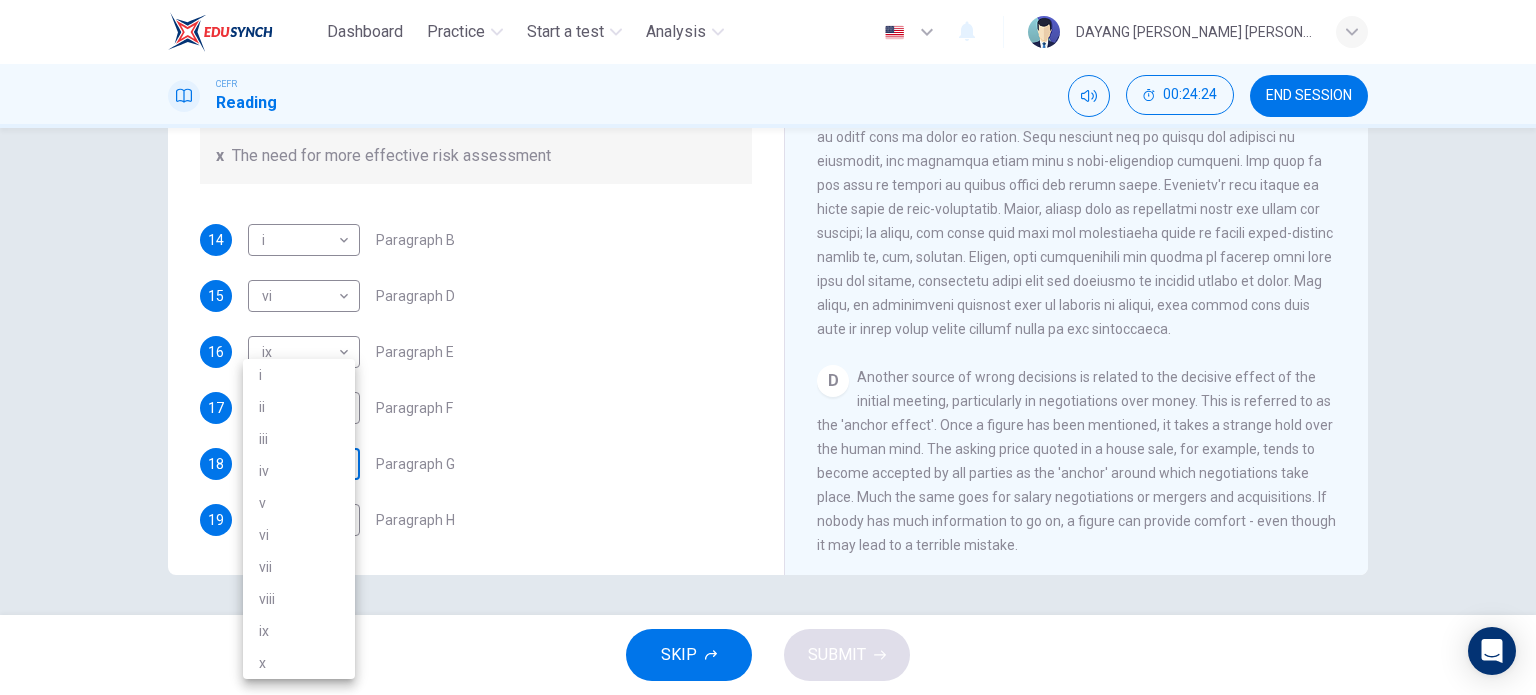 click on "Dashboard Practice Start a test Analysis English en ​ DAYANG [PERSON_NAME] [PERSON_NAME] CEFR Reading 00:24:24 END SESSION Questions 14 - 19 Reading Passage 1 has nine paragraphs  A-I
Choose the correct heading for Paragraphs  B  and  D-H  from the list of headings below.
Write the correct number  (i-xi)  in the boxes below. List of Headings i Not identifying the correct priorities ii A solution for the long term iii The difficulty of changing your mind iv Why looking back is unhelpful v Strengthening inner resources vi A successful approach to the study of decision-making vii The danger of trusting a global market viii Reluctance to go beyond the familiar ix The power of the first number x The need for more effective risk assessment 14 i i ​ Paragraph B 15 vi vi ​ Paragraph D 16 ix ix ​ Paragraph E 17 vi vi ​ Paragraph F 18 ​ ​ Paragraph G 19 ​ ​ Paragraph H Why Risks Can Go Wrong CLICK TO ZOOM Click to Zoom A B C D E F G H I SKIP SUBMIT EduSynch - Online Language Proficiency Testing" at bounding box center [768, 347] 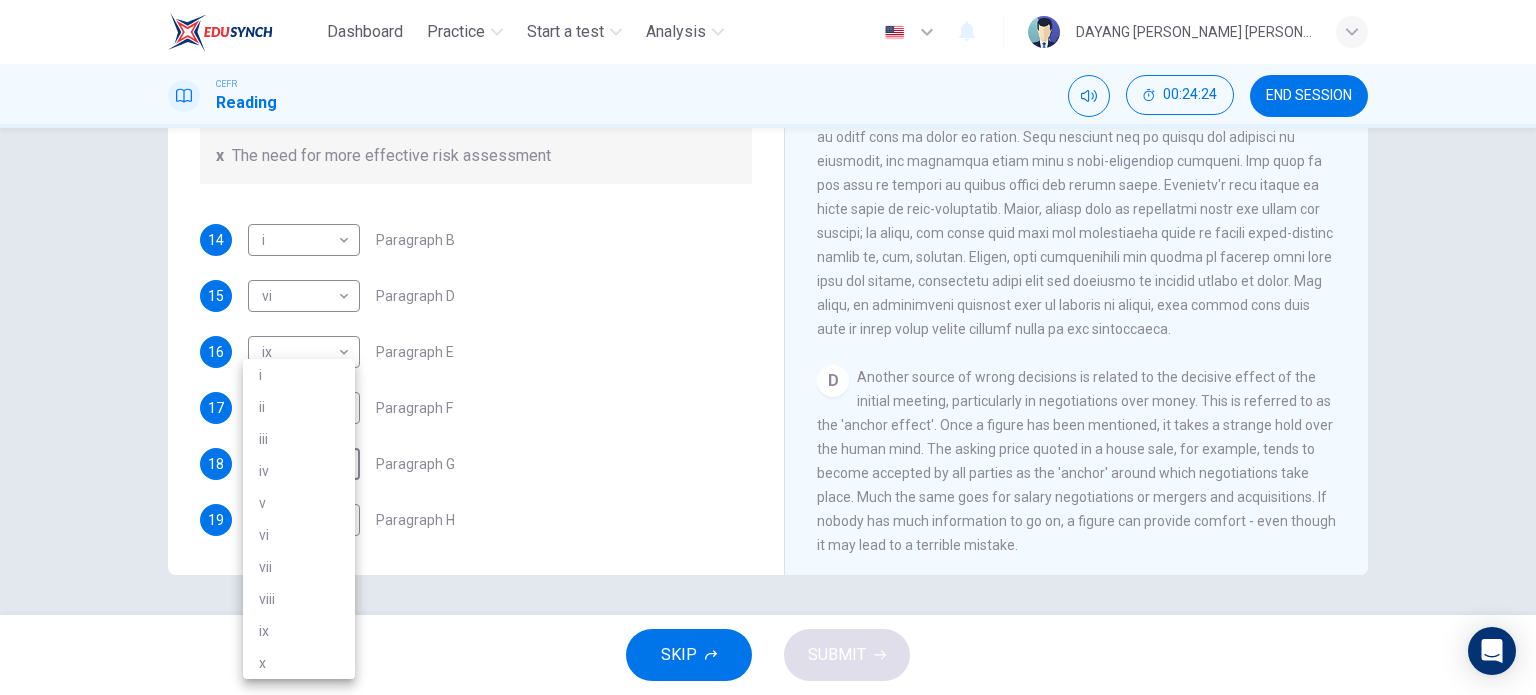click on "ii" at bounding box center (299, 407) 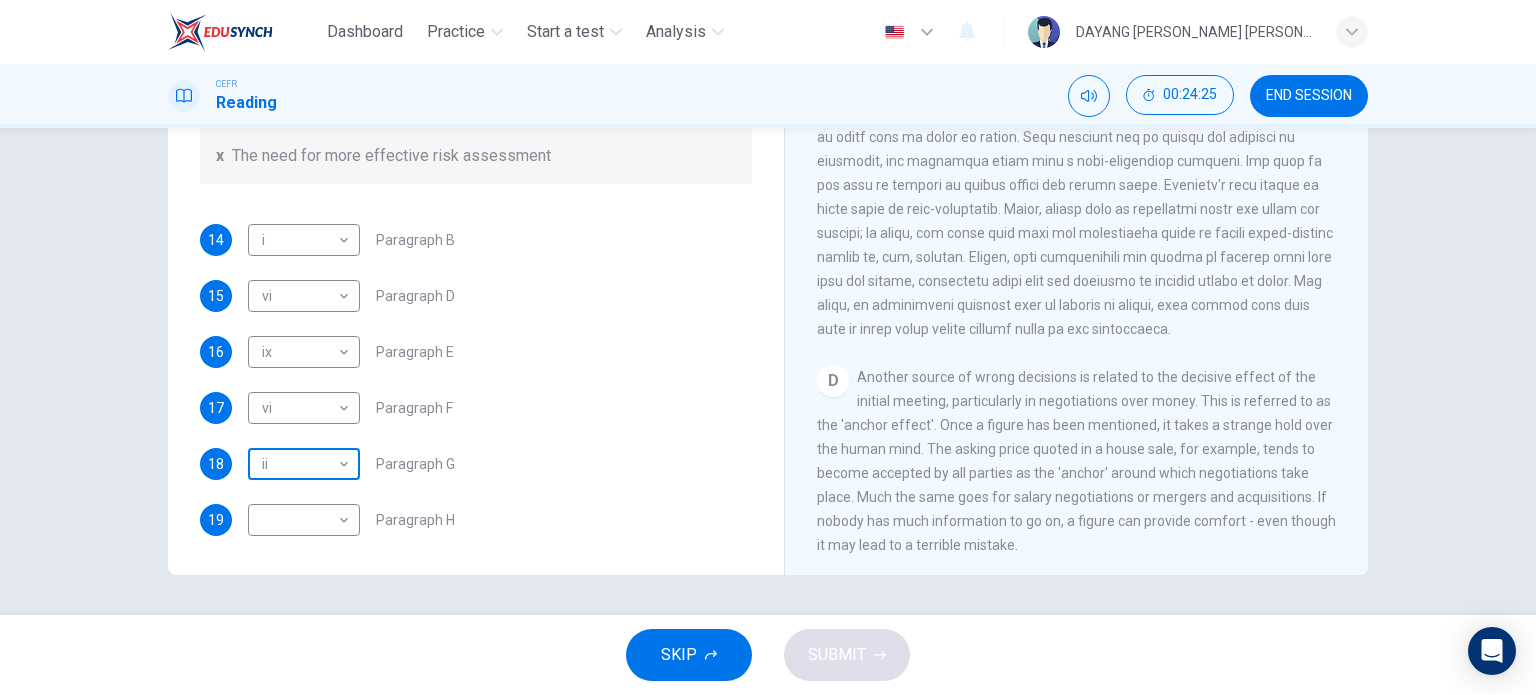 click on "Dashboard Practice Start a test Analysis English en ​ DAYANG [PERSON_NAME] [PERSON_NAME] CEFR Reading 00:24:25 END SESSION Questions 14 - 19 Reading Passage 1 has nine paragraphs  A-I
Choose the correct heading for Paragraphs  B  and  D-H  from the list of headings below.
Write the correct number  (i-xi)  in the boxes below. List of Headings i Not identifying the correct priorities ii A solution for the long term iii The difficulty of changing your mind iv Why looking back is unhelpful v Strengthening inner resources vi A successful approach to the study of decision-making vii The danger of trusting a global market viii Reluctance to go beyond the familiar ix The power of the first number x The need for more effective risk assessment 14 i i ​ Paragraph B 15 vi vi ​ Paragraph D 16 ix ix ​ Paragraph E 17 vi vi ​ Paragraph F 18 ii ii ​ Paragraph G 19 ​ ​ Paragraph H Why Risks Can Go Wrong CLICK TO ZOOM Click to Zoom A B C D E F G H I SKIP SUBMIT EduSynch - Online Language Proficiency Testing" at bounding box center [768, 347] 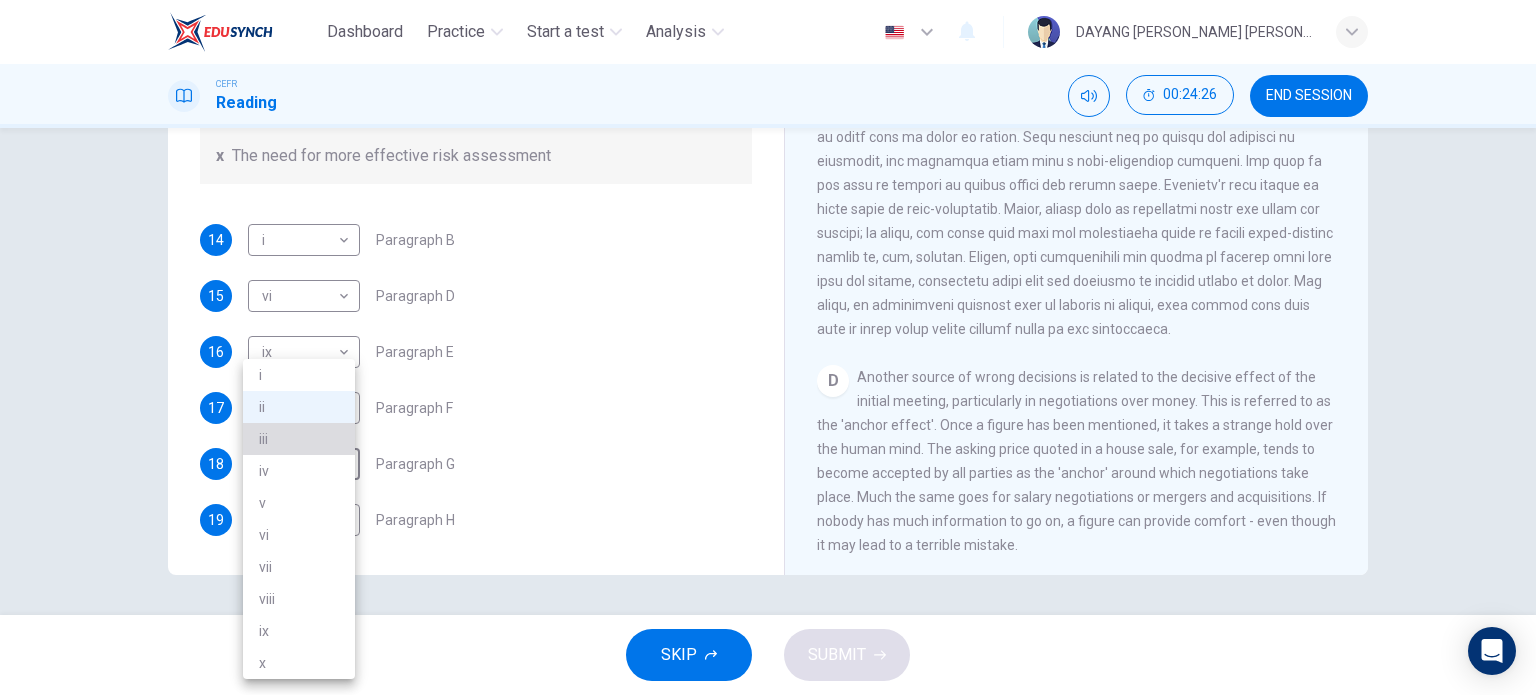 click on "iii" at bounding box center [299, 439] 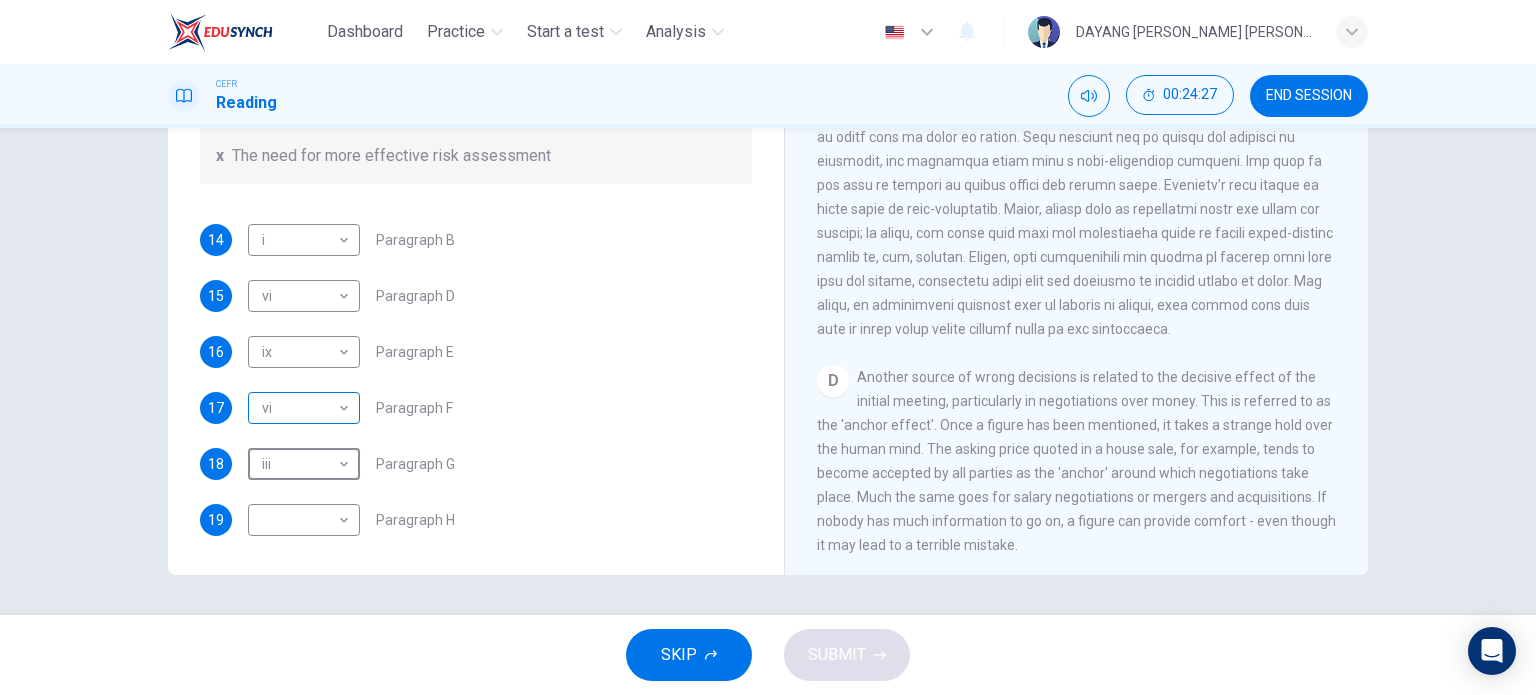 click on "Dashboard Practice Start a test Analysis English en ​ DAYANG [PERSON_NAME] [PERSON_NAME] CEFR Reading 00:24:27 END SESSION Questions 14 - 19 Reading Passage 1 has nine paragraphs  A-I
Choose the correct heading for Paragraphs  B  and  D-H  from the list of headings below.
Write the correct number  (i-xi)  in the boxes below. List of Headings i Not identifying the correct priorities ii A solution for the long term iii The difficulty of changing your mind iv Why looking back is unhelpful v Strengthening inner resources vi A successful approach to the study of decision-making vii The danger of trusting a global market viii Reluctance to go beyond the familiar ix The power of the first number x The need for more effective risk assessment 14 i i ​ Paragraph B 15 vi vi ​ Paragraph D 16 ix ix ​ Paragraph E 17 vi vi ​ Paragraph F 18 iii iii ​ Paragraph G 19 ​ ​ Paragraph H Why Risks Can Go Wrong CLICK TO ZOOM Click to Zoom A B C D E F G H I SKIP SUBMIT EduSynch - Online Language Proficiency Testing" at bounding box center [768, 347] 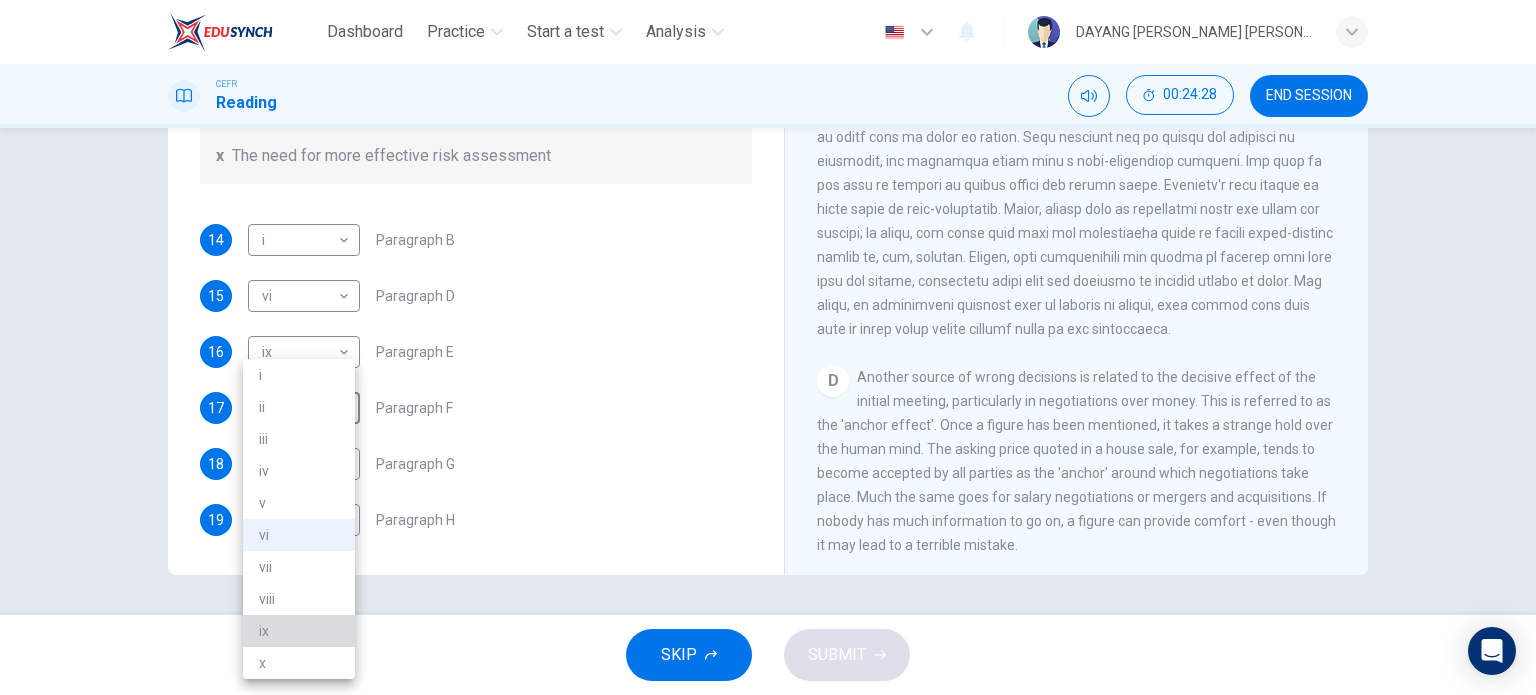 click on "ix" at bounding box center (299, 631) 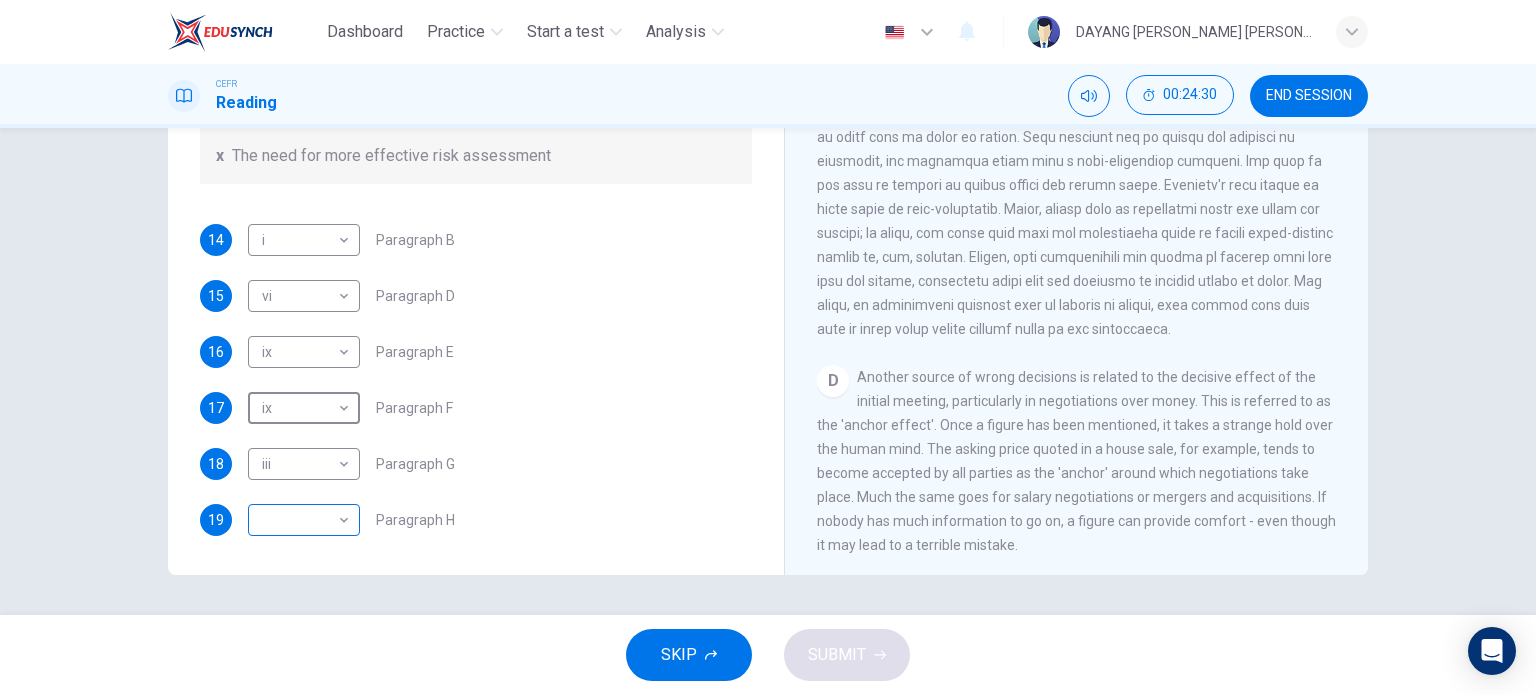 click on "Dashboard Practice Start a test Analysis English en ​ DAYANG [PERSON_NAME] [PERSON_NAME] CEFR Reading 00:24:30 END SESSION Questions 14 - 19 Reading Passage 1 has nine paragraphs  A-I
Choose the correct heading for Paragraphs  B  and  D-H  from the list of headings below.
Write the correct number  (i-xi)  in the boxes below. List of Headings i Not identifying the correct priorities ii A solution for the long term iii The difficulty of changing your mind iv Why looking back is unhelpful v Strengthening inner resources vi A successful approach to the study of decision-making vii The danger of trusting a global market viii Reluctance to go beyond the familiar ix The power of the first number x The need for more effective risk assessment 14 i i ​ Paragraph B 15 vi vi ​ Paragraph D 16 ix ix ​ Paragraph E 17 ix ix ​ Paragraph F 18 iii iii ​ Paragraph G 19 ​ ​ Paragraph H Why Risks Can Go Wrong CLICK TO ZOOM Click to Zoom A B C D E F G H I SKIP SUBMIT EduSynch - Online Language Proficiency Testing" at bounding box center [768, 347] 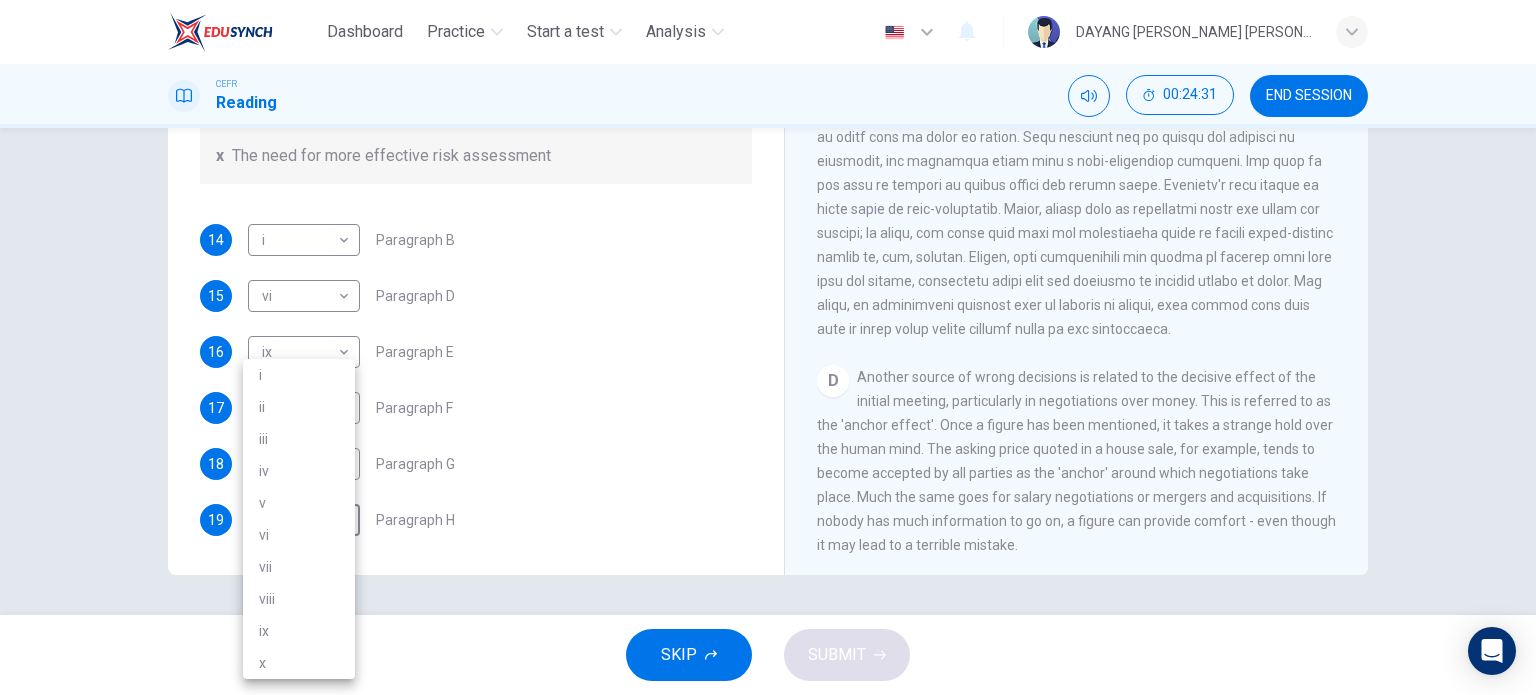 click on "ix" at bounding box center (299, 631) 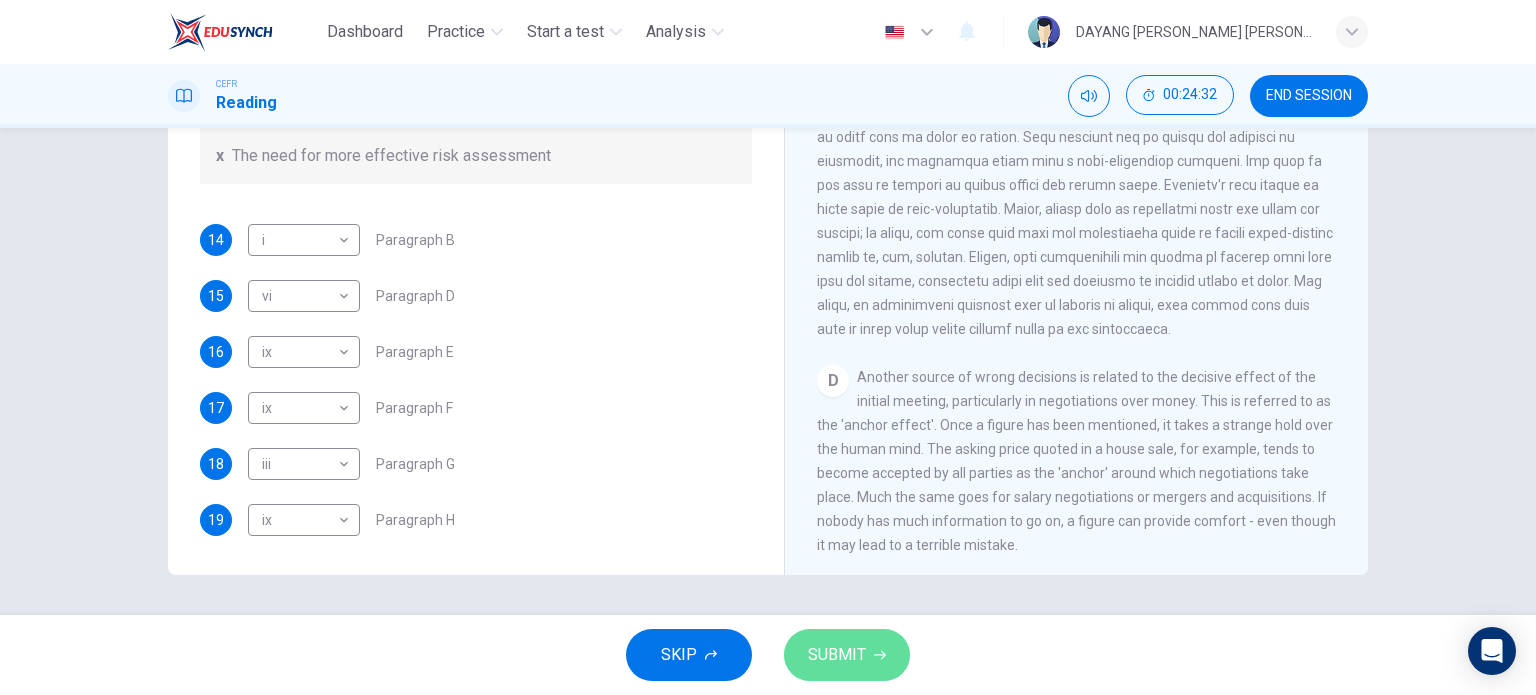 click on "SUBMIT" at bounding box center (837, 655) 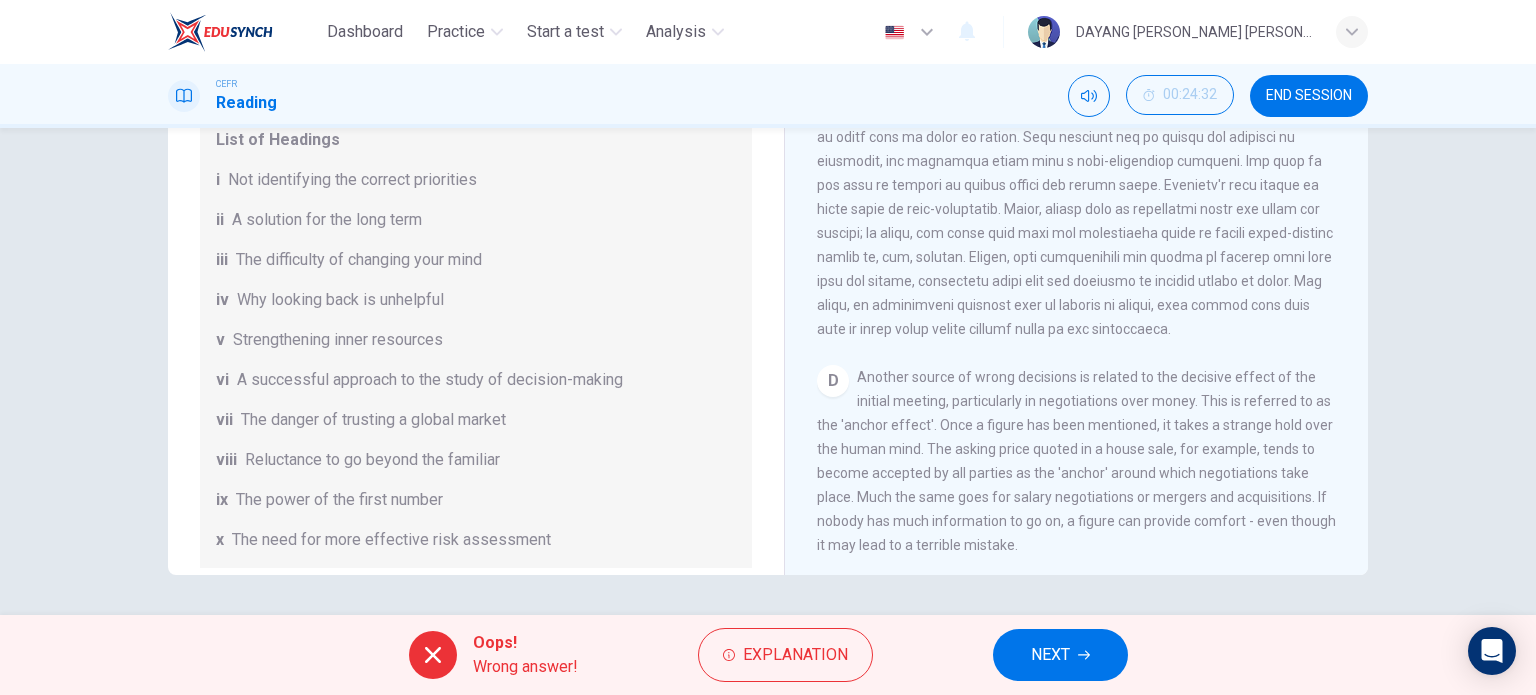 scroll, scrollTop: 100, scrollLeft: 0, axis: vertical 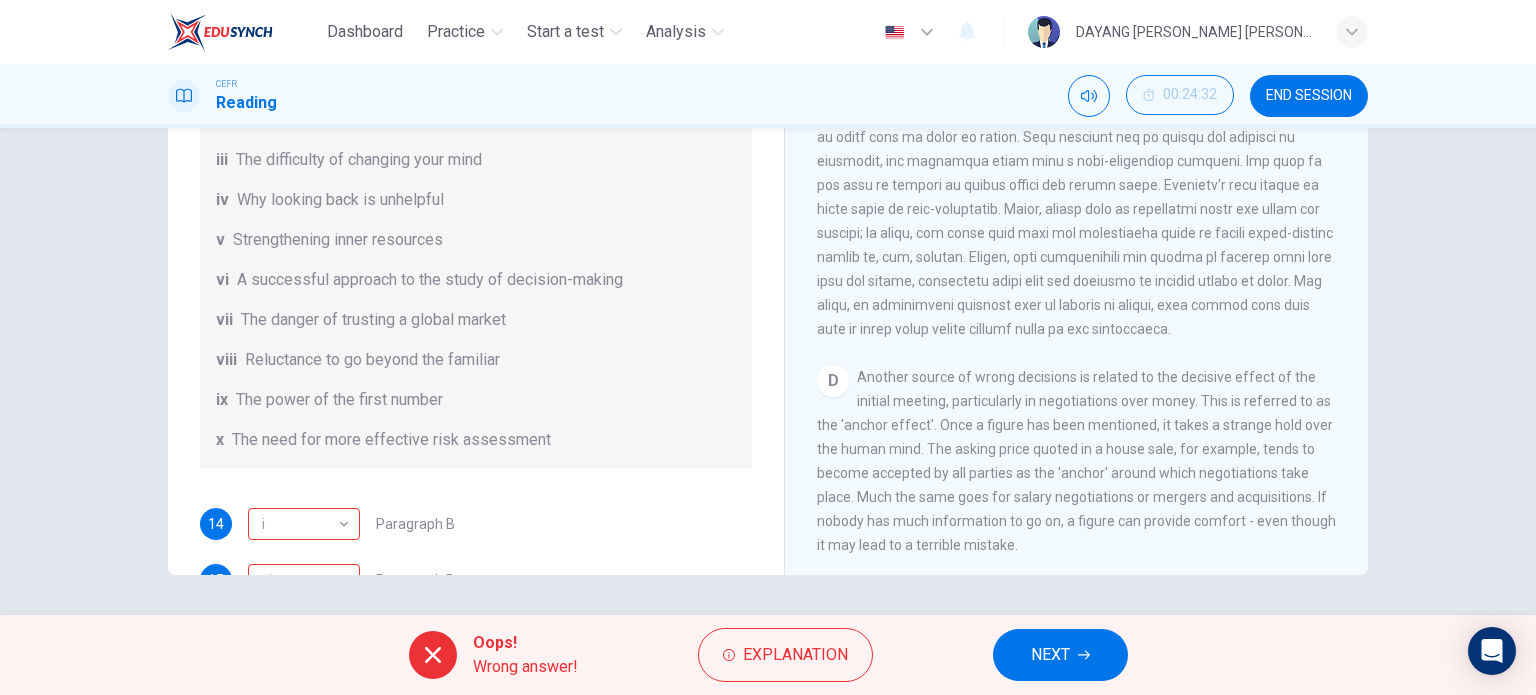 click on "NEXT" at bounding box center (1050, 655) 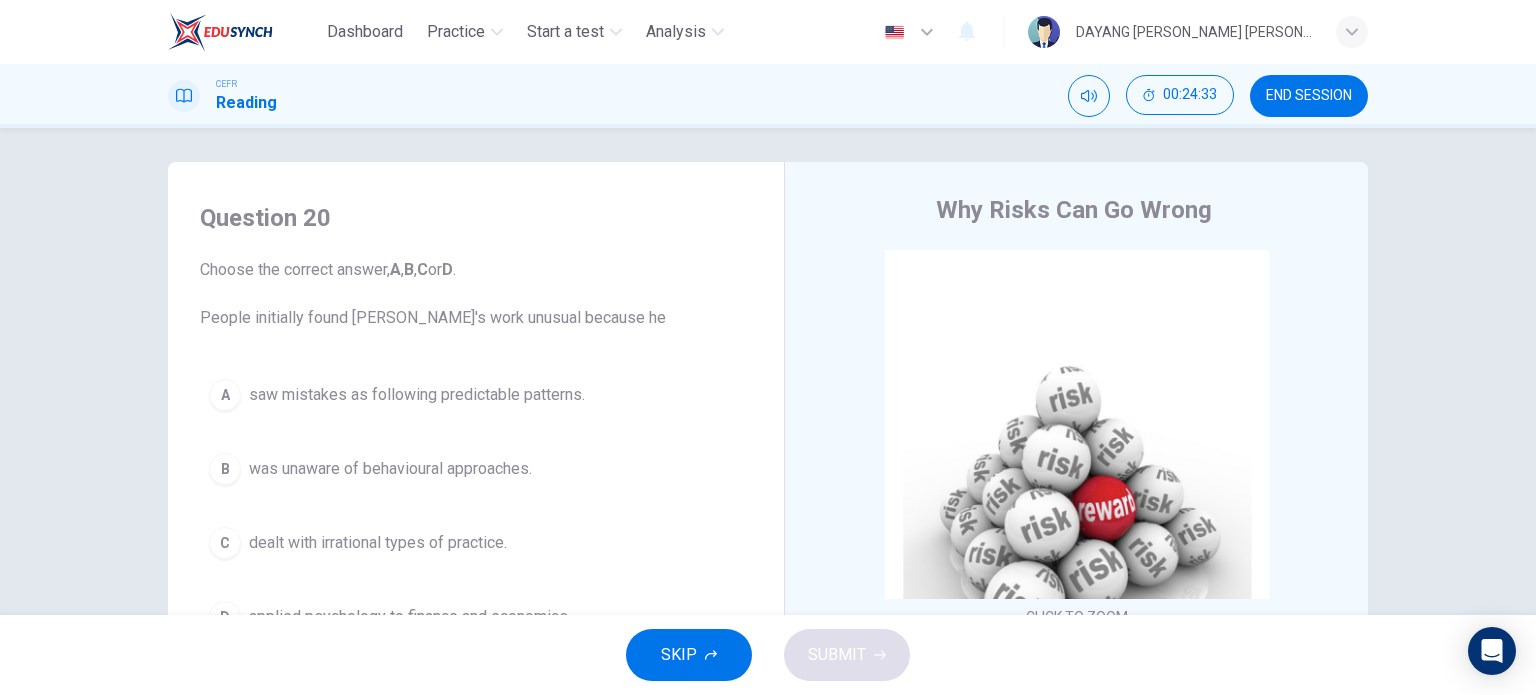 scroll, scrollTop: 0, scrollLeft: 0, axis: both 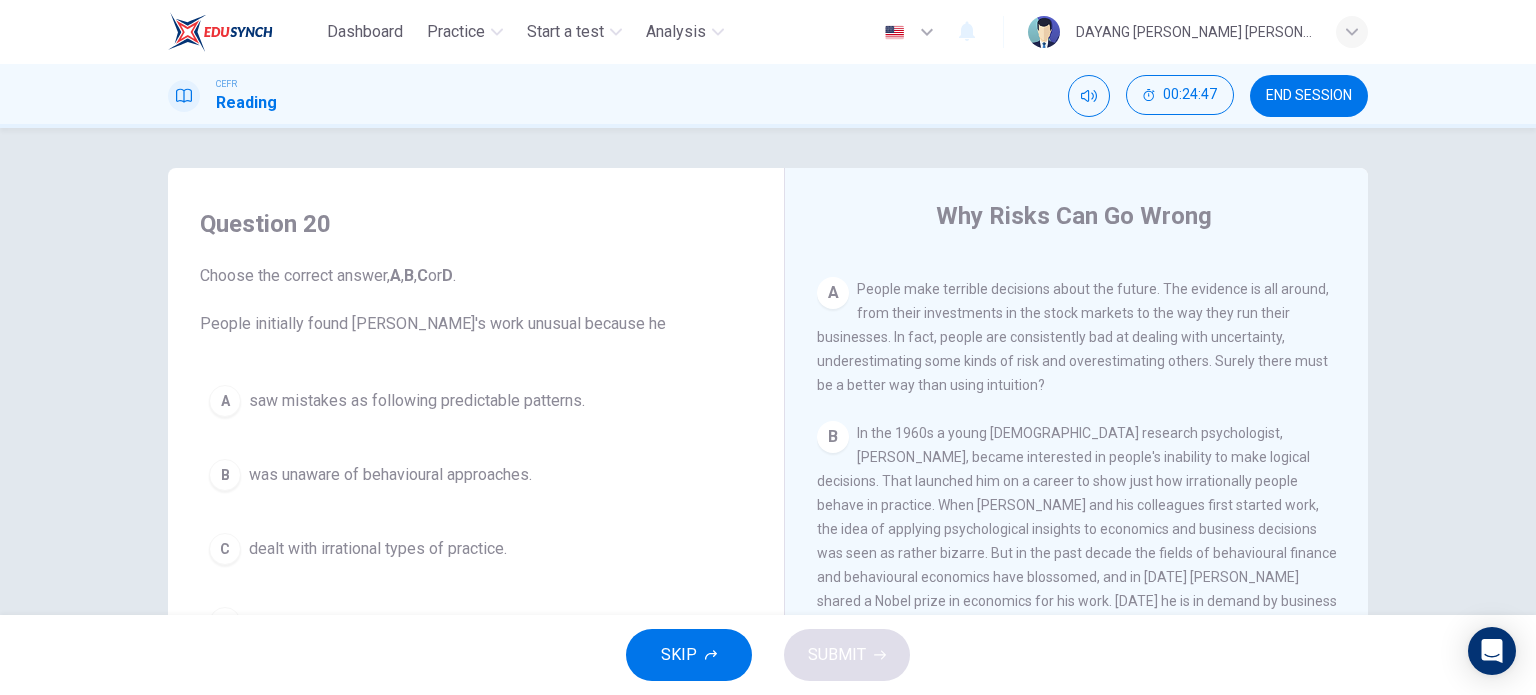 click on "was unaware of behavioural approaches." at bounding box center (390, 475) 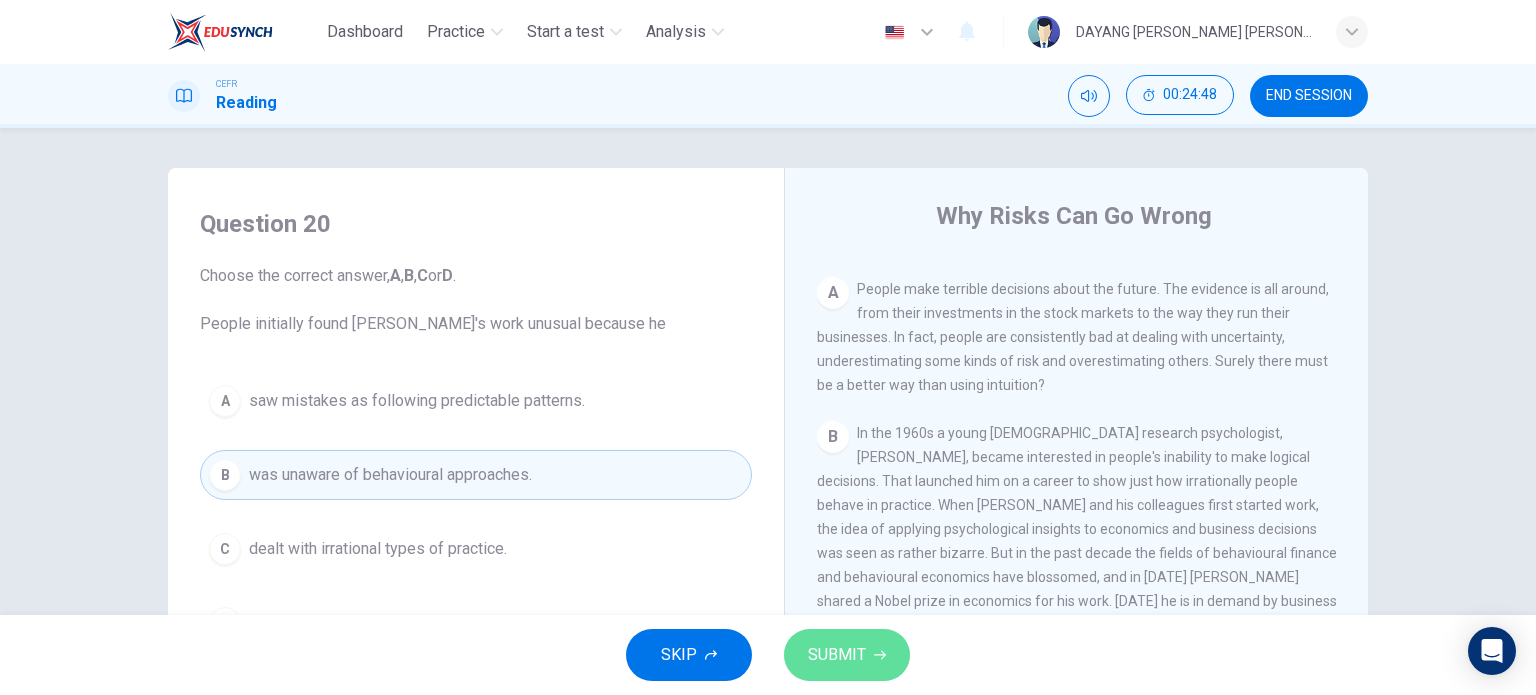 click on "SUBMIT" at bounding box center [837, 655] 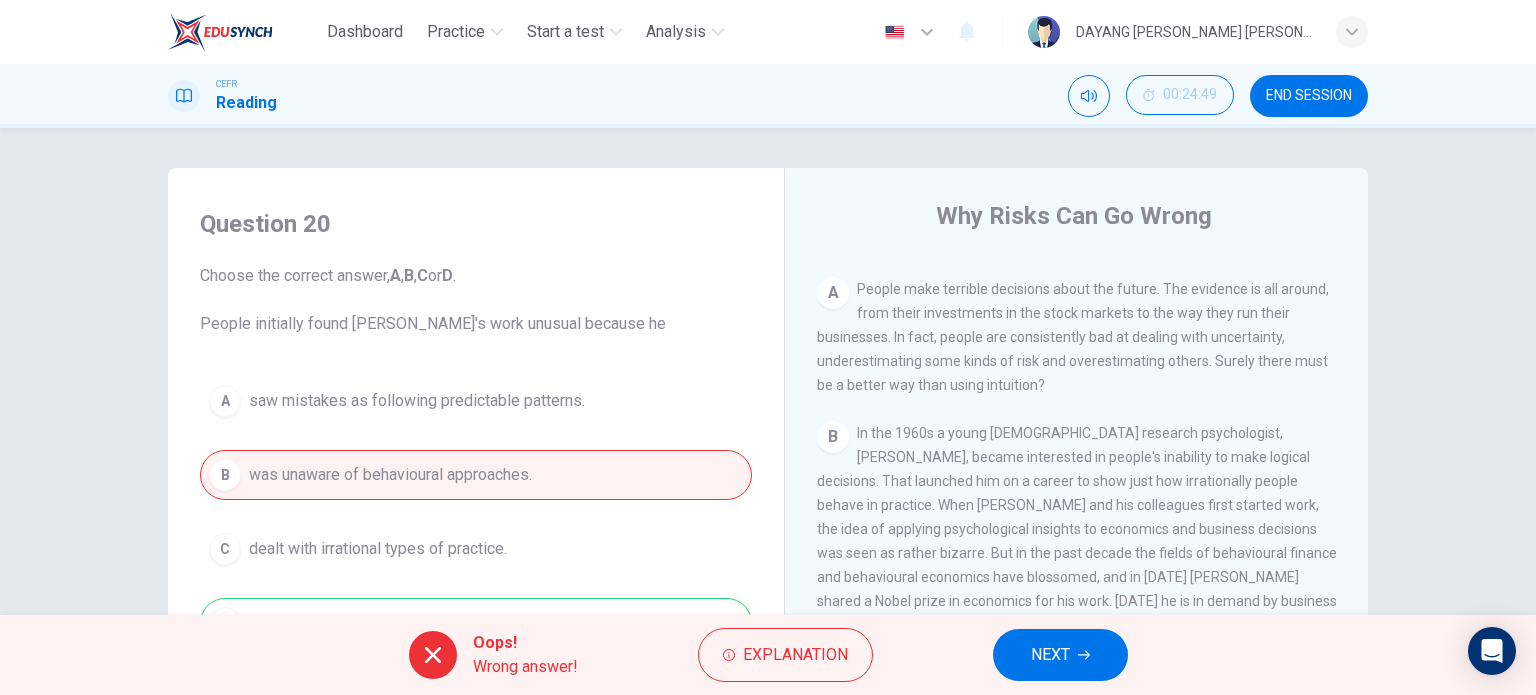 click on "NEXT" at bounding box center (1060, 655) 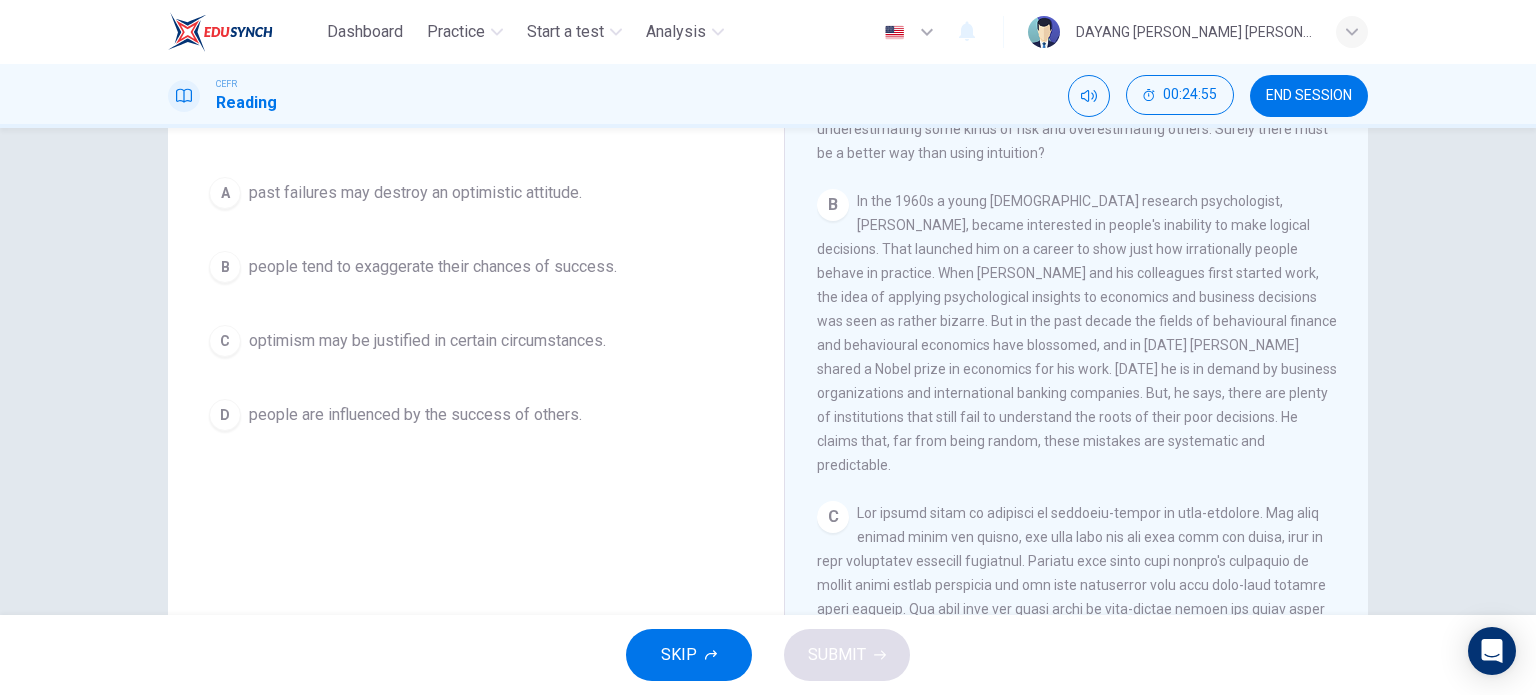 scroll, scrollTop: 188, scrollLeft: 0, axis: vertical 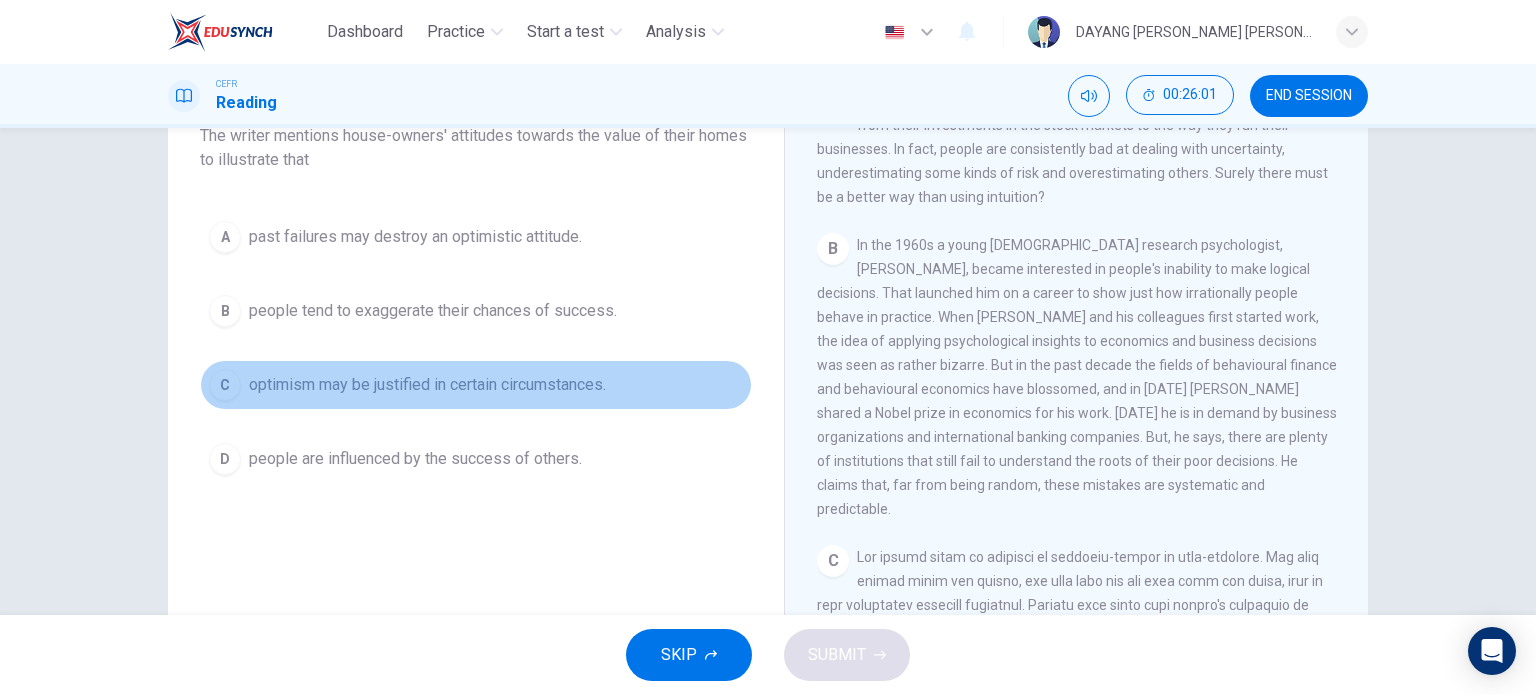 click on "optimism may be justified in certain circumstances." at bounding box center (427, 385) 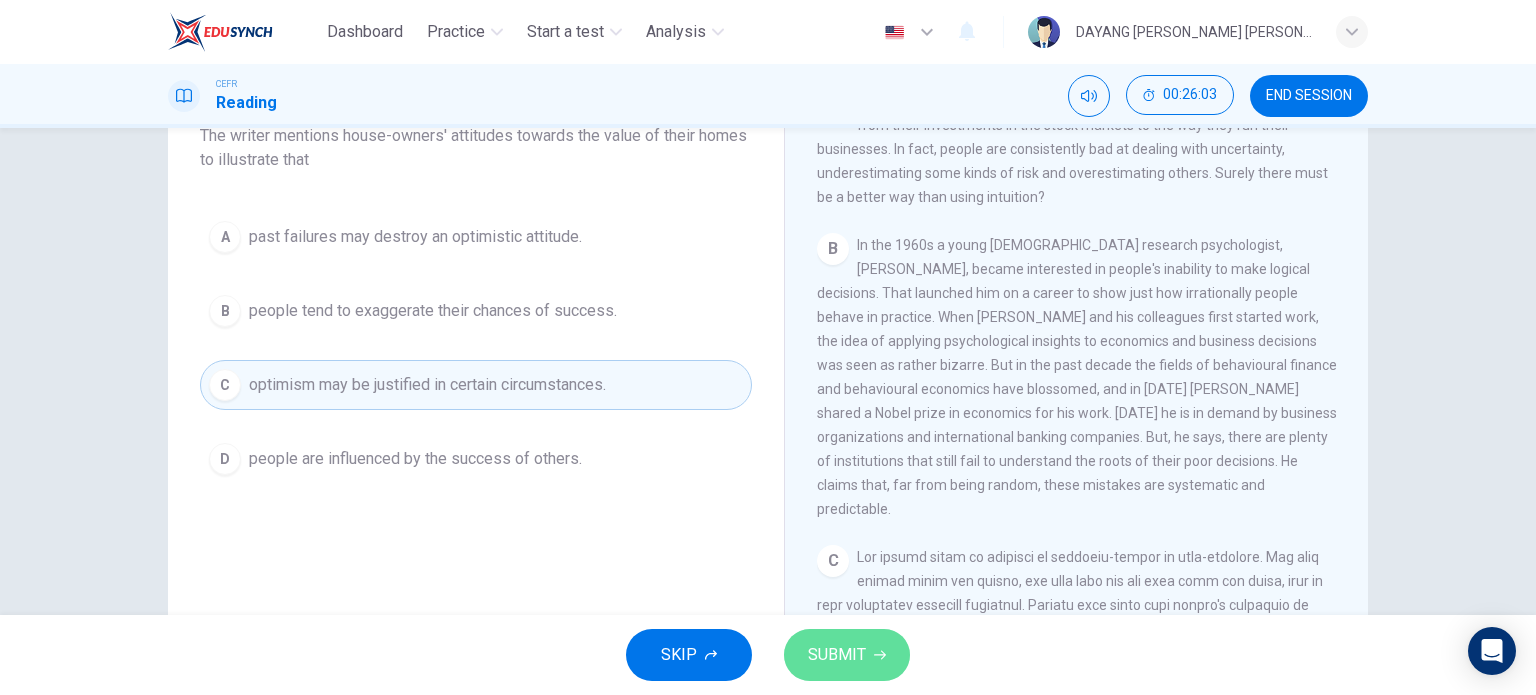 click on "SUBMIT" at bounding box center [847, 655] 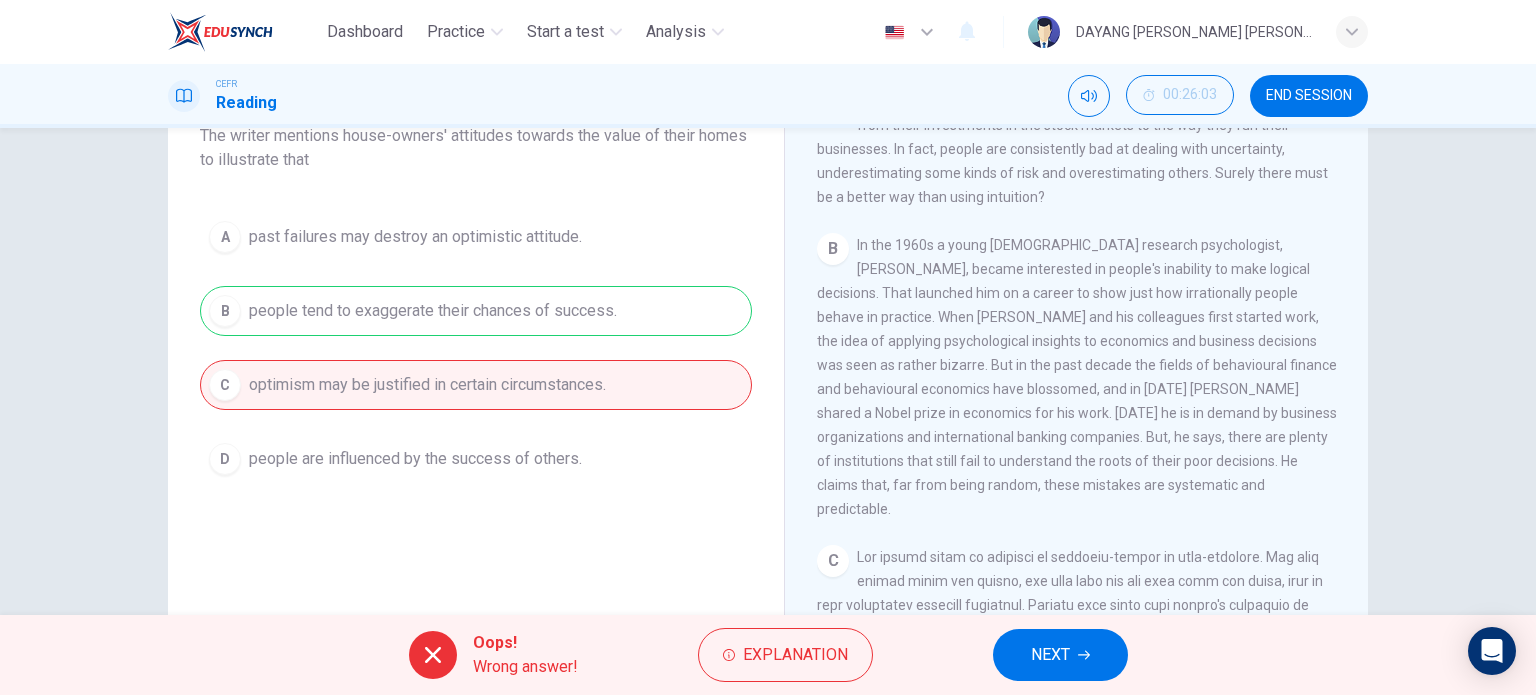 click on "NEXT" at bounding box center [1060, 655] 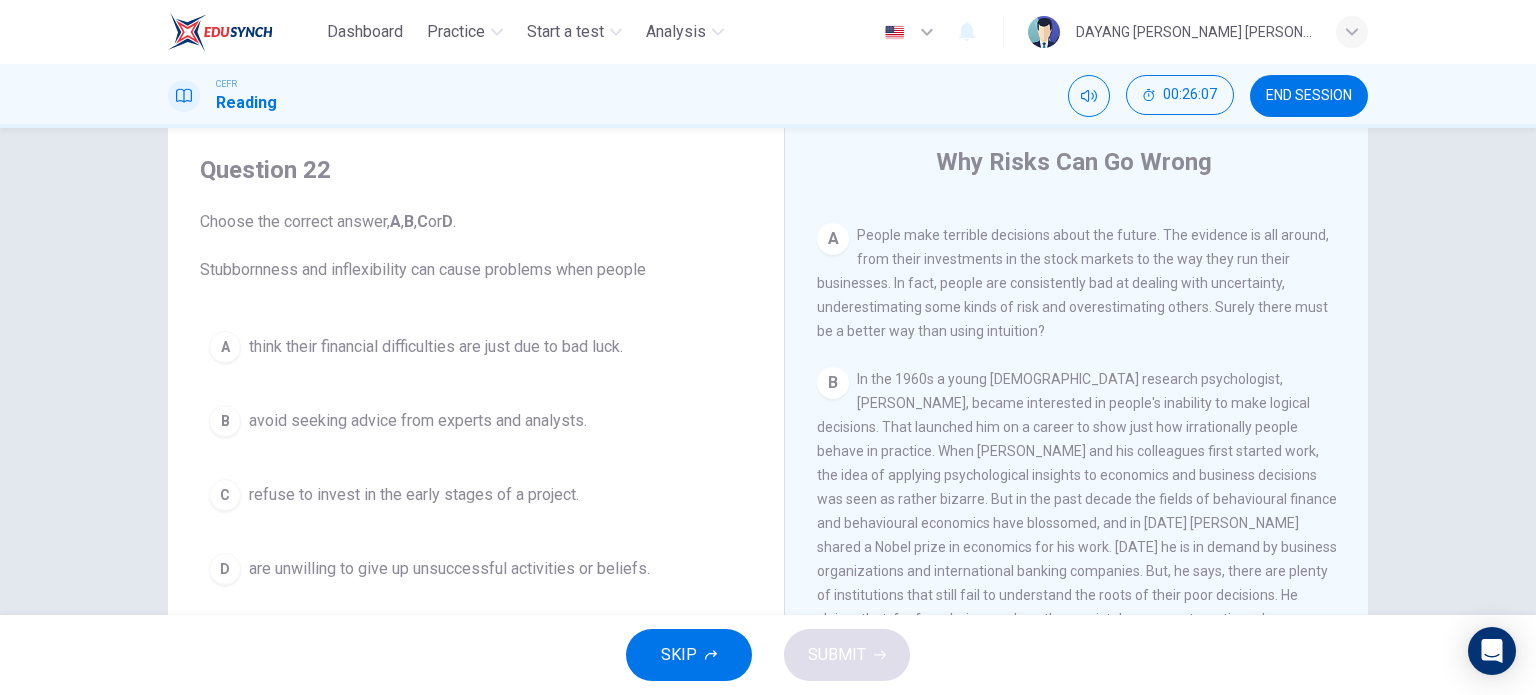 scroll, scrollTop: 100, scrollLeft: 0, axis: vertical 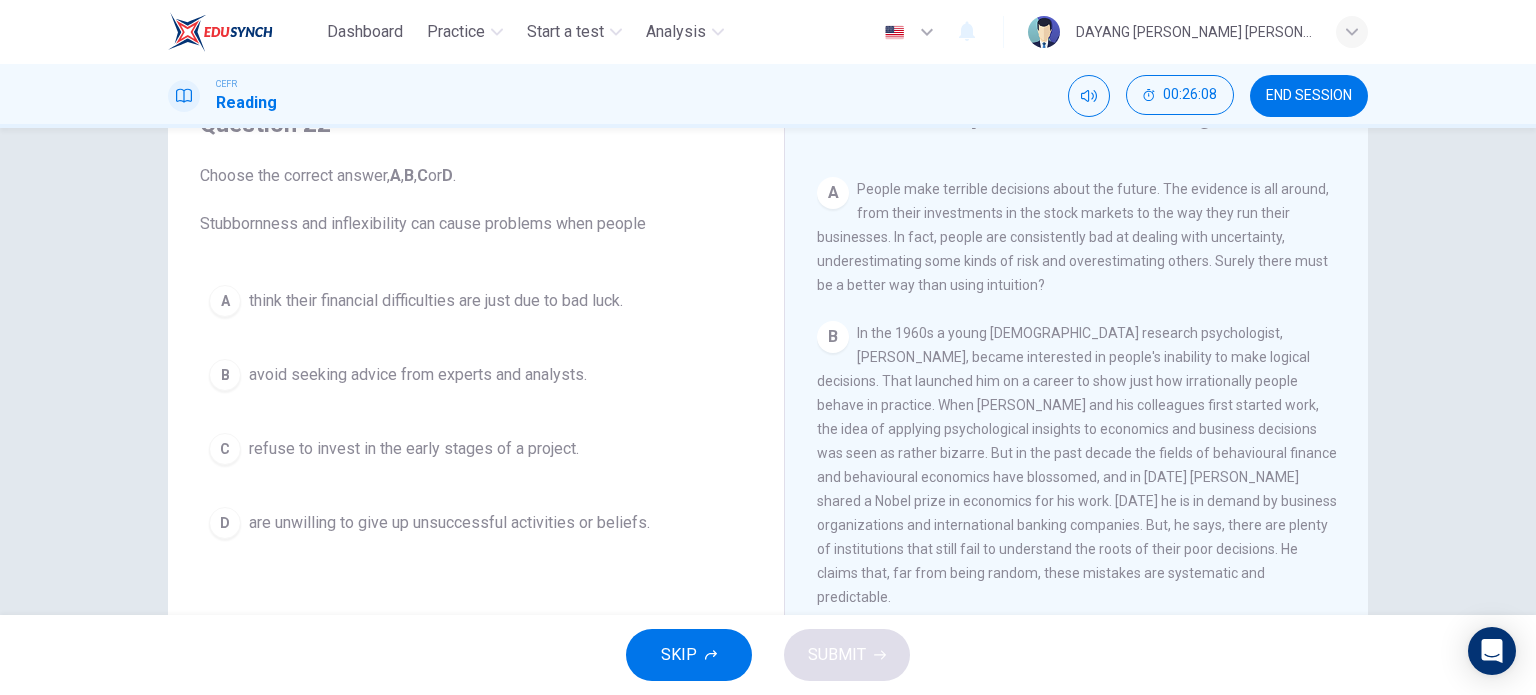 click on "A think their financial difficulties are just due to bad luck." at bounding box center [476, 301] 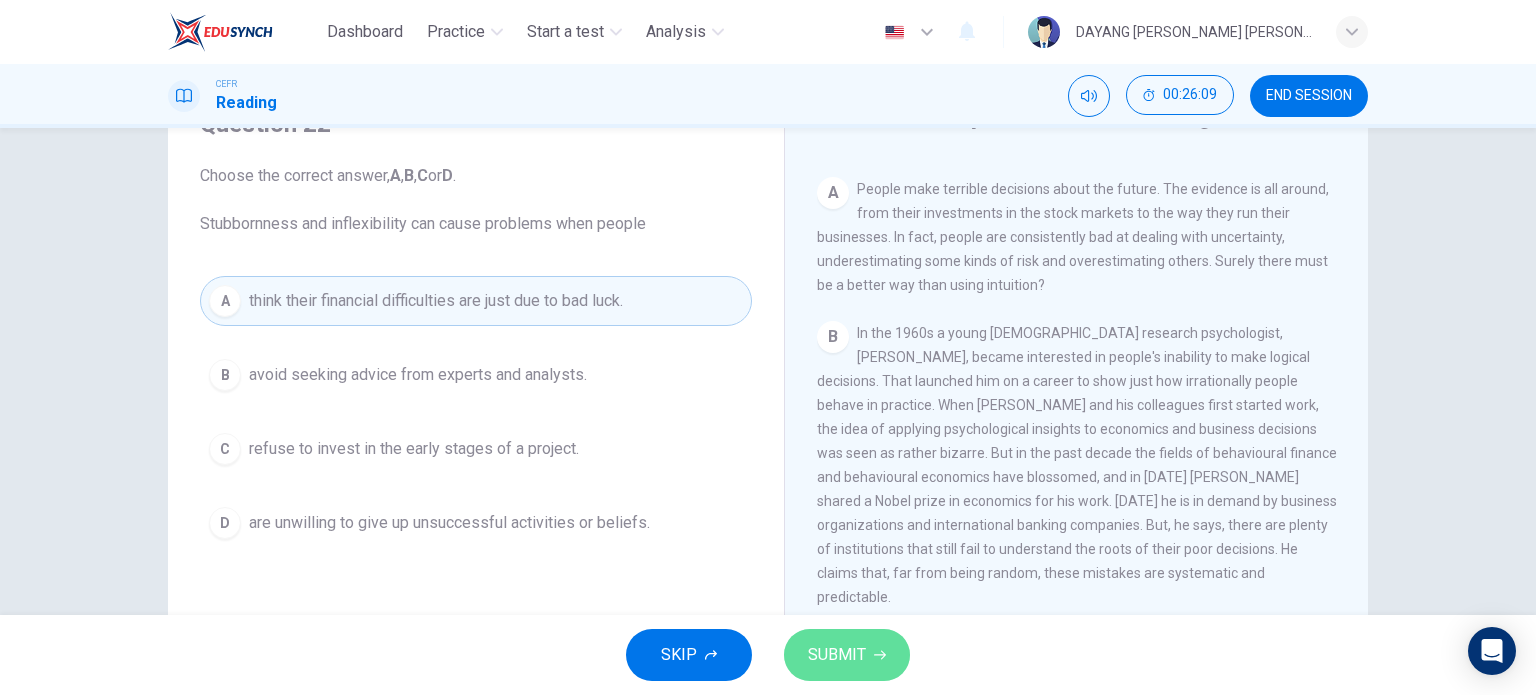 click on "SUBMIT" at bounding box center (847, 655) 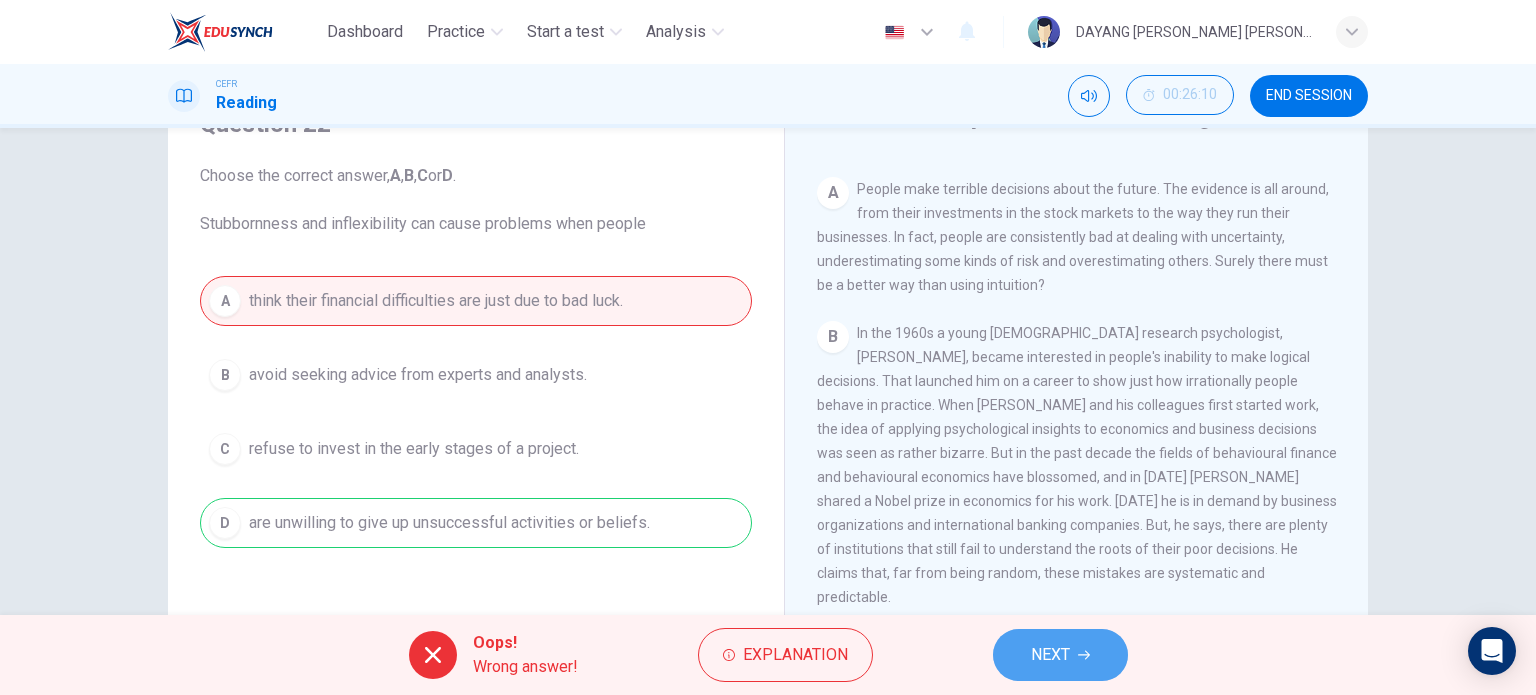 click on "NEXT" at bounding box center [1060, 655] 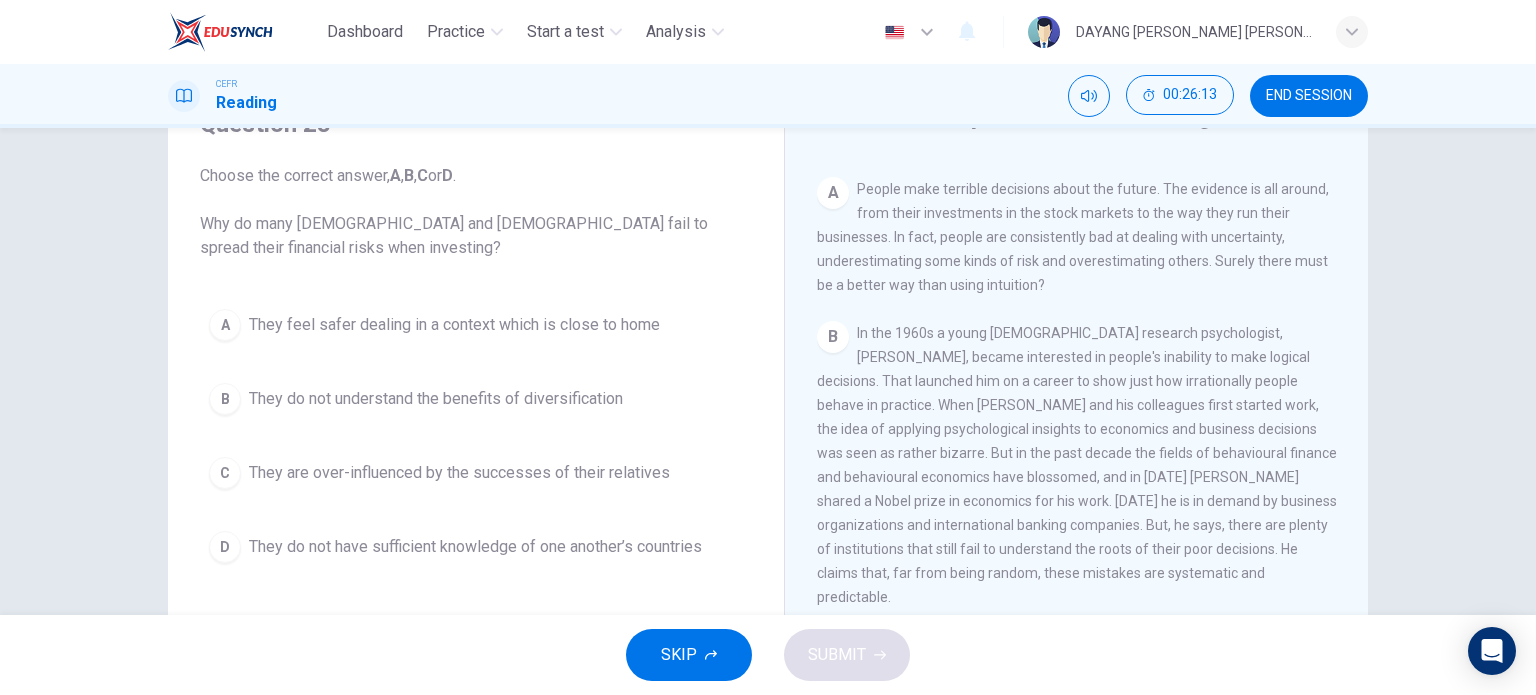 click on "They feel safer dealing in a context which is close to home" at bounding box center (454, 325) 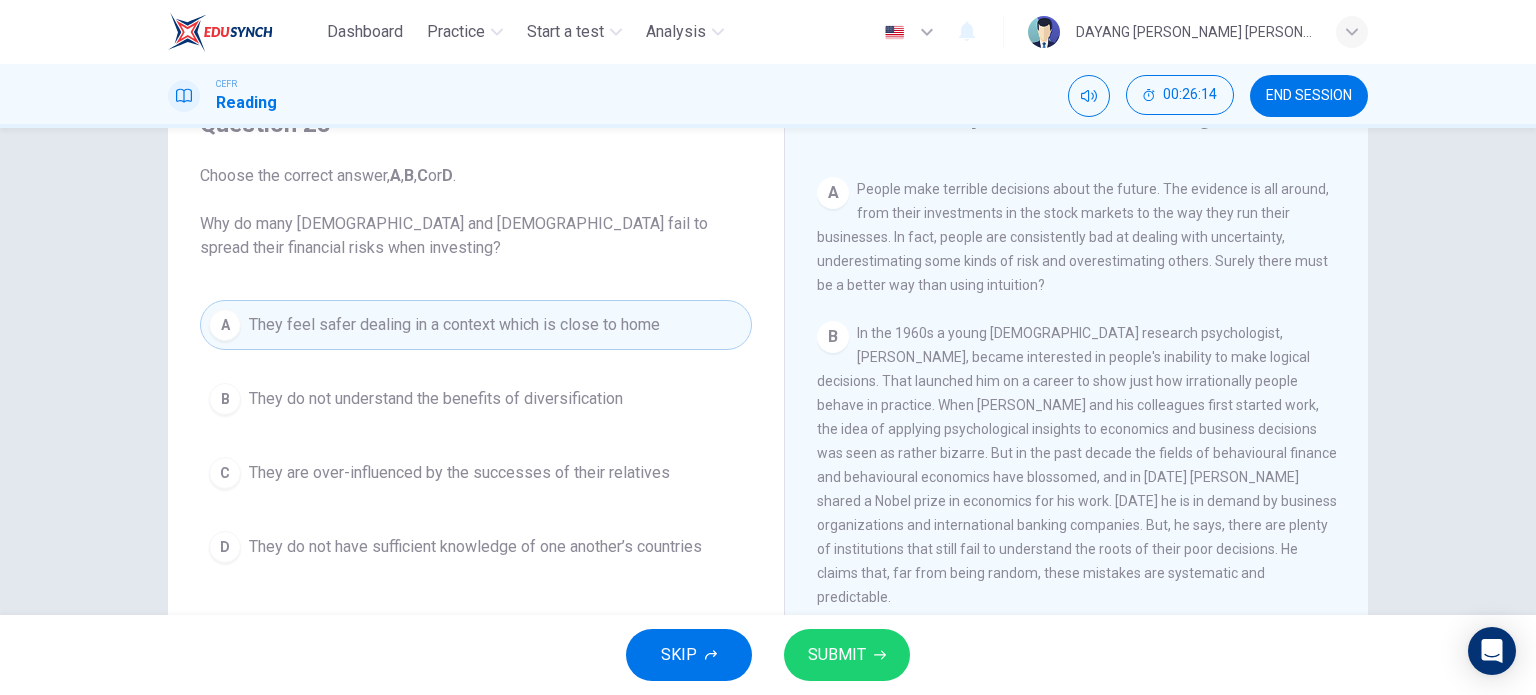 click on "SUBMIT" at bounding box center [847, 655] 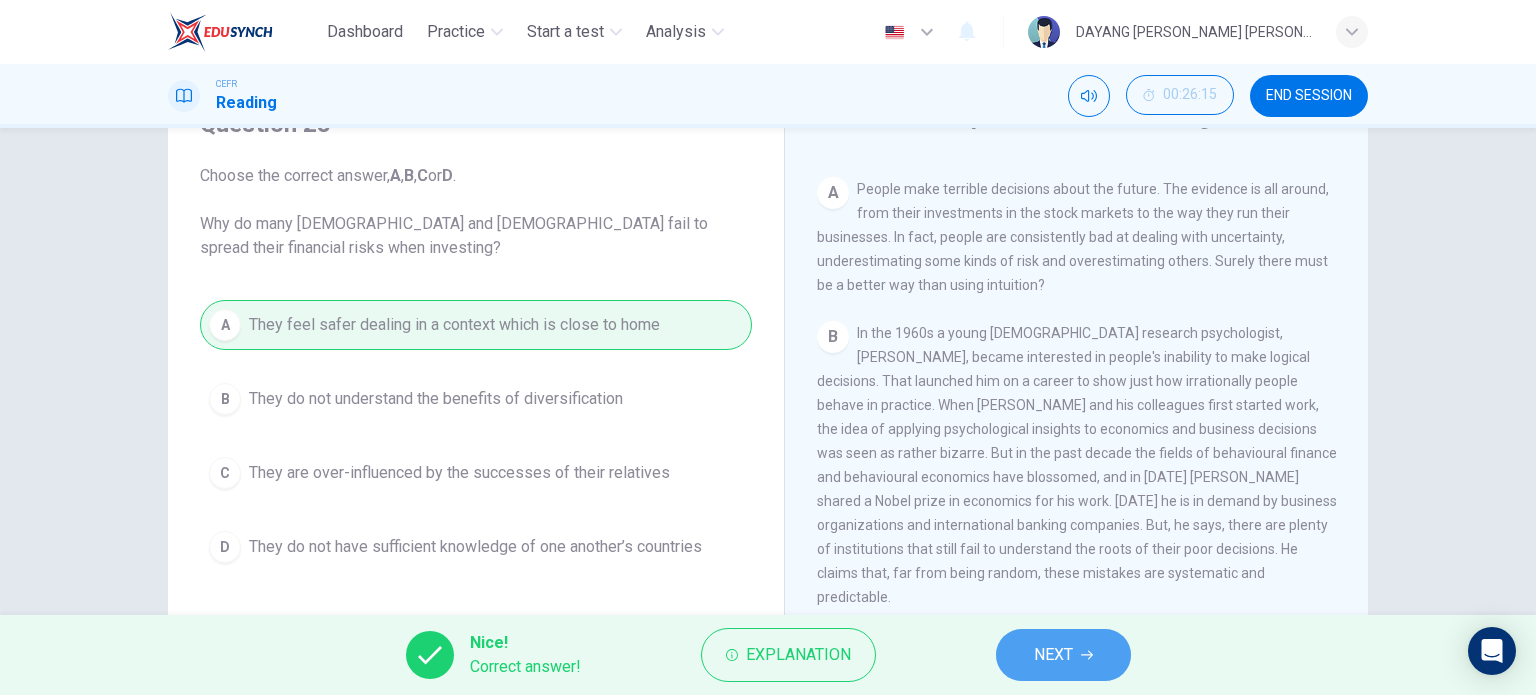 click on "NEXT" at bounding box center [1053, 655] 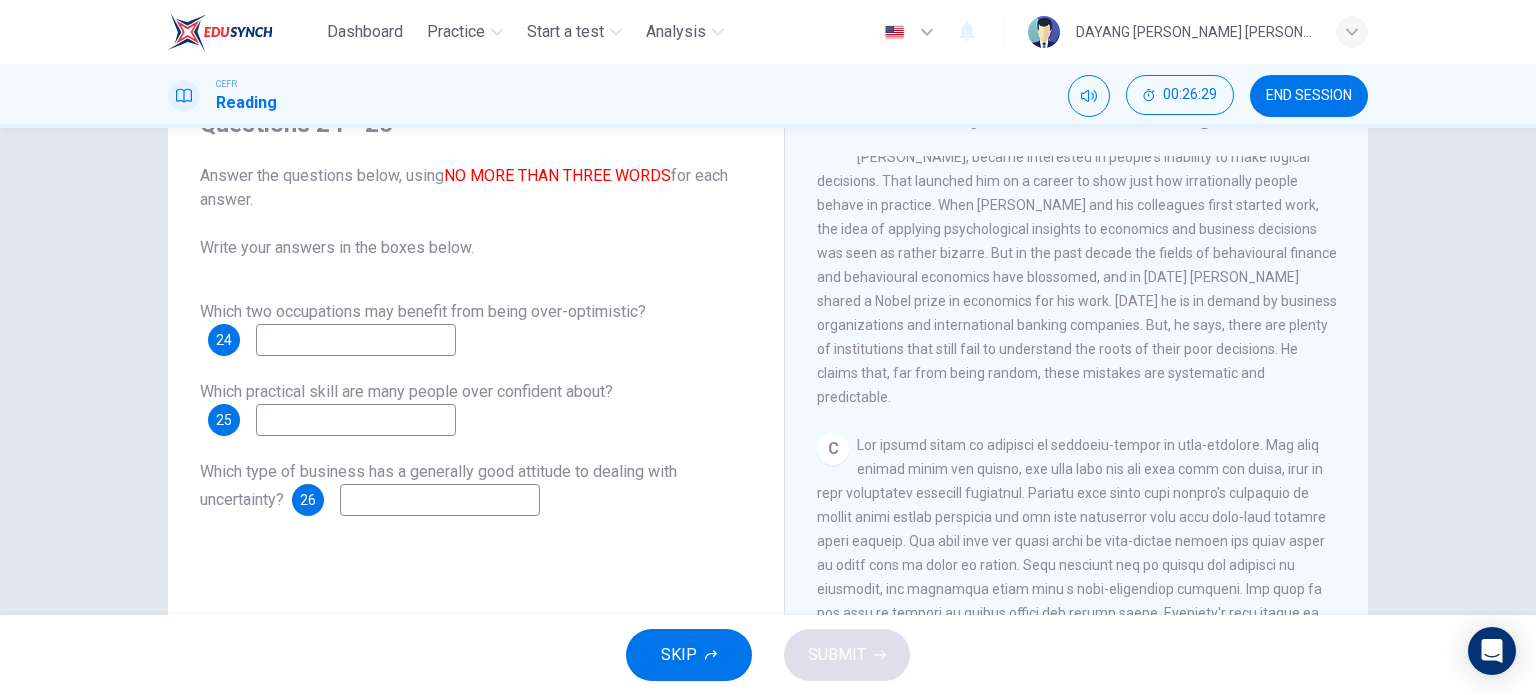 scroll, scrollTop: 900, scrollLeft: 0, axis: vertical 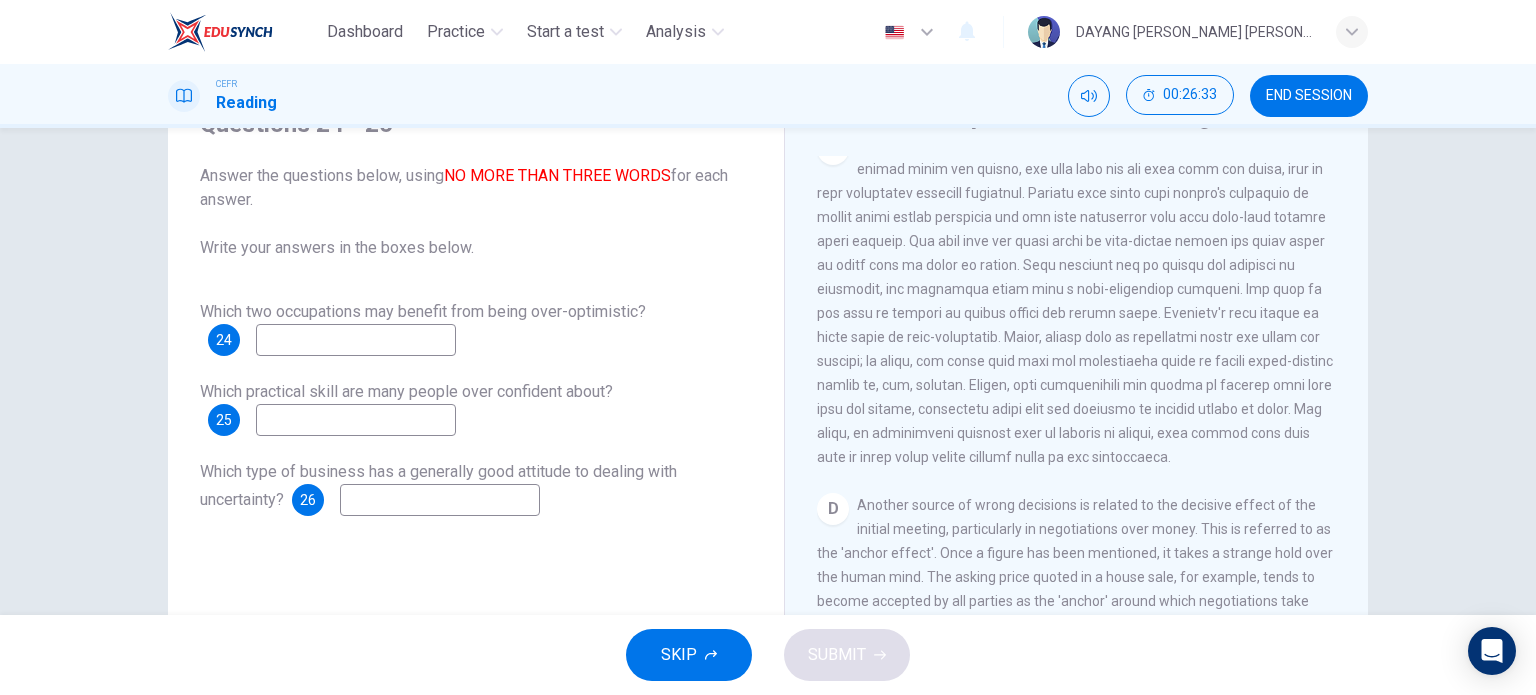 click at bounding box center [356, 340] 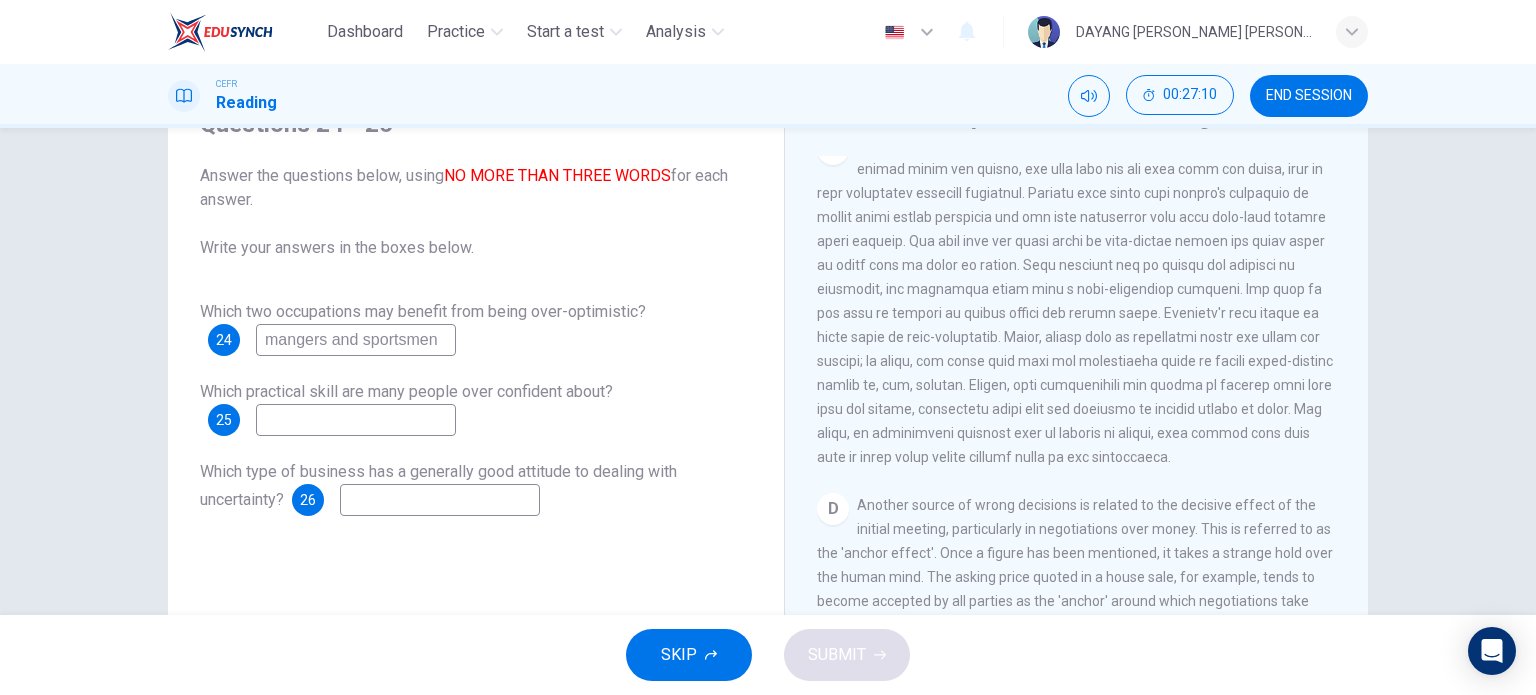 type on "mangers and sportsmen" 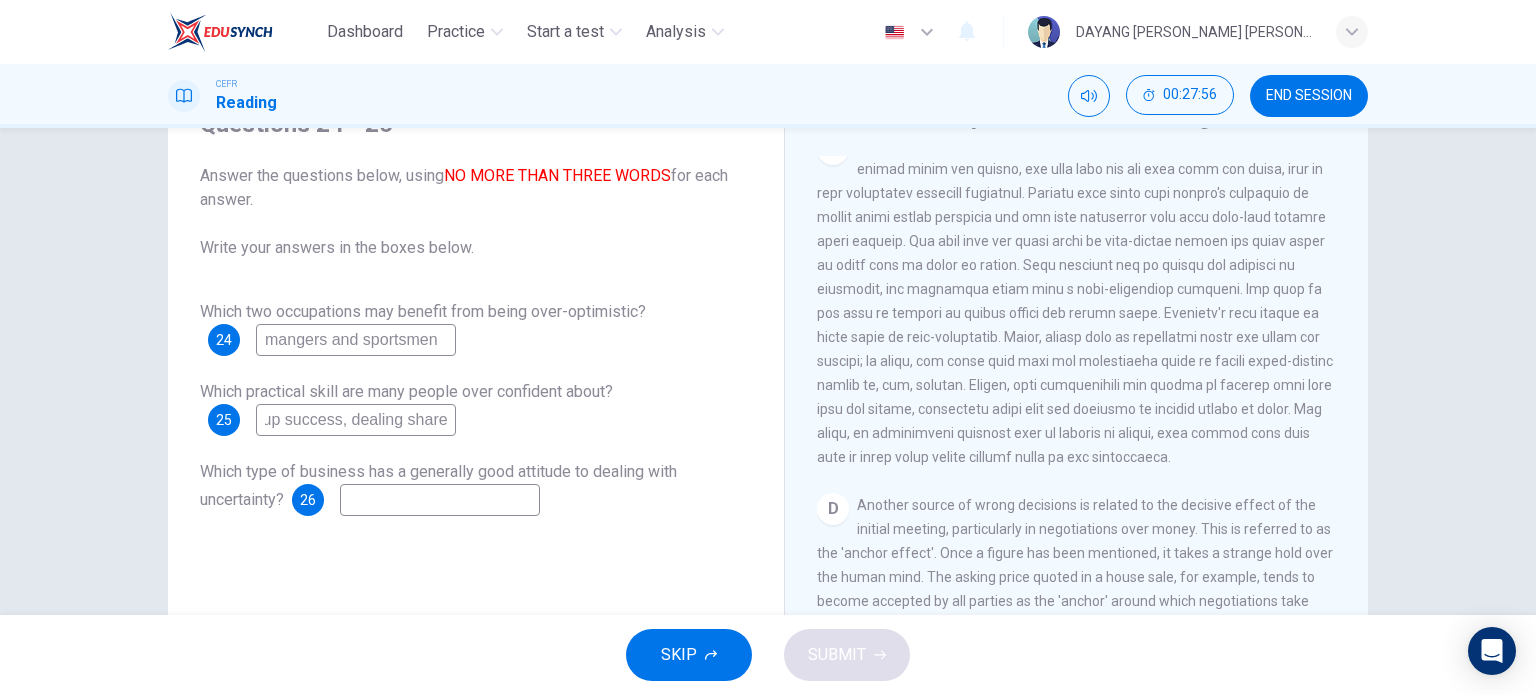 scroll, scrollTop: 0, scrollLeft: 134, axis: horizontal 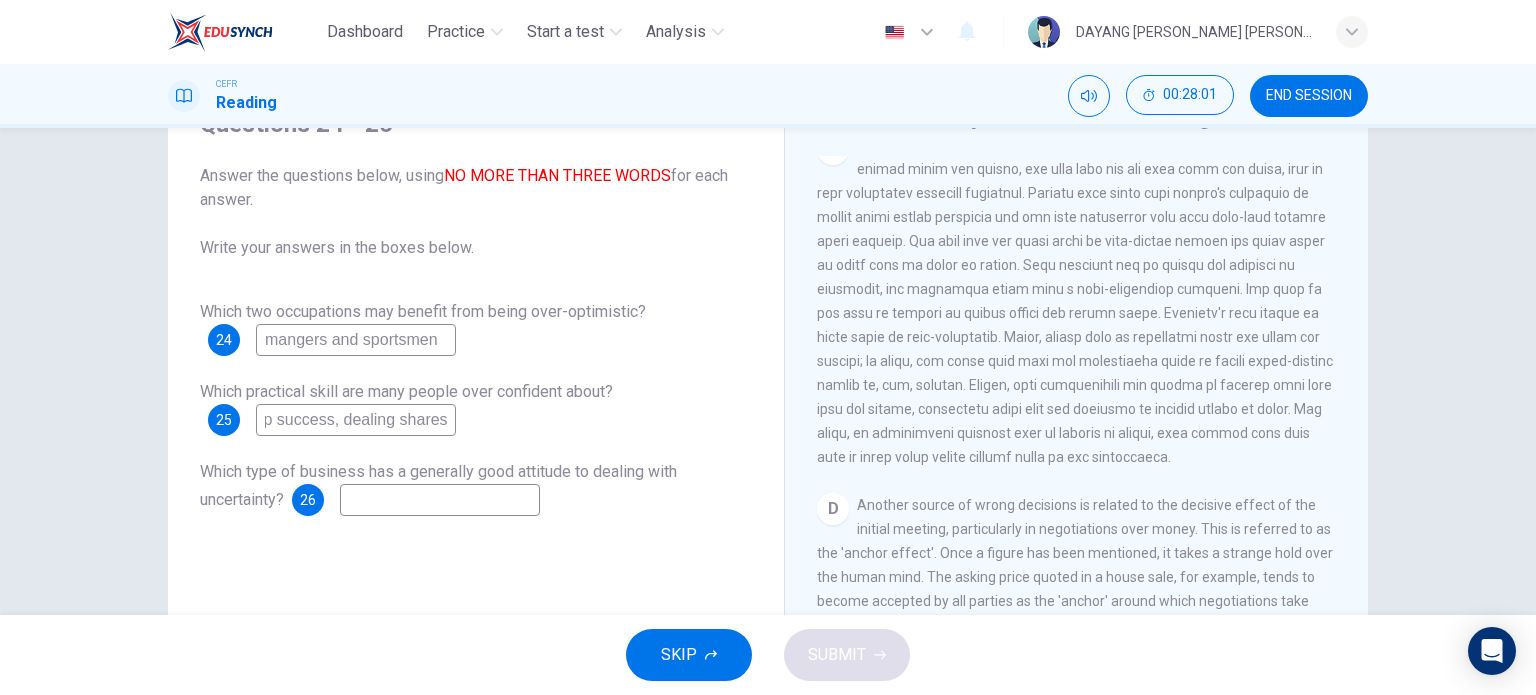 type on "driving , chalking up success, dealing shares" 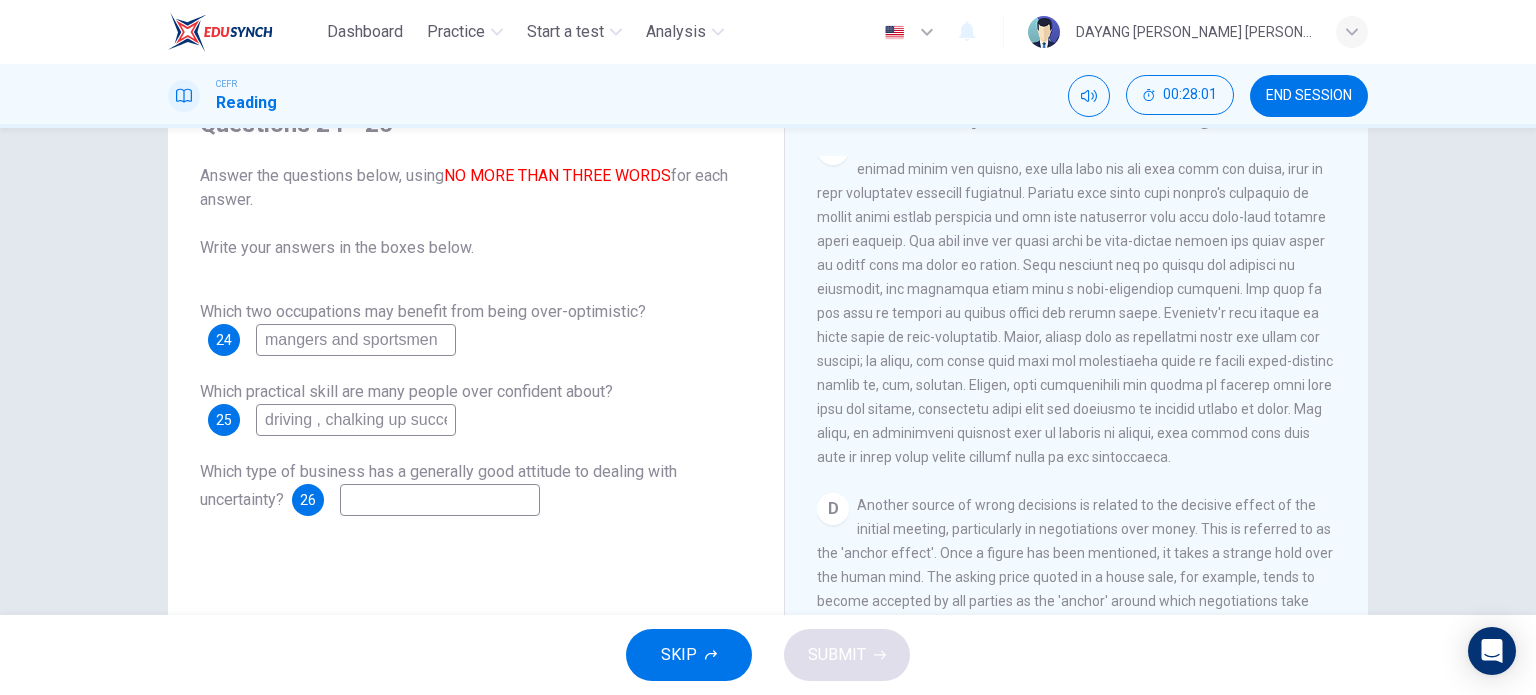 click at bounding box center (1075, 301) 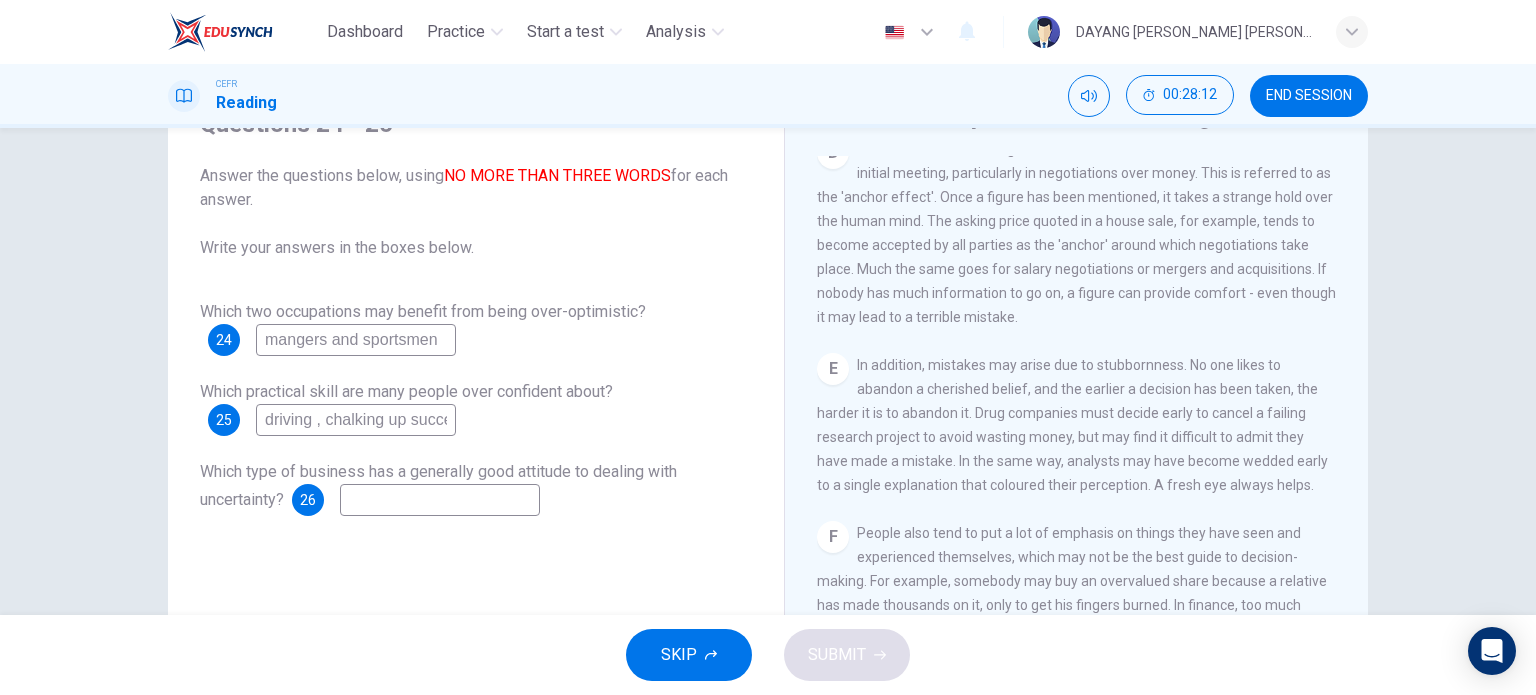 scroll, scrollTop: 1260, scrollLeft: 0, axis: vertical 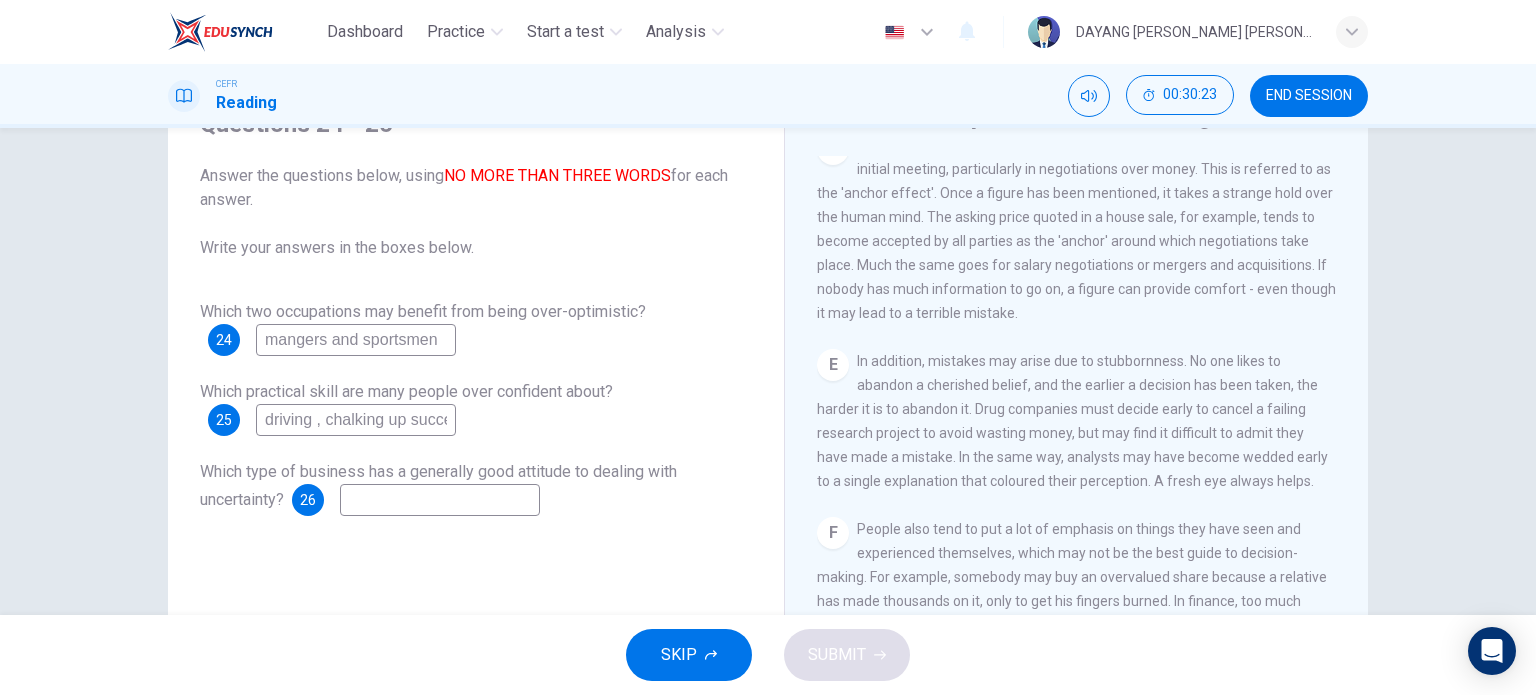 click on "E In addition, mistakes may arise due to stubbornness. No one likes to abandon a cherished belief, and the earlier a decision has been taken, the harder it is to abandon it. Drug companies must decide early to cancel a failing research project to avoid wasting money, but may find it difficult to admit they have made a mistake. In the same way, analysts may have become wedded early to a single explanation that coloured their perception. A fresh eye always helps." at bounding box center (1077, 421) 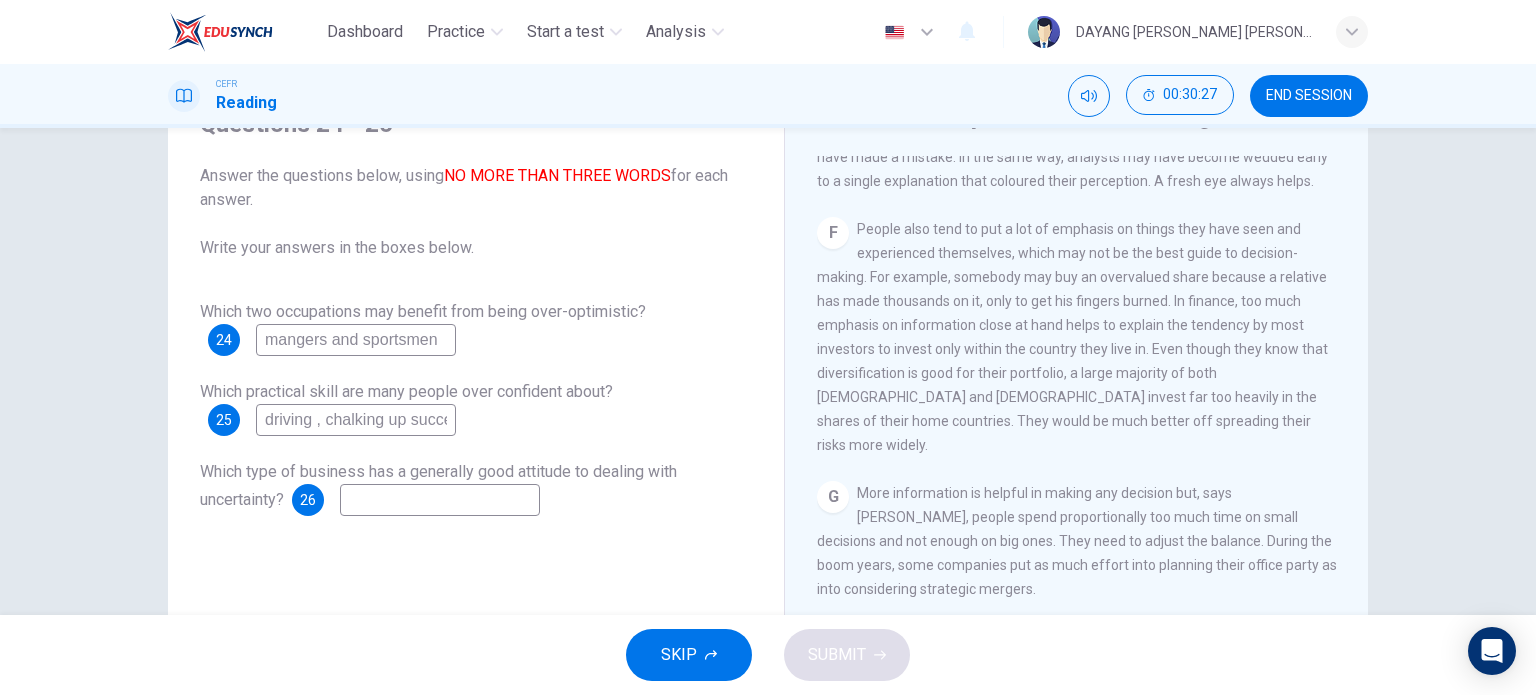 scroll, scrollTop: 1815, scrollLeft: 0, axis: vertical 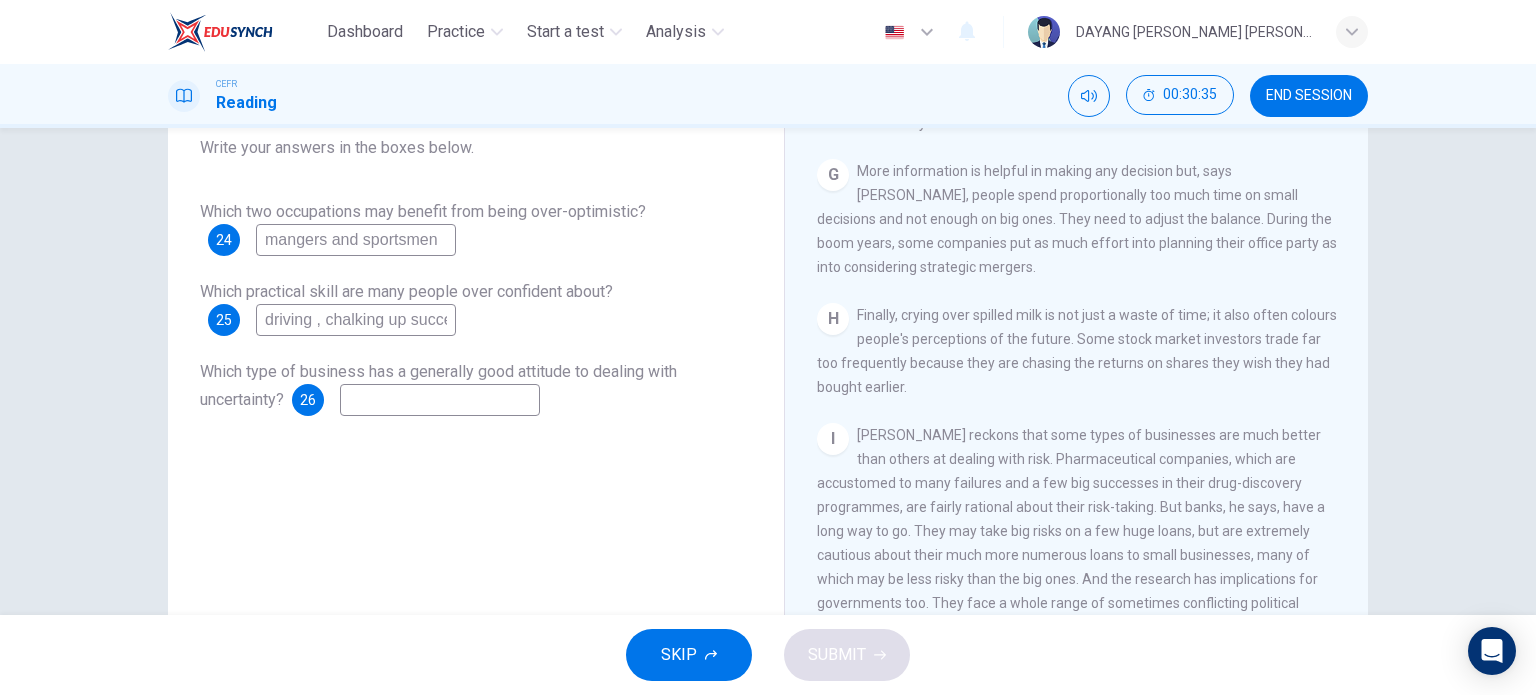 click at bounding box center [440, 400] 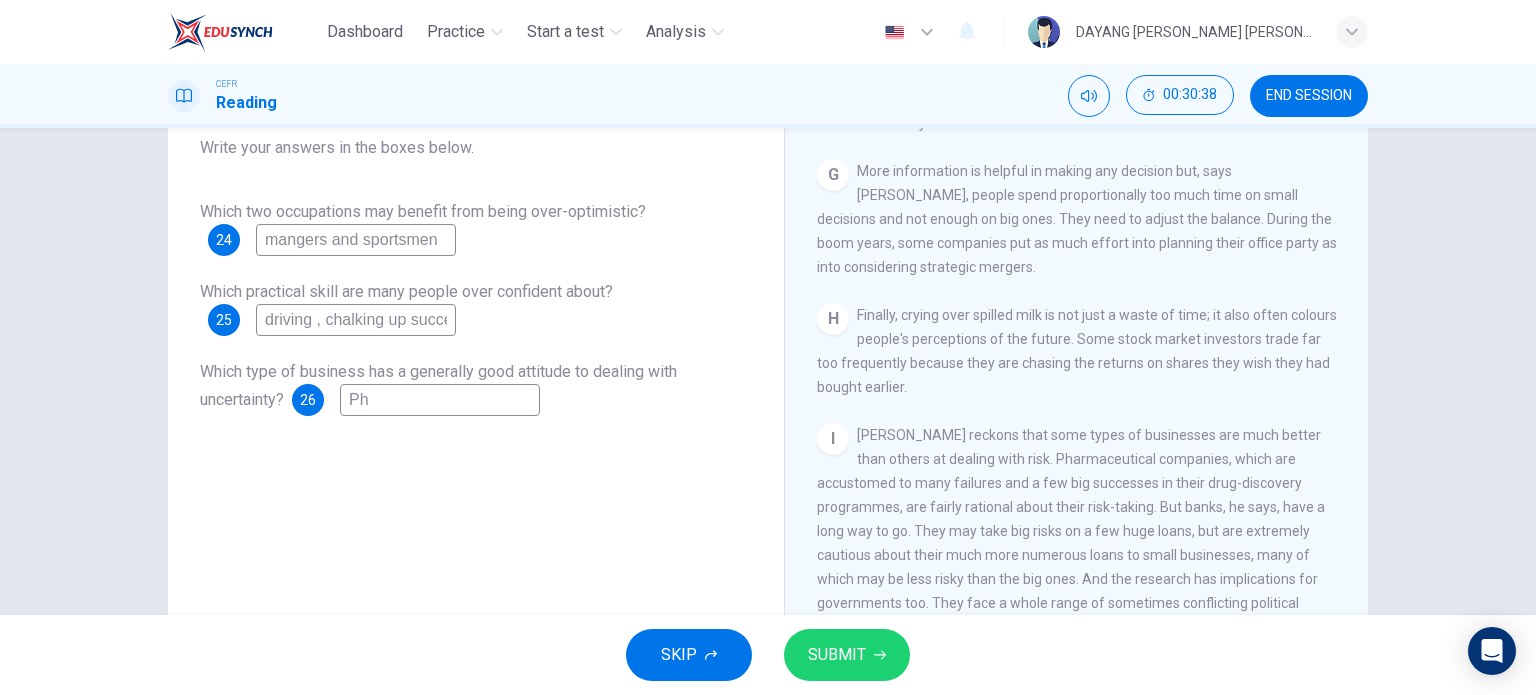 type on "P" 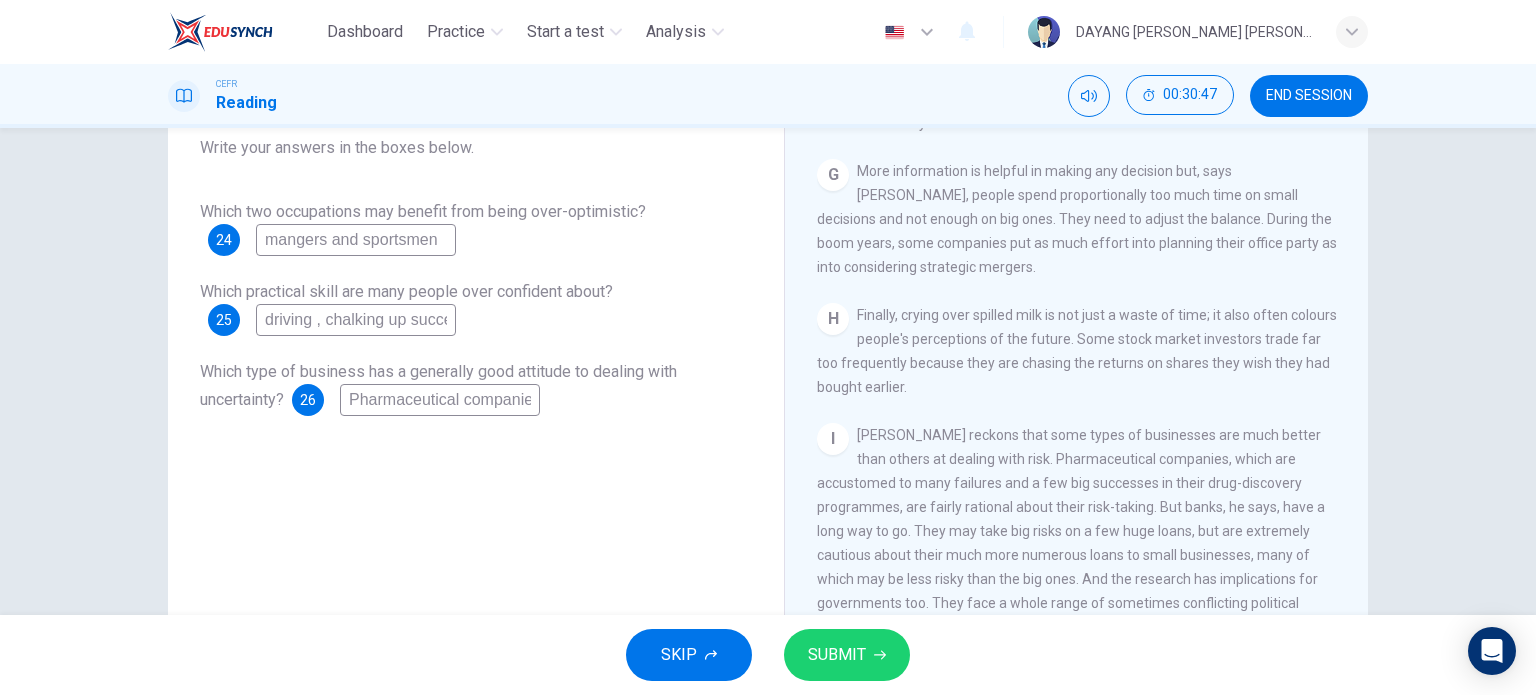 scroll, scrollTop: 0, scrollLeft: 8, axis: horizontal 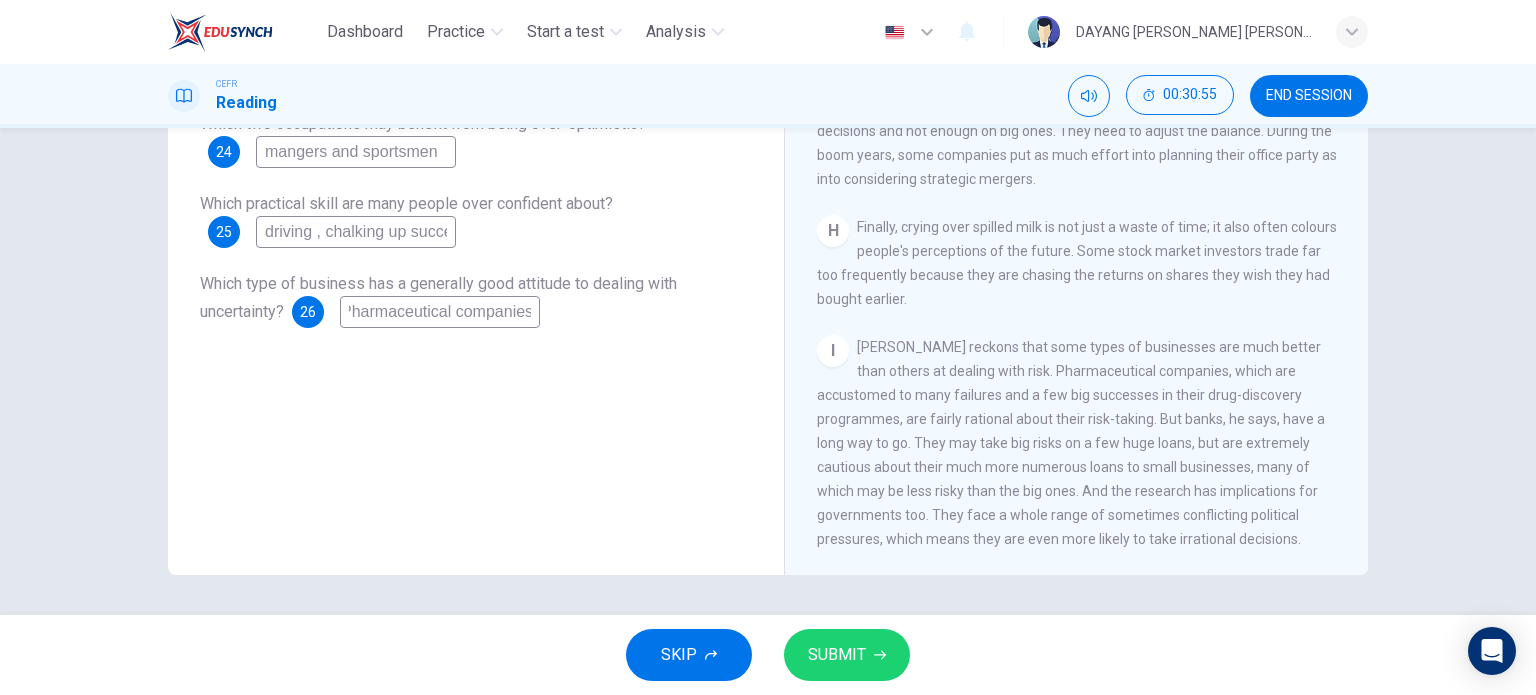 type on "Pharmaceutical companies" 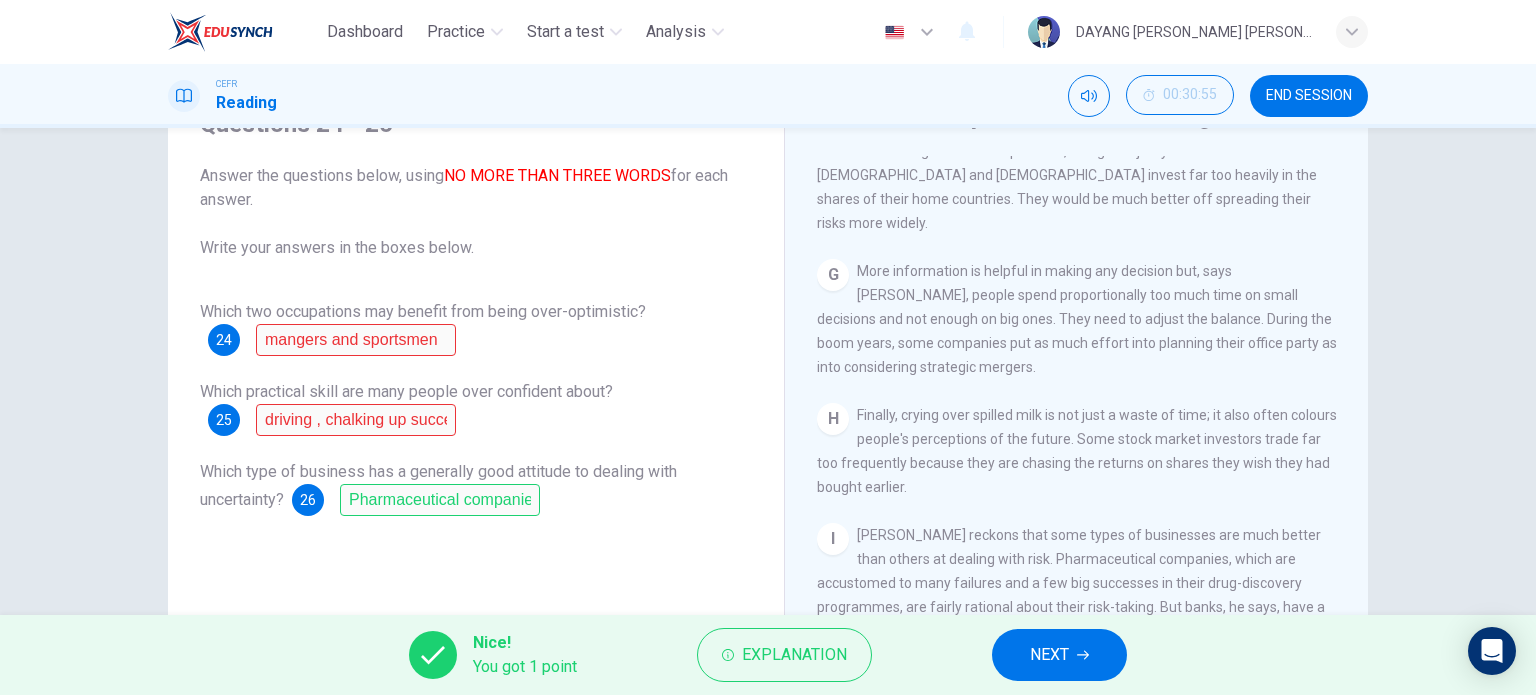 scroll, scrollTop: 88, scrollLeft: 0, axis: vertical 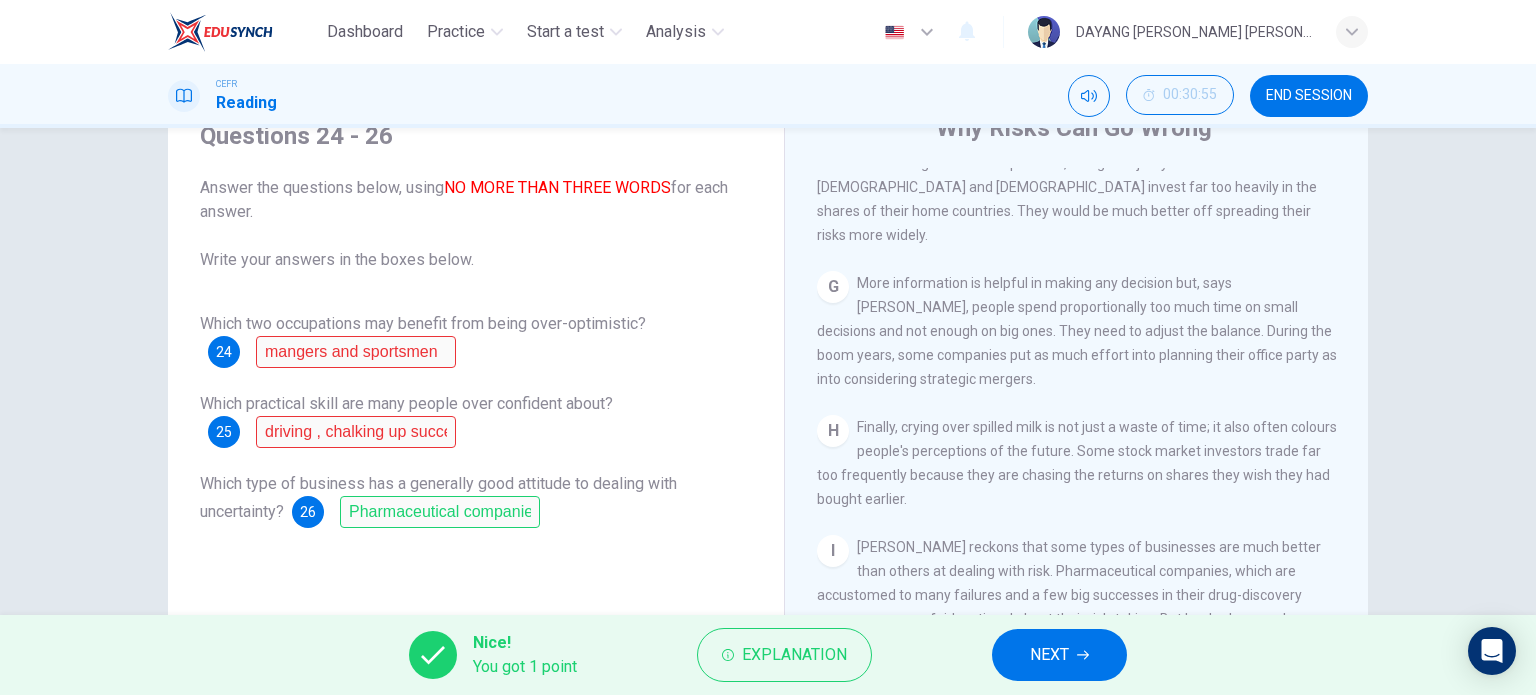 click on "NEXT" at bounding box center (1059, 655) 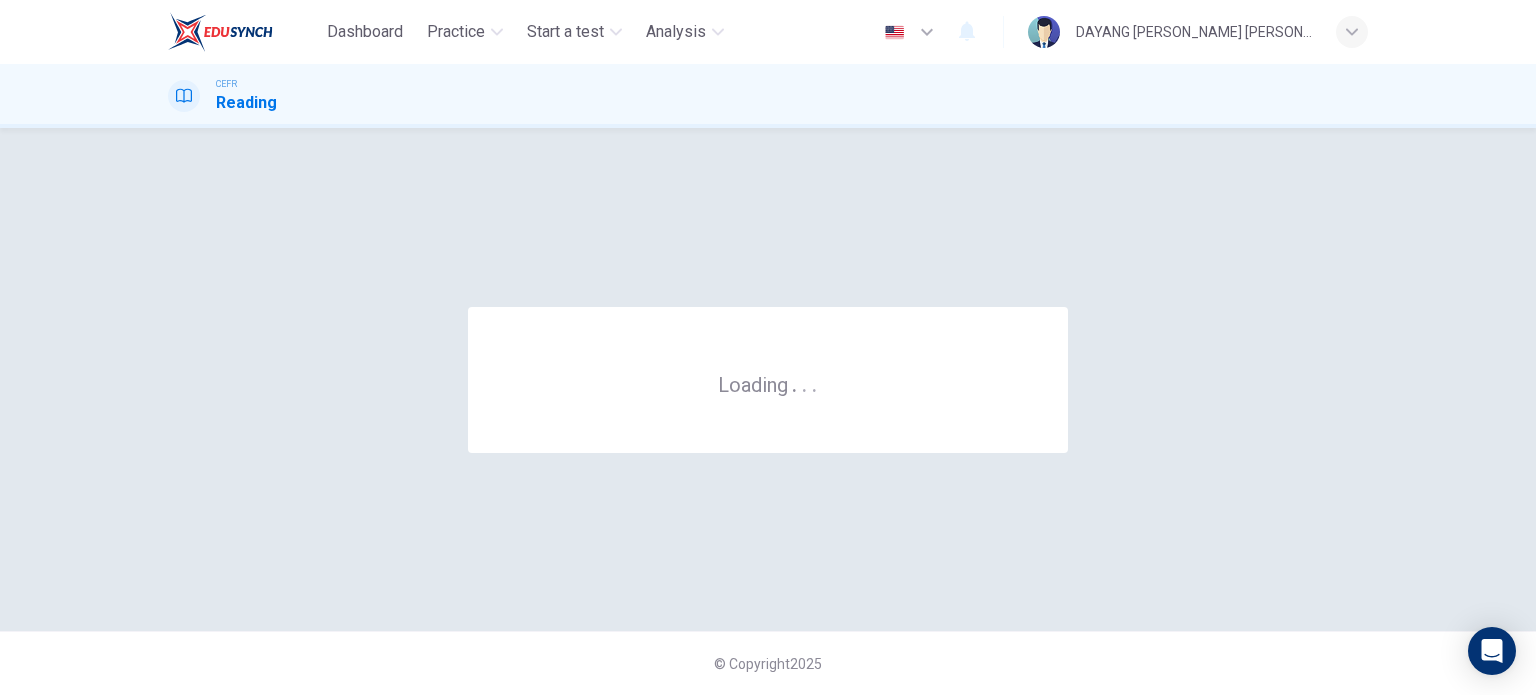 scroll, scrollTop: 0, scrollLeft: 0, axis: both 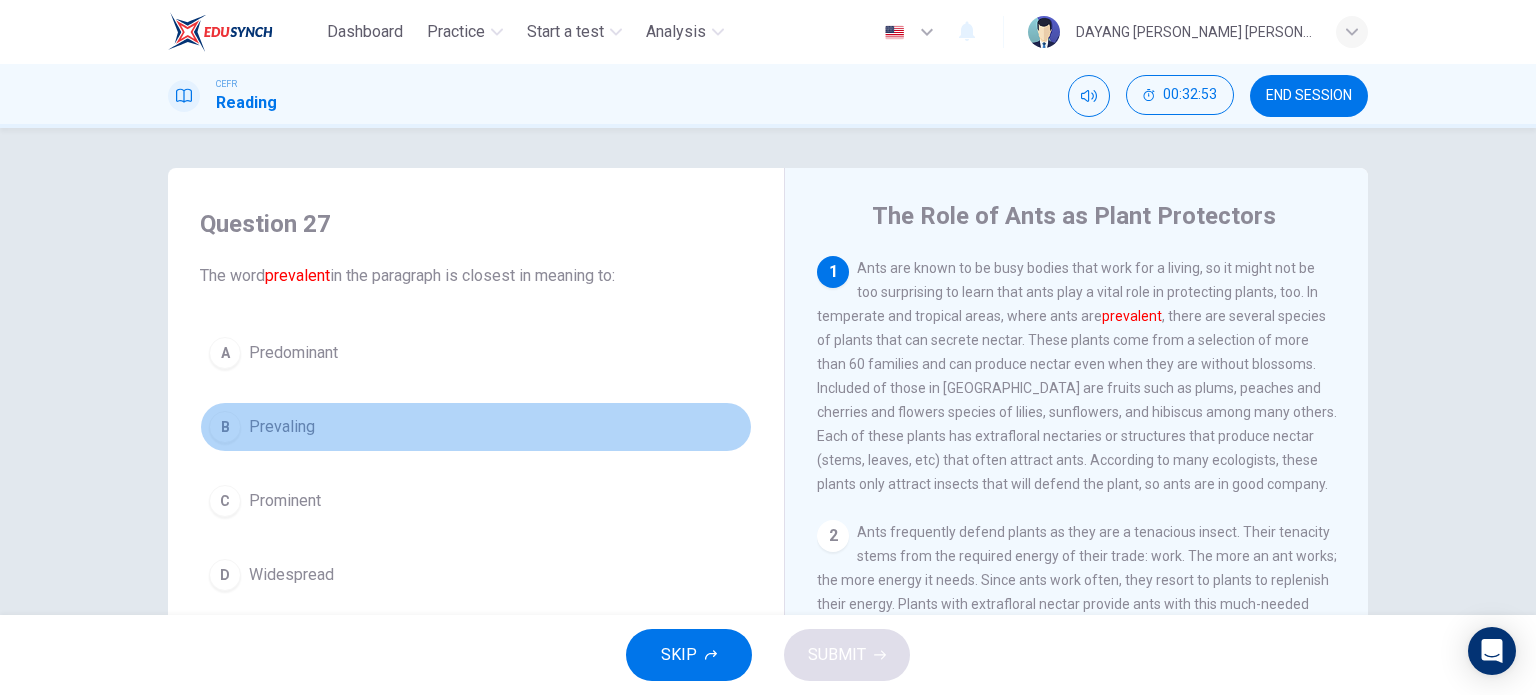 click on "Prevaling" at bounding box center [282, 427] 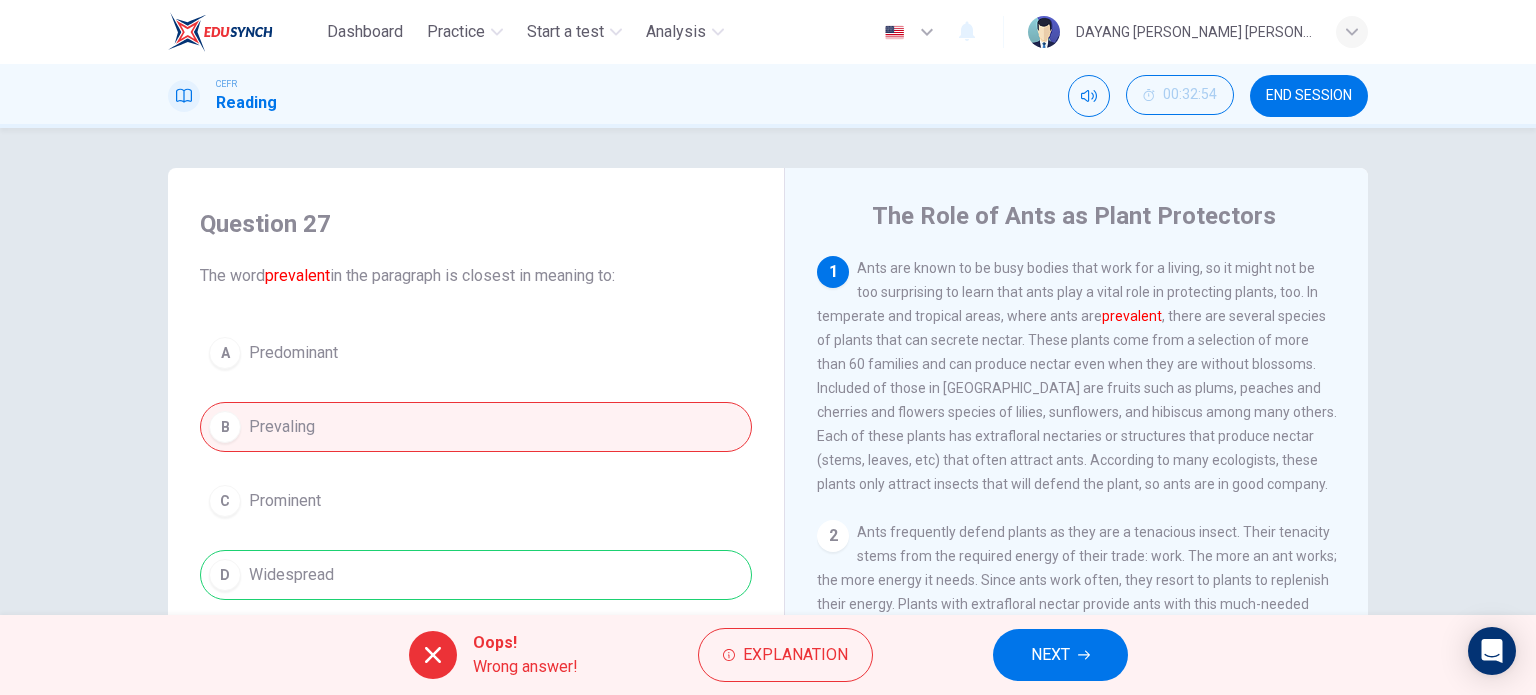 click on "NEXT" at bounding box center (1050, 655) 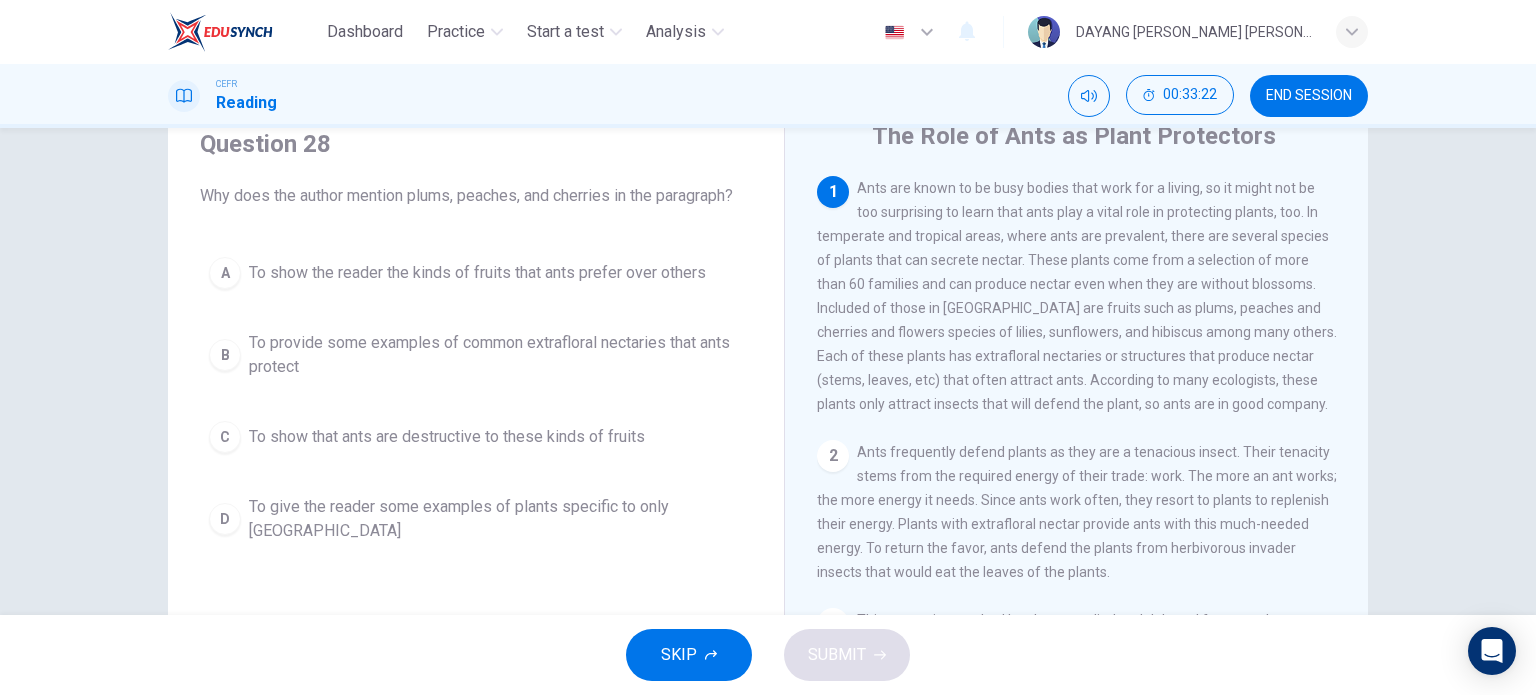 scroll, scrollTop: 100, scrollLeft: 0, axis: vertical 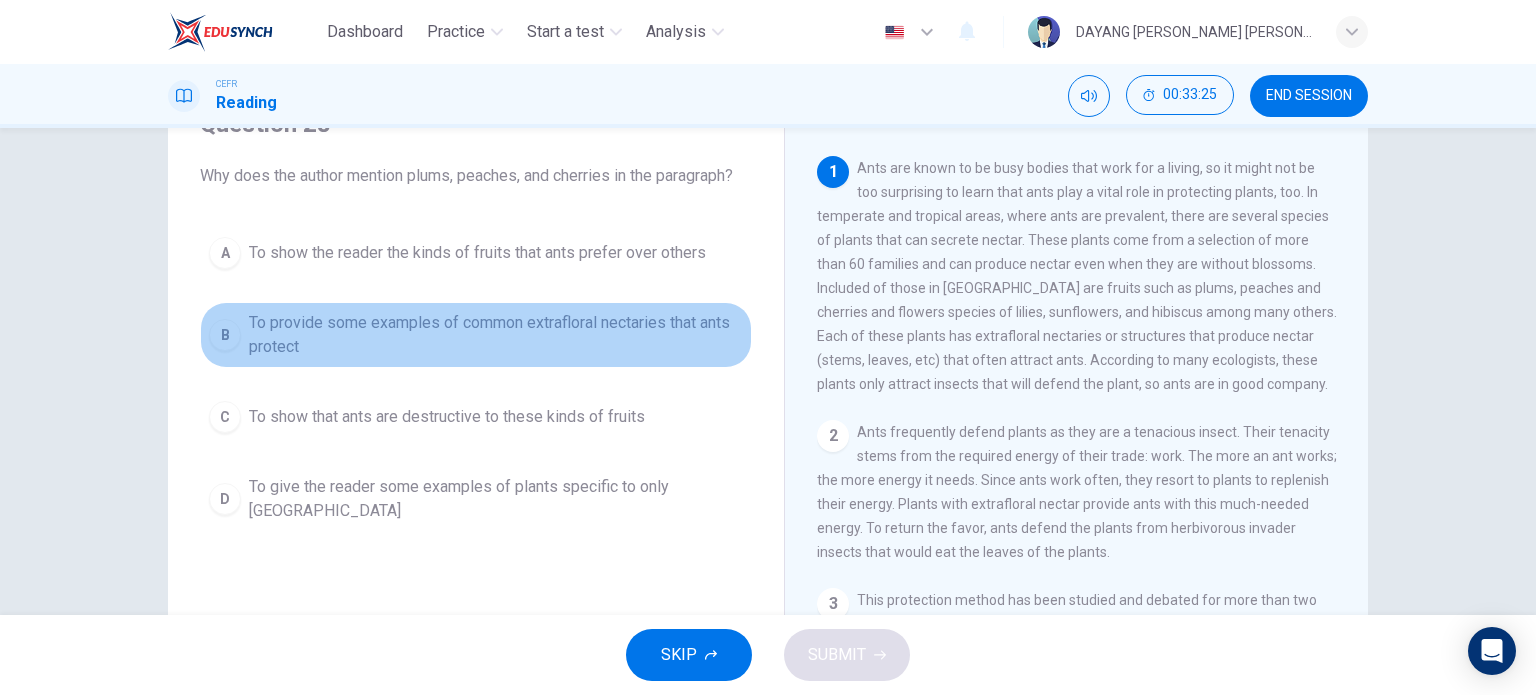 click on "To provide some examples of common extrafloral nectaries that ants protect" at bounding box center [496, 335] 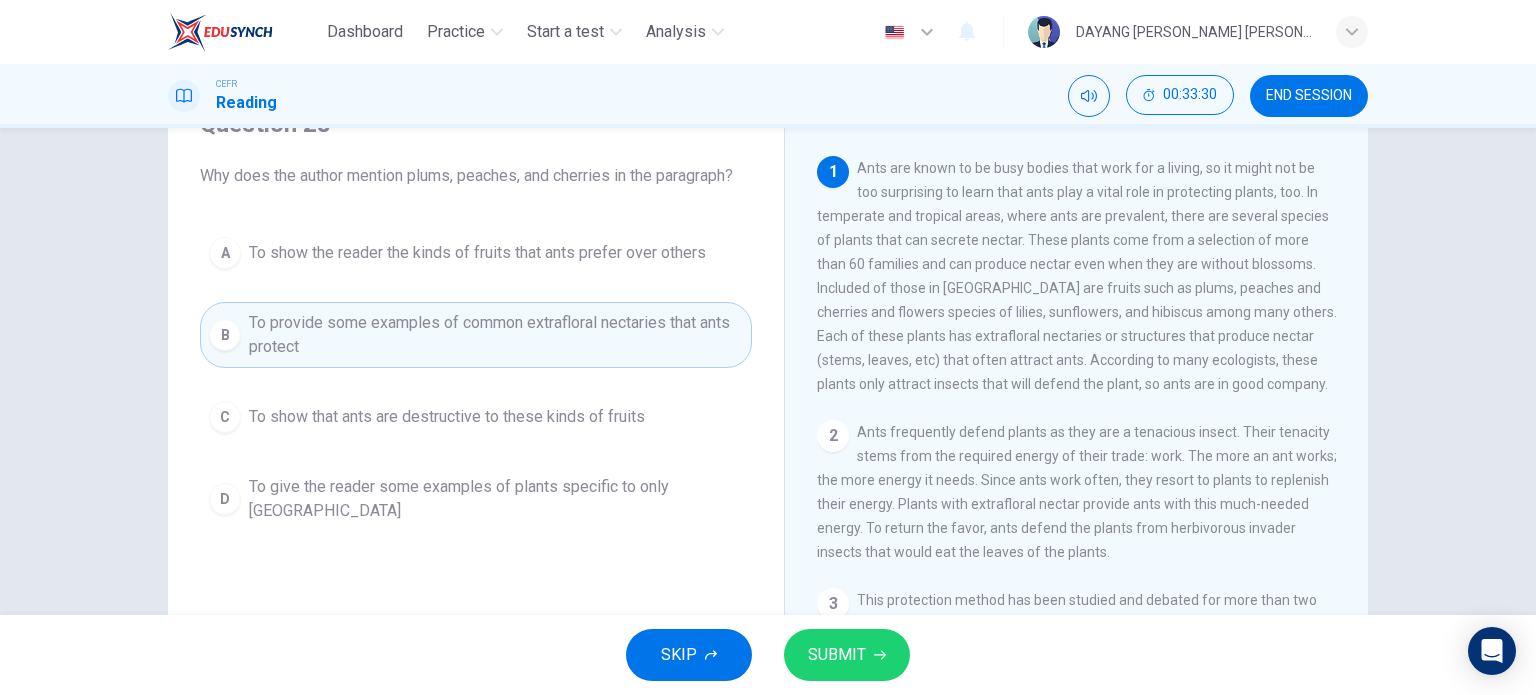 click on "To show the reader the kinds of fruits that ants prefer over others" at bounding box center [477, 253] 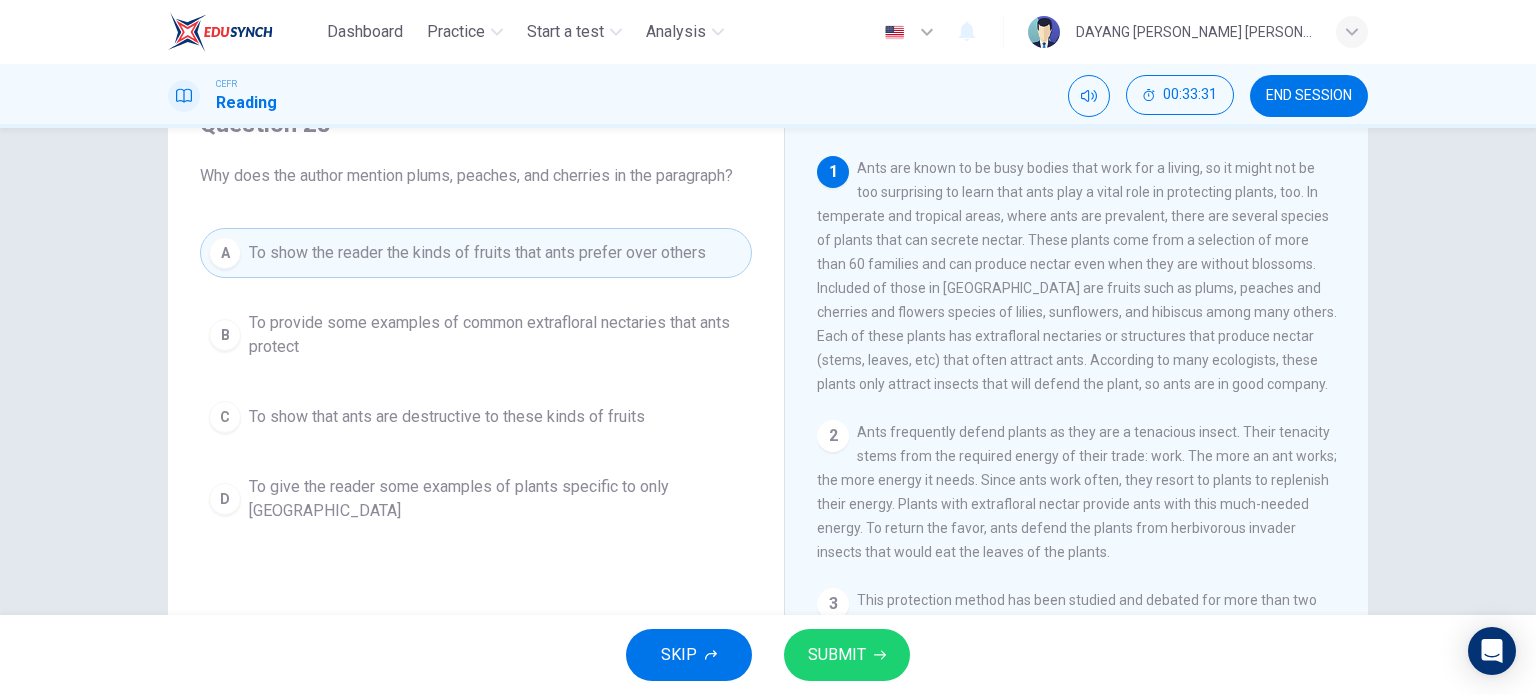 click on "SUBMIT" at bounding box center (837, 655) 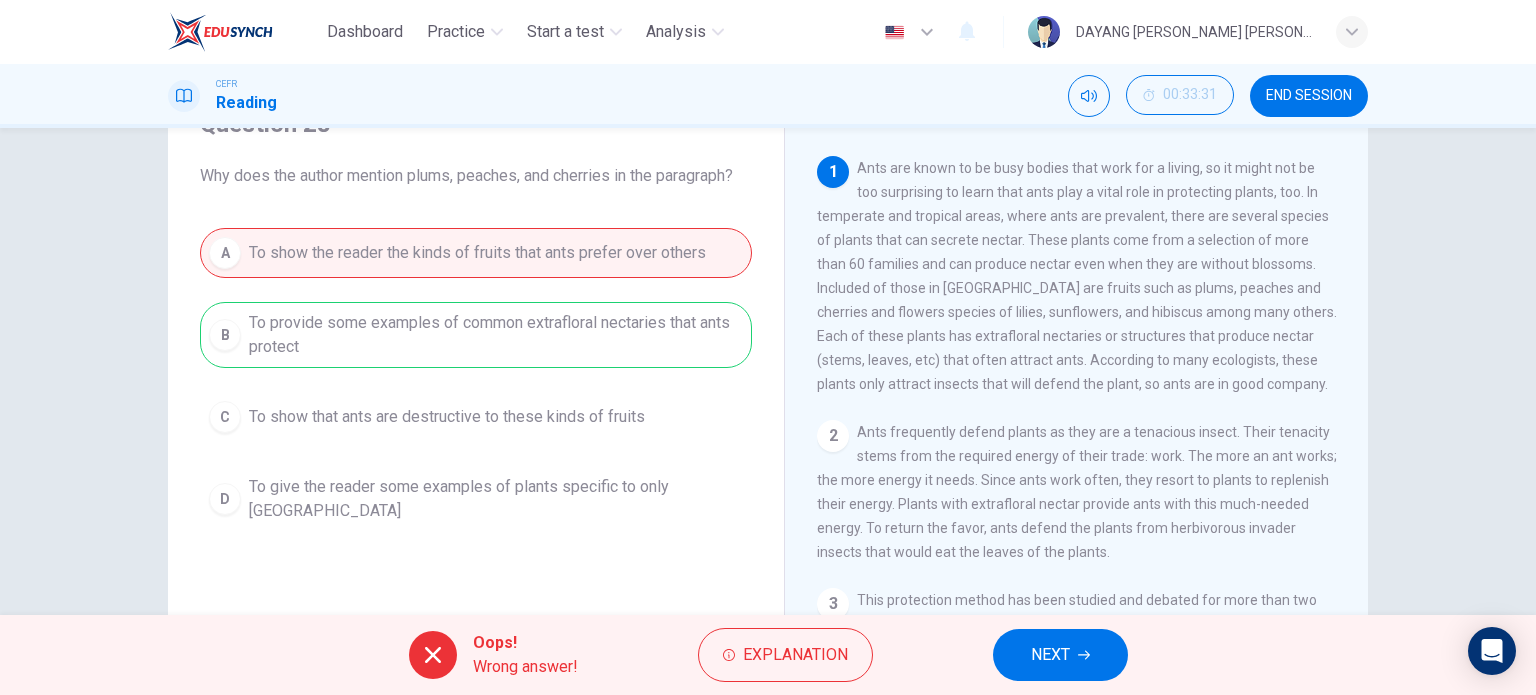 click on "NEXT" at bounding box center [1050, 655] 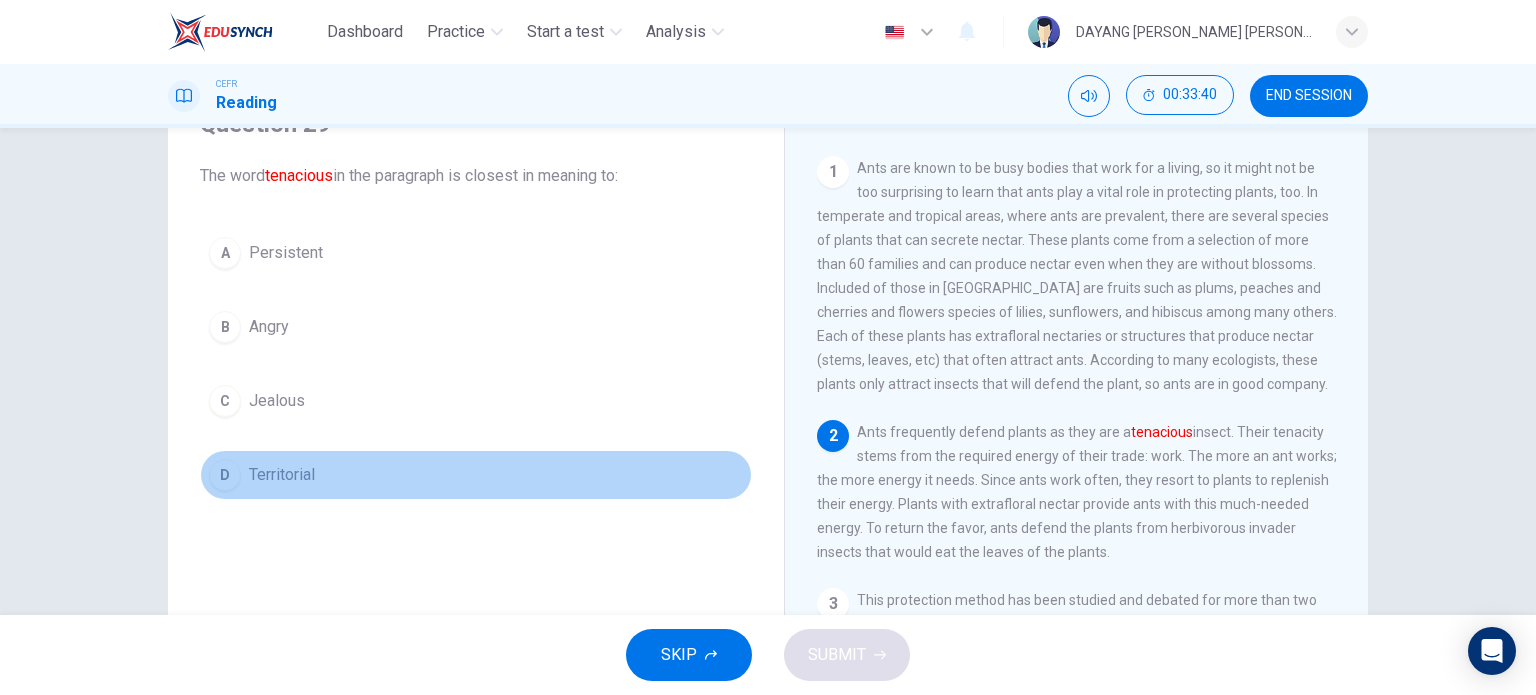 click on "D  Territorial" at bounding box center (476, 475) 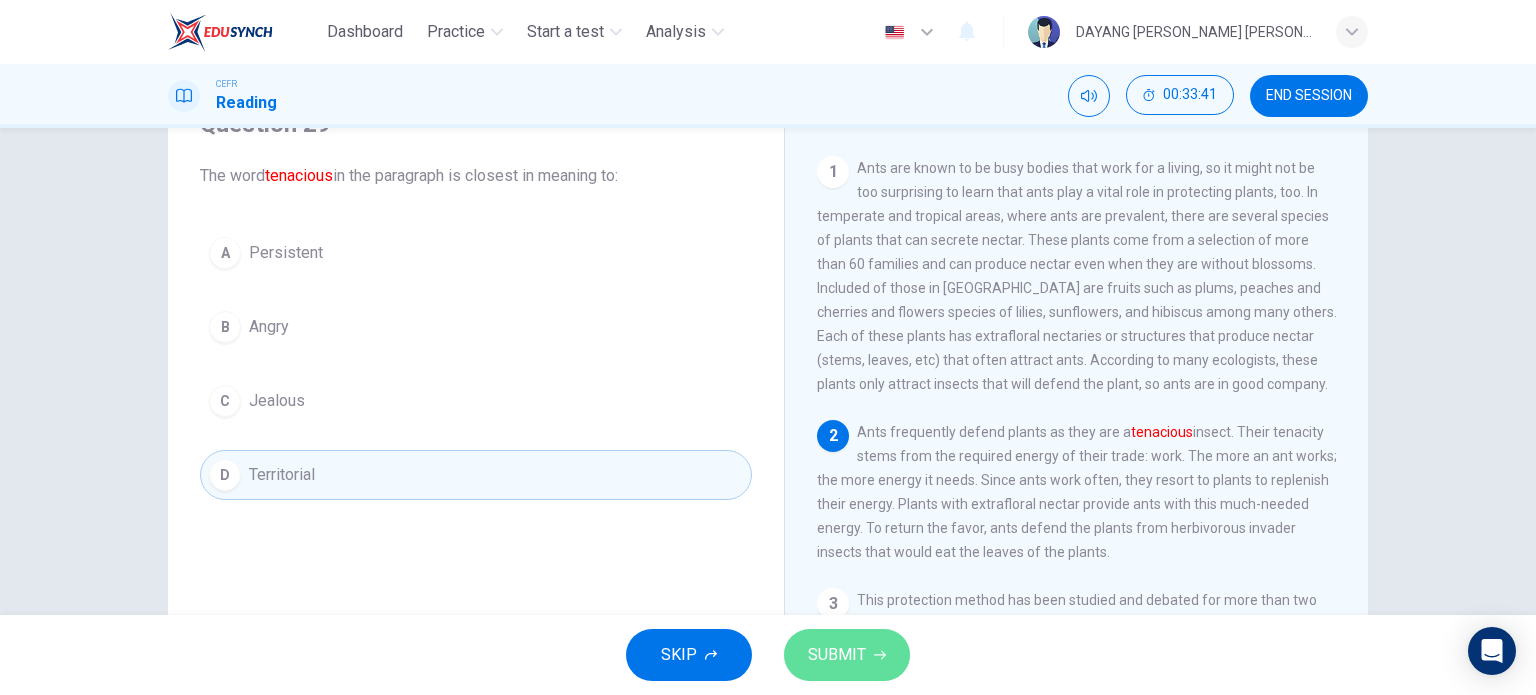 click on "SUBMIT" at bounding box center (847, 655) 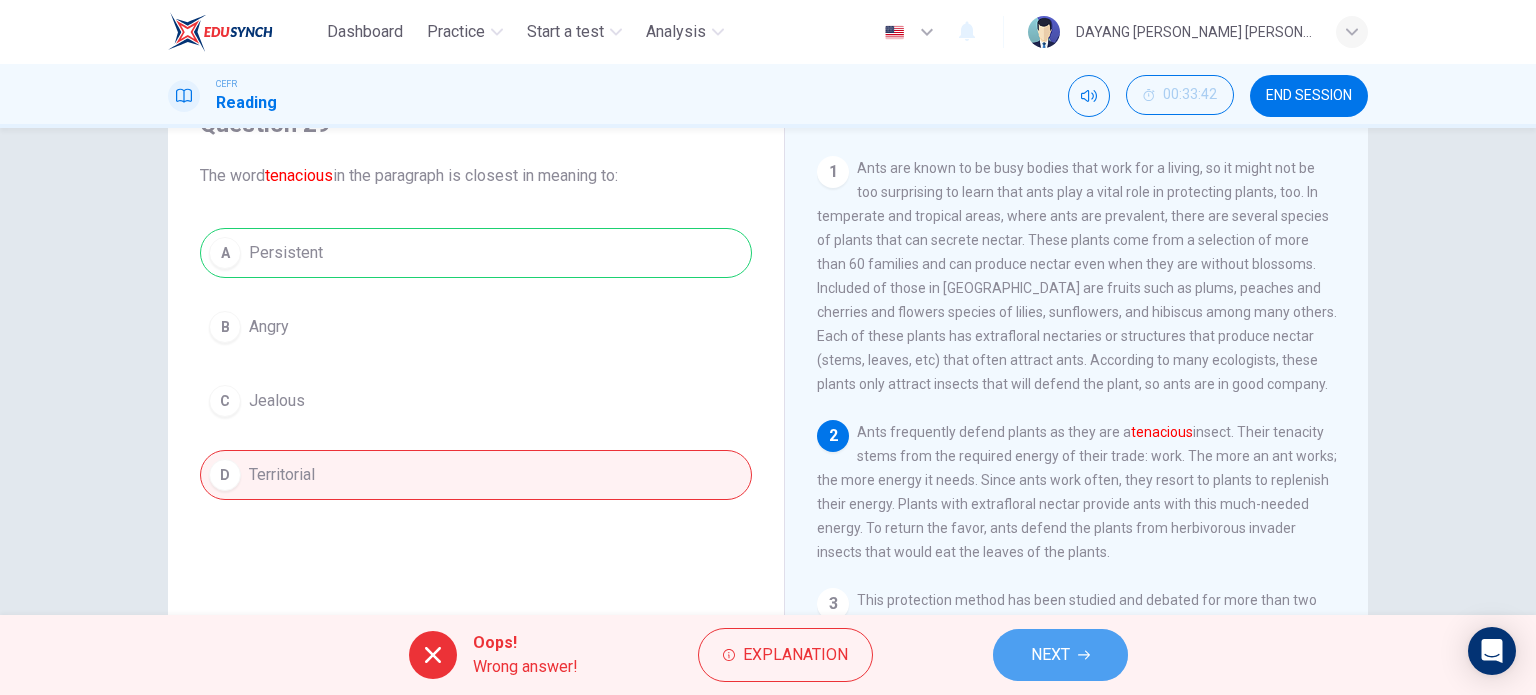 click on "NEXT" at bounding box center (1050, 655) 